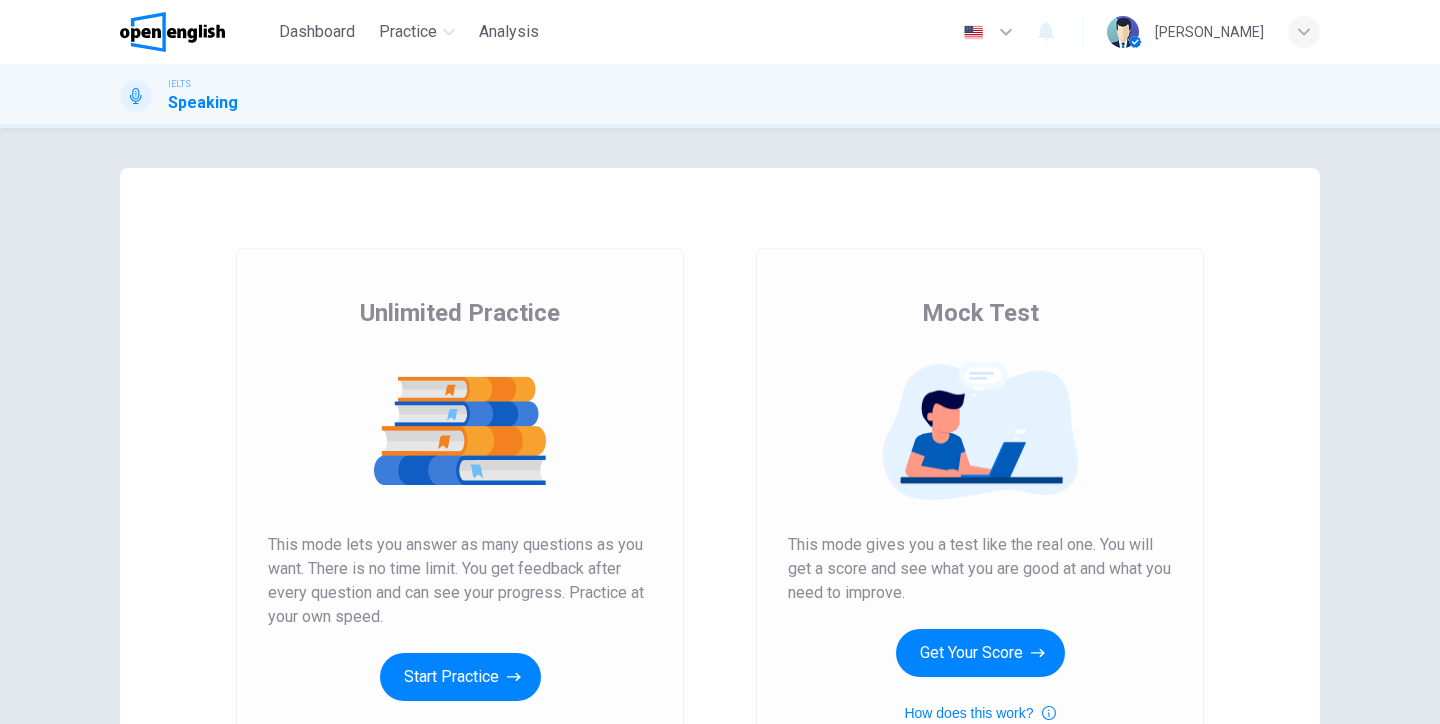 scroll, scrollTop: 0, scrollLeft: 0, axis: both 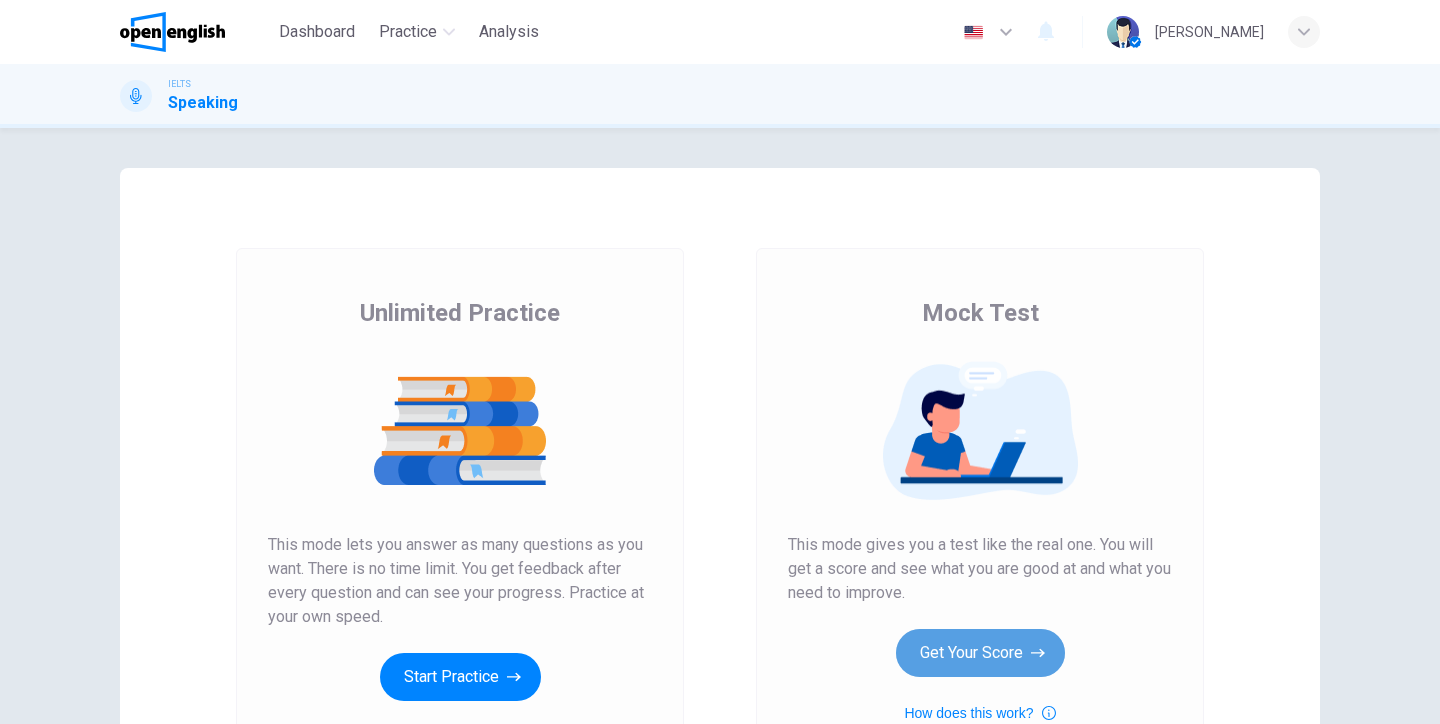 click on "Get Your Score" at bounding box center (980, 653) 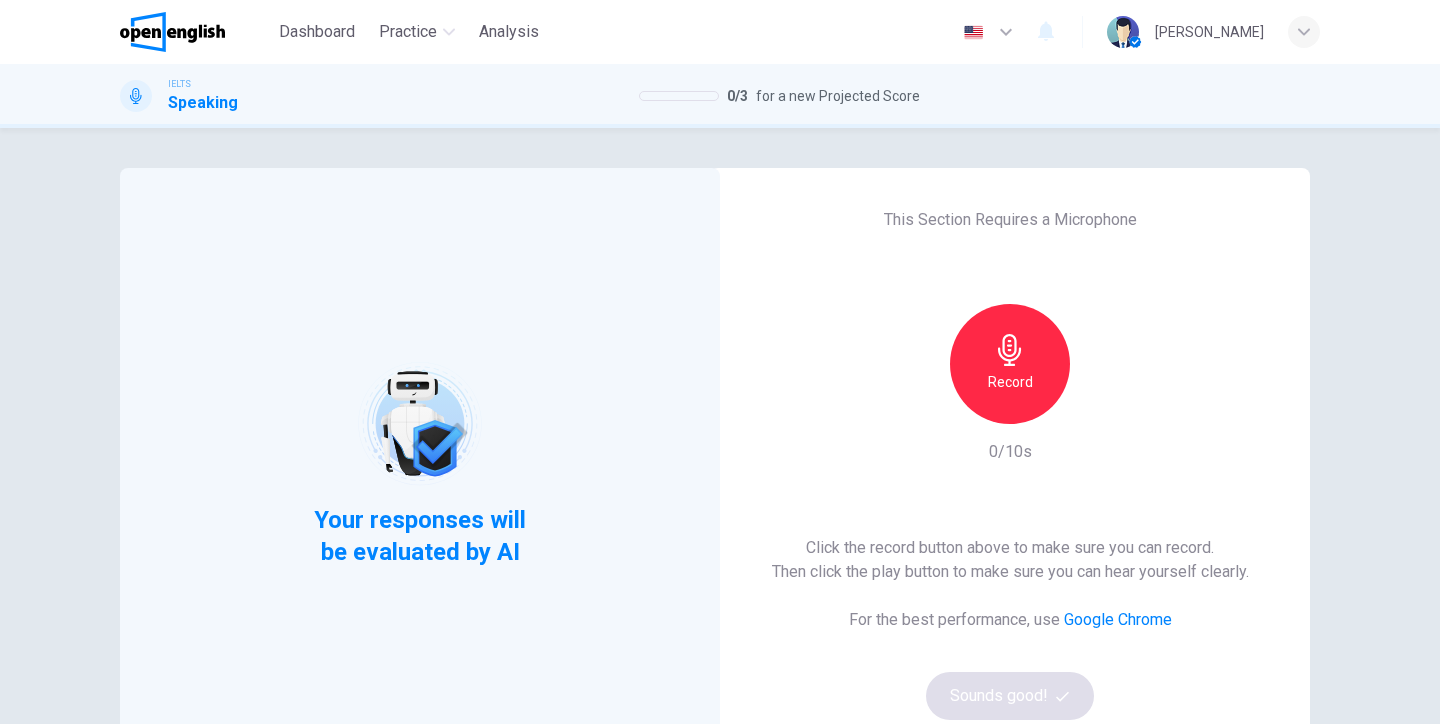 scroll, scrollTop: 54, scrollLeft: 0, axis: vertical 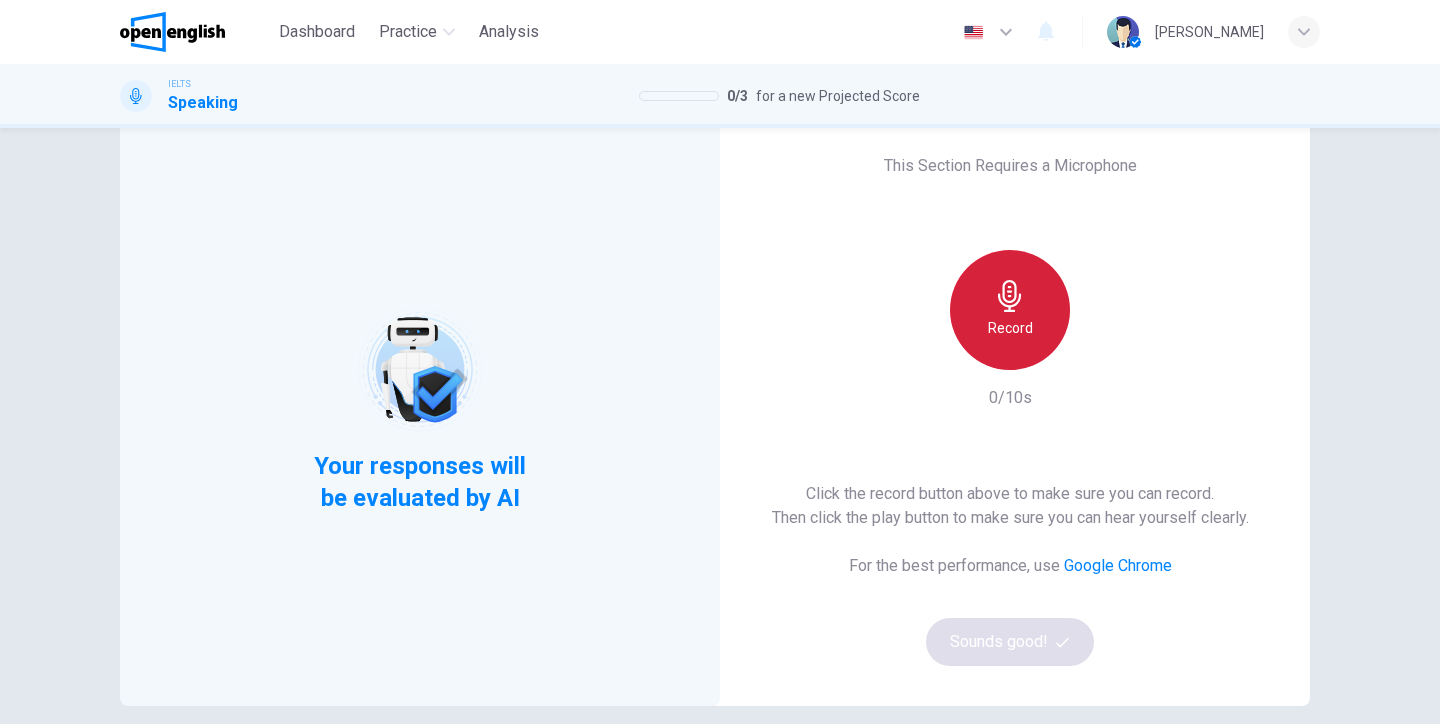 click on "Record" at bounding box center (1010, 328) 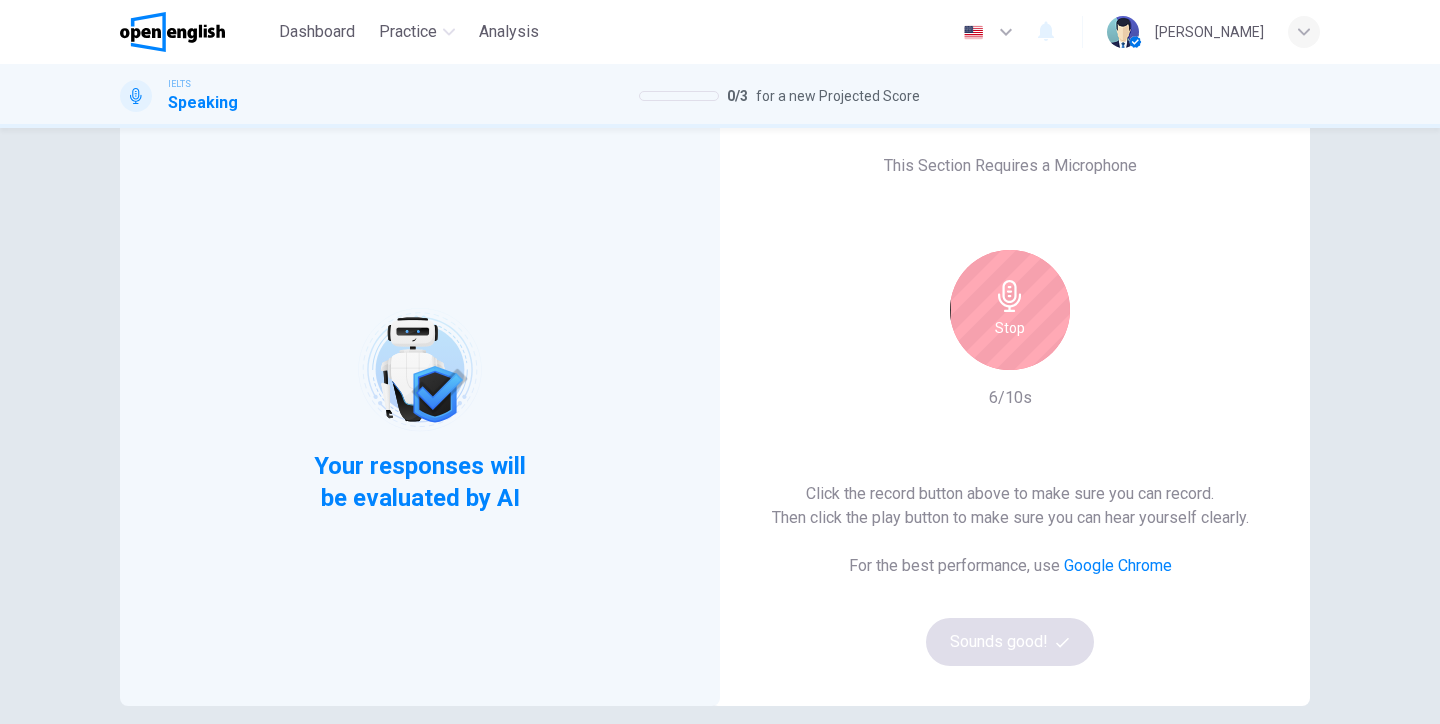 click on "Stop" at bounding box center [1010, 328] 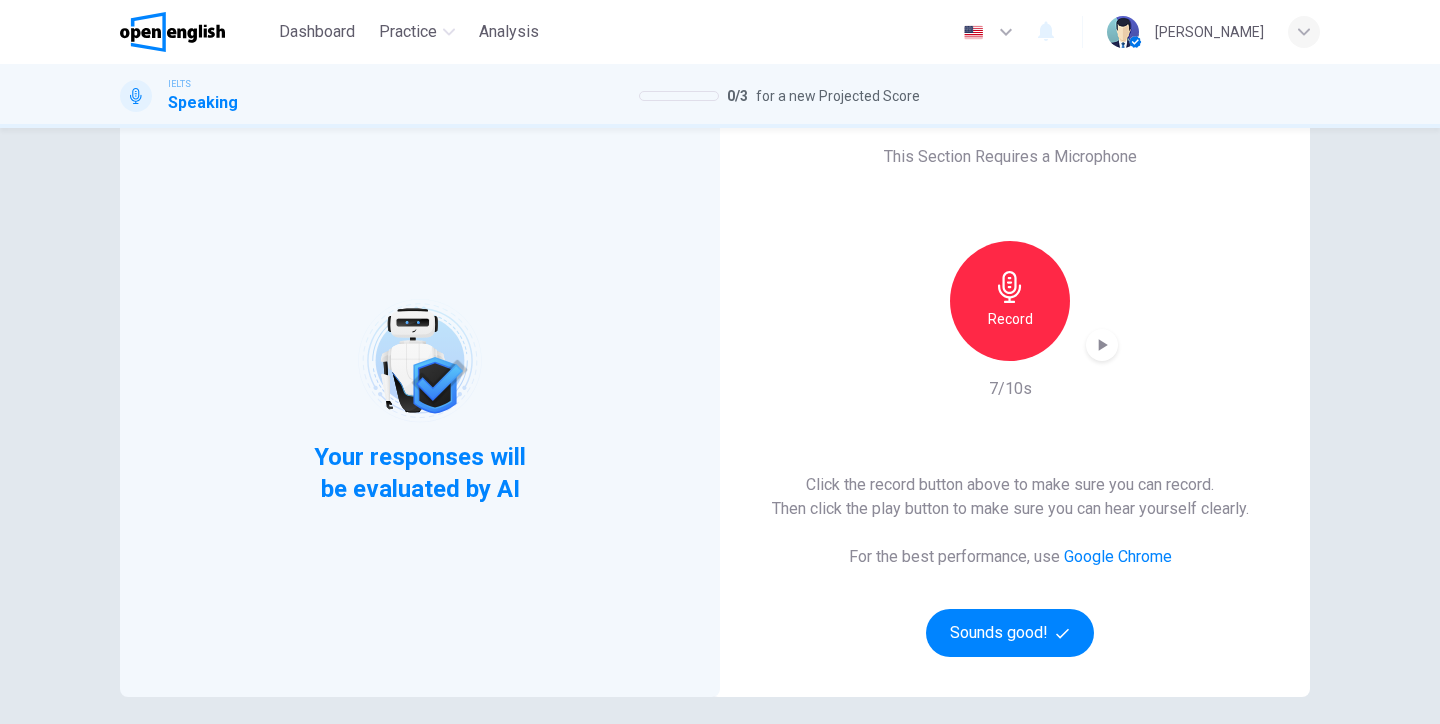 scroll, scrollTop: 43, scrollLeft: 0, axis: vertical 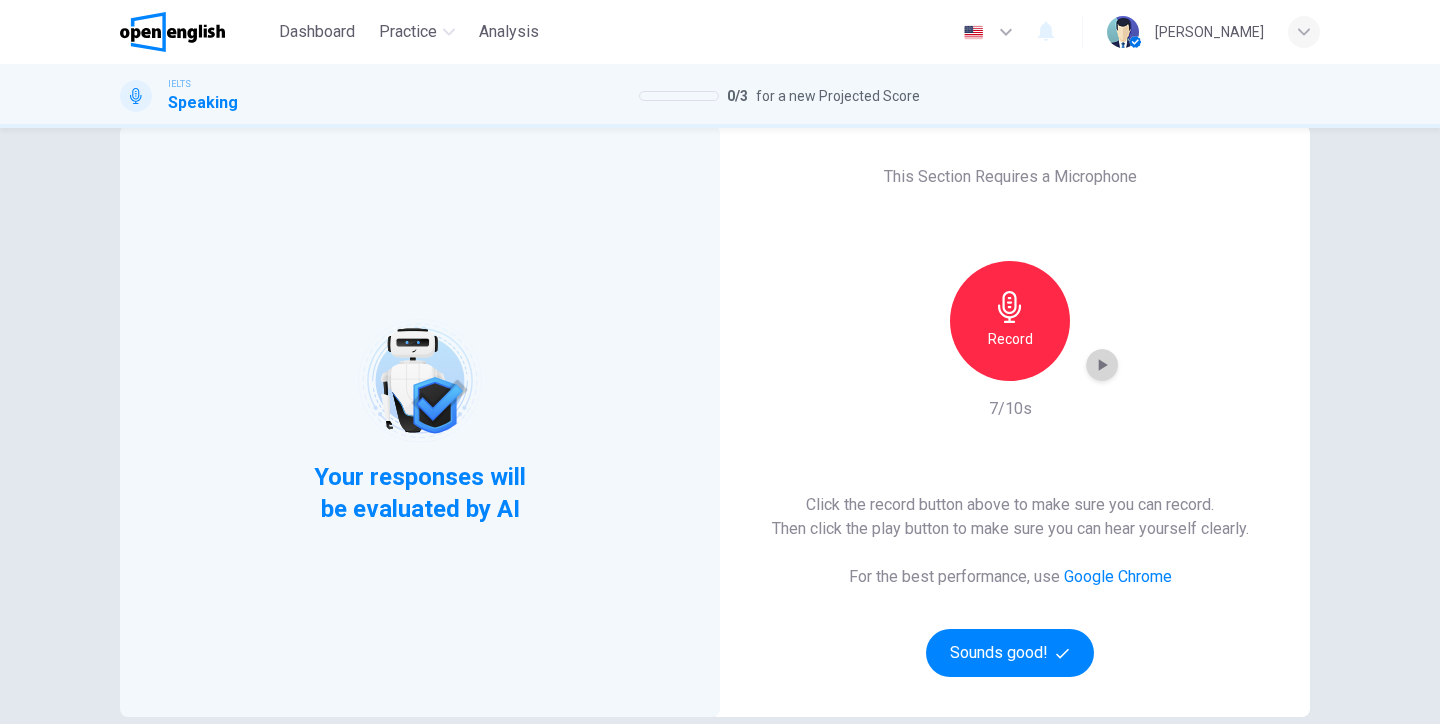 click 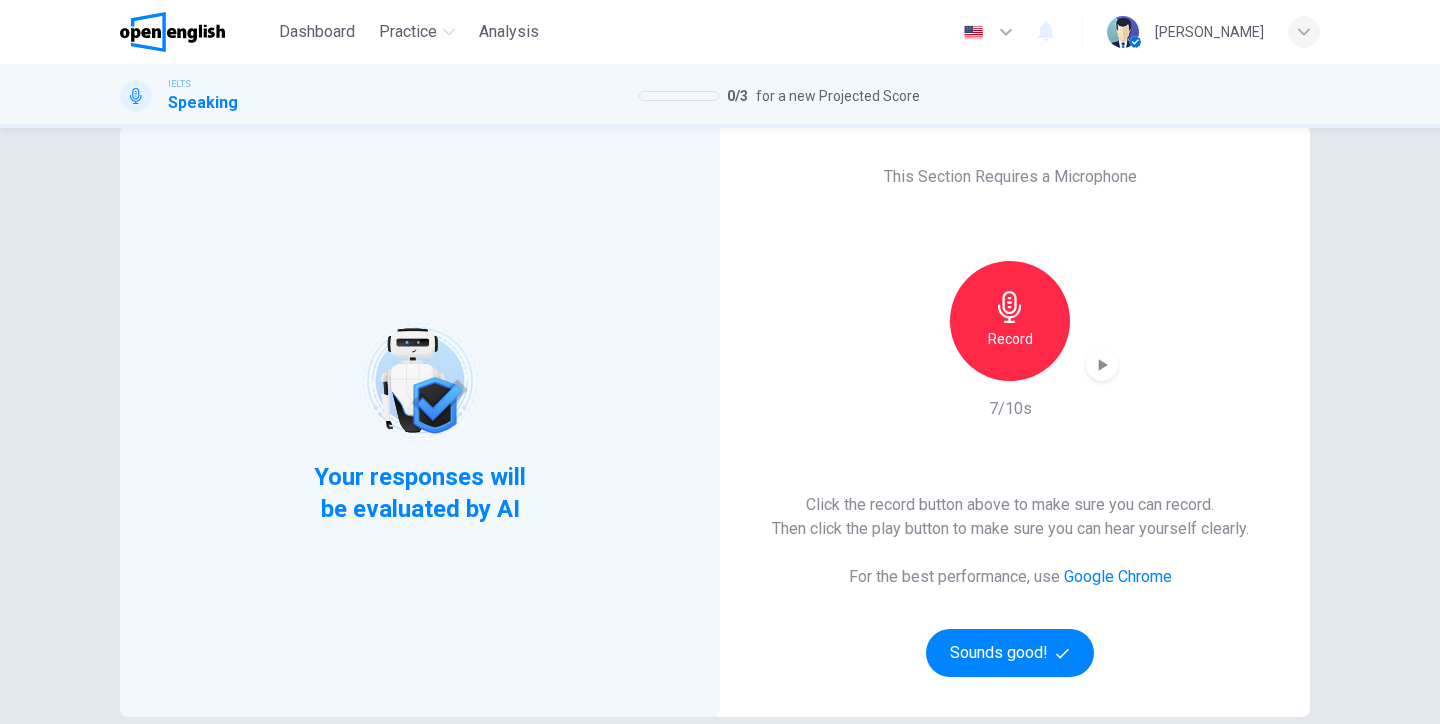 click at bounding box center [419, 380] 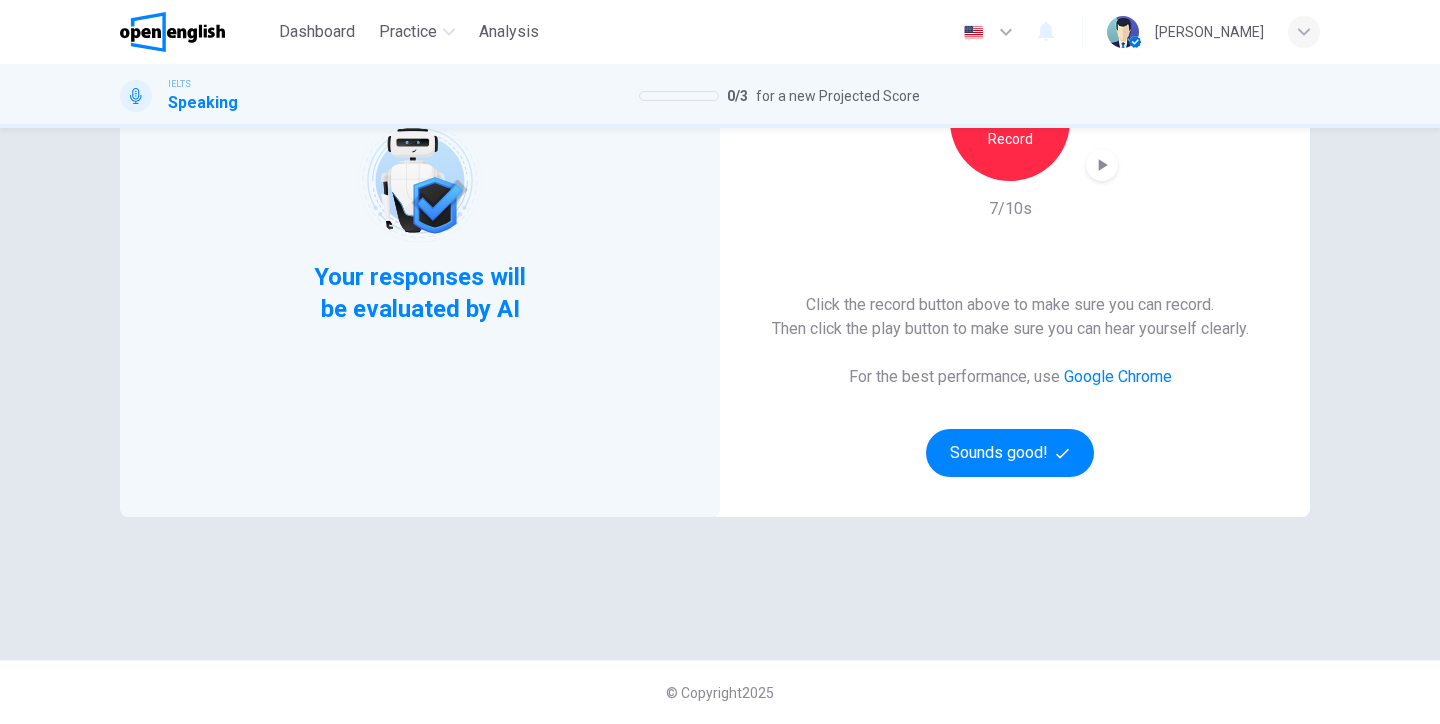 scroll, scrollTop: 243, scrollLeft: 0, axis: vertical 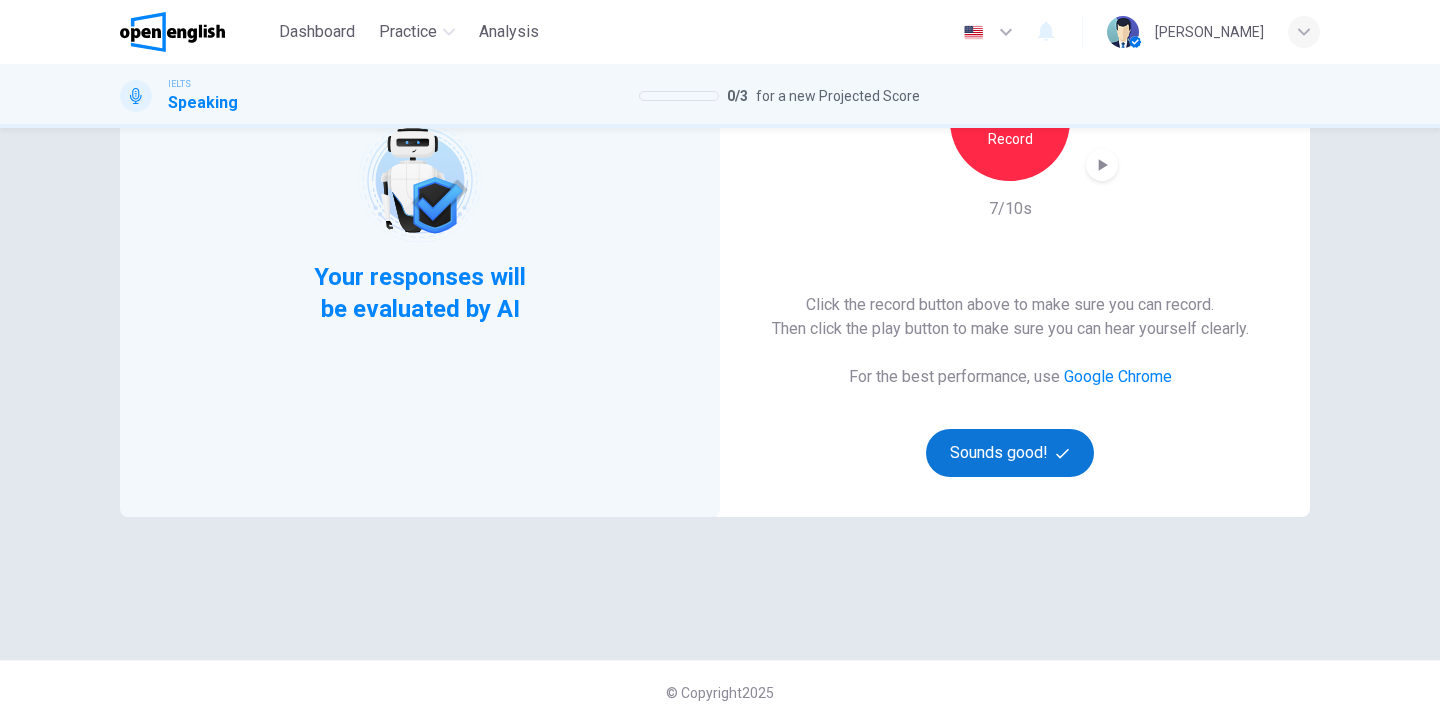 click on "Sounds good!" at bounding box center (1010, 453) 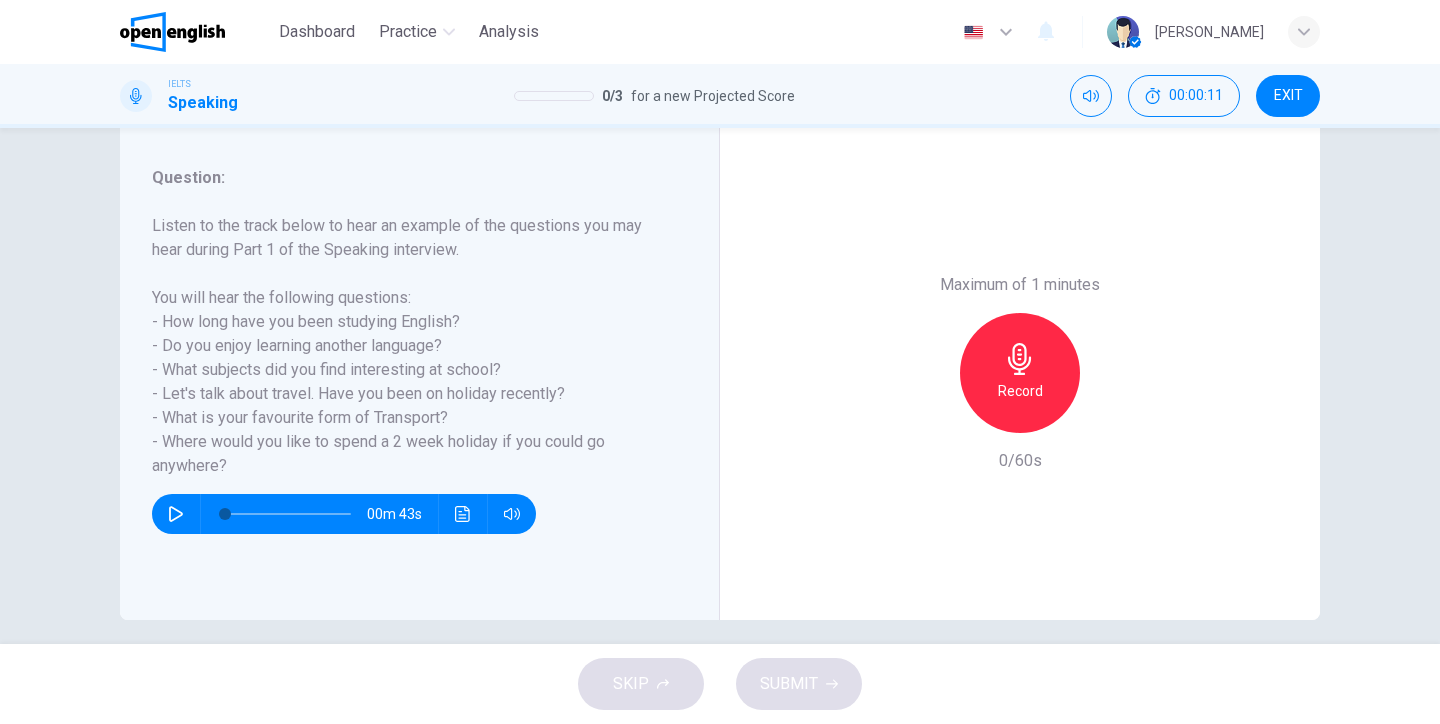 click on "Record" at bounding box center (1020, 391) 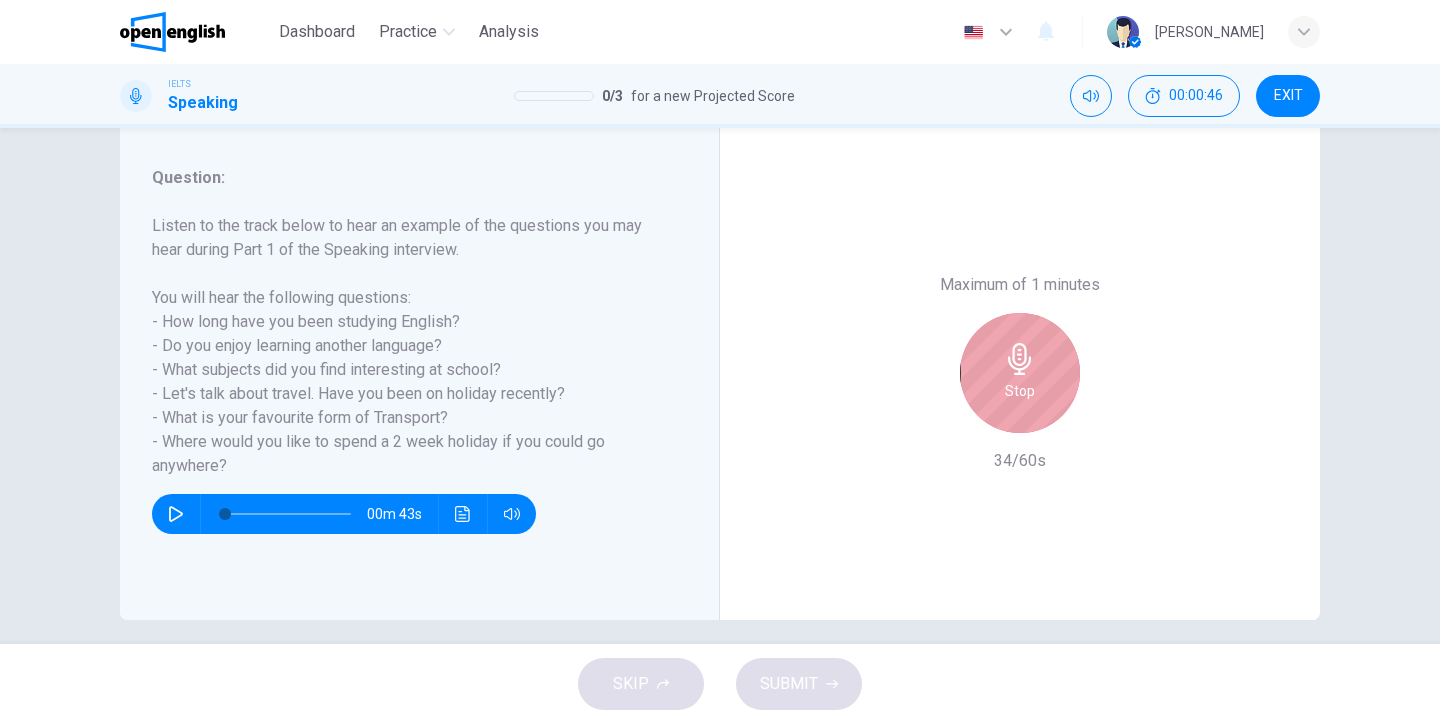 click on "Stop" at bounding box center (1020, 391) 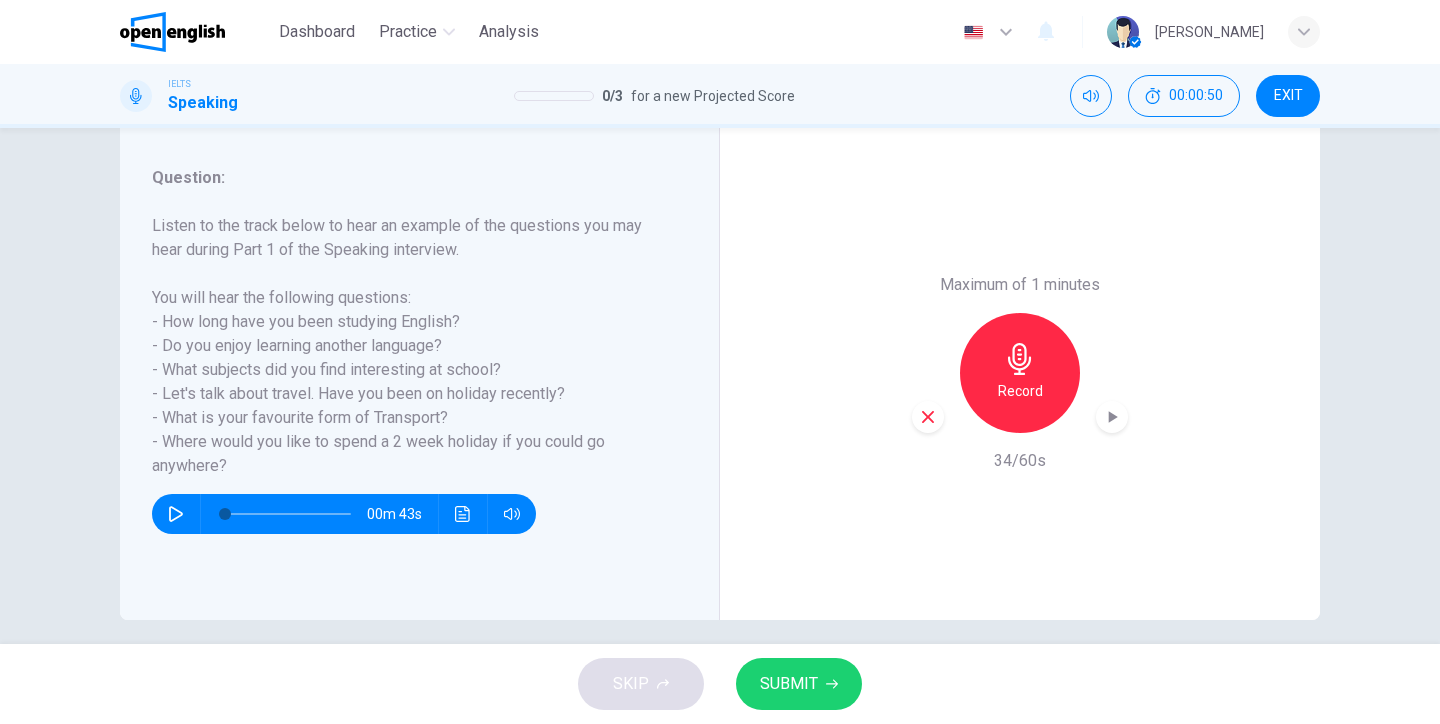 click on "SUBMIT" at bounding box center [789, 684] 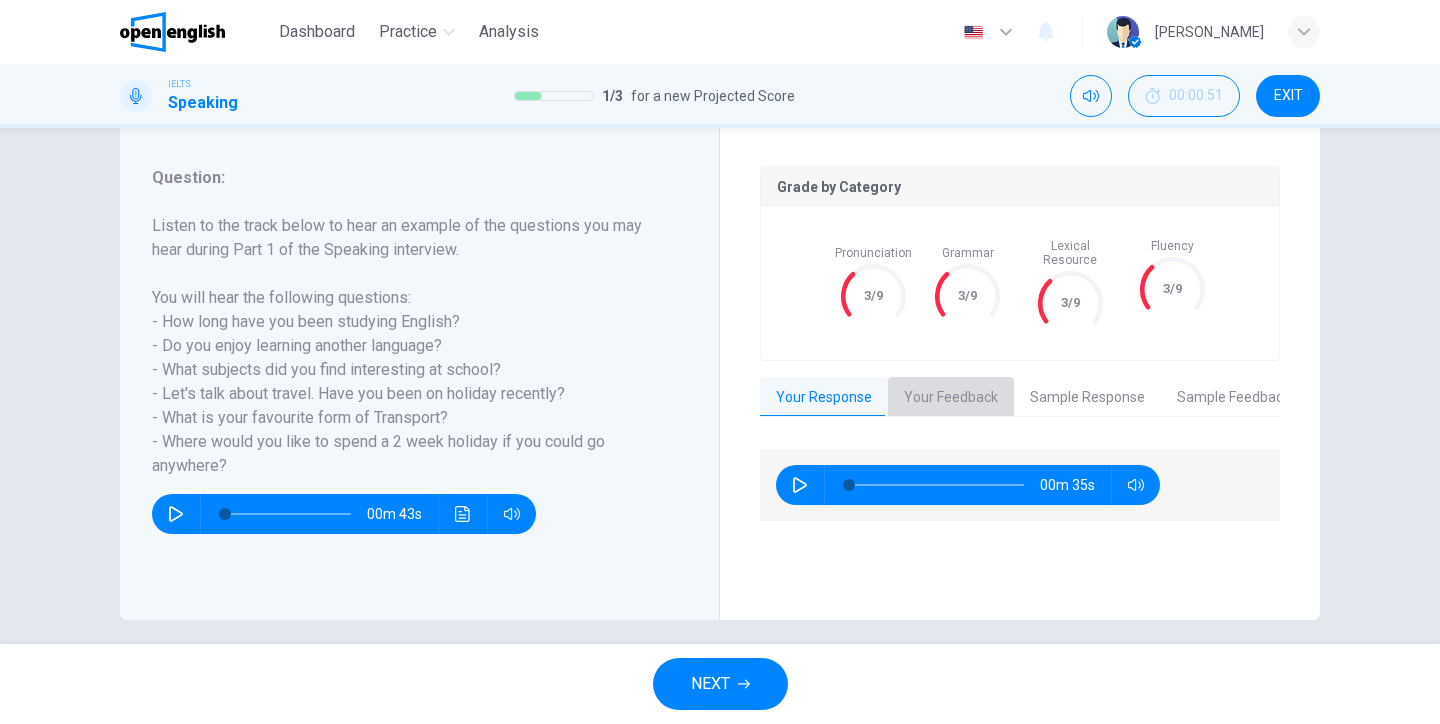 click on "Your Feedback" at bounding box center [951, 398] 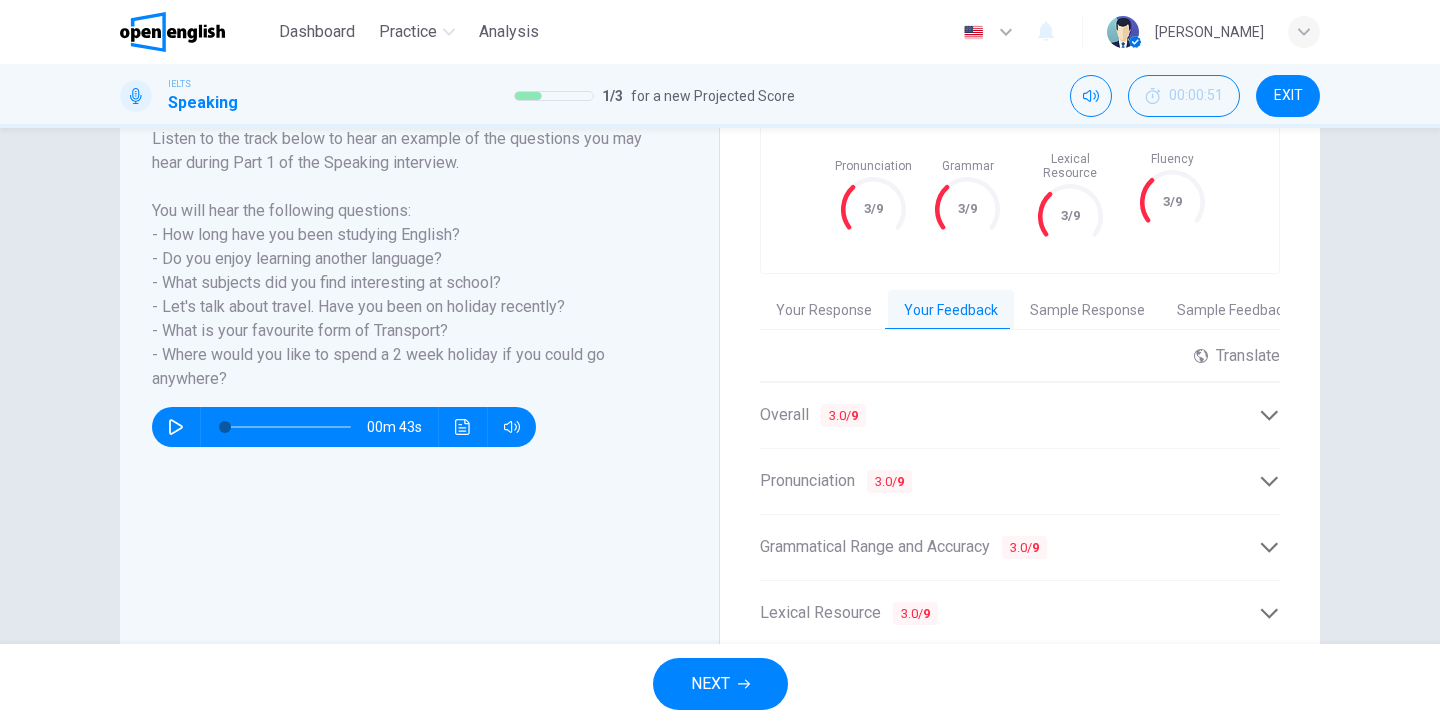 scroll, scrollTop: 333, scrollLeft: 0, axis: vertical 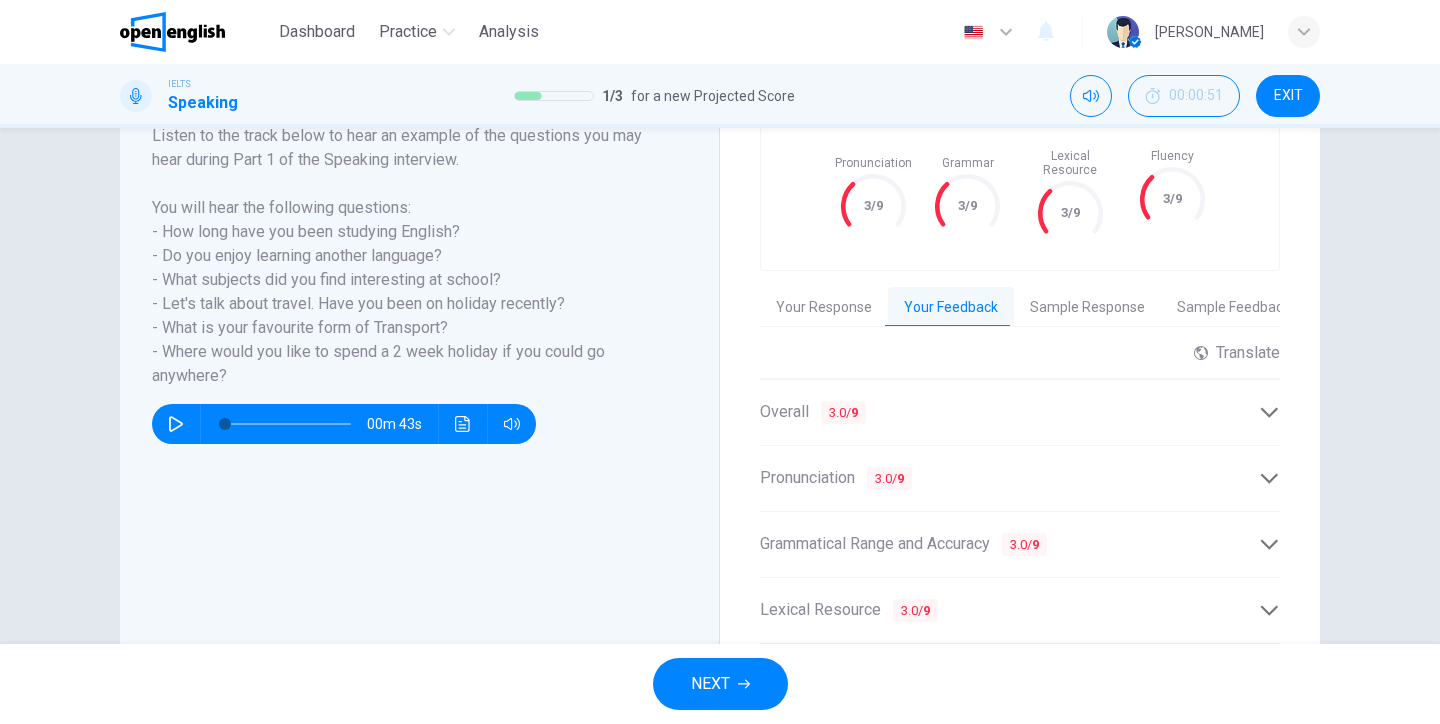 click 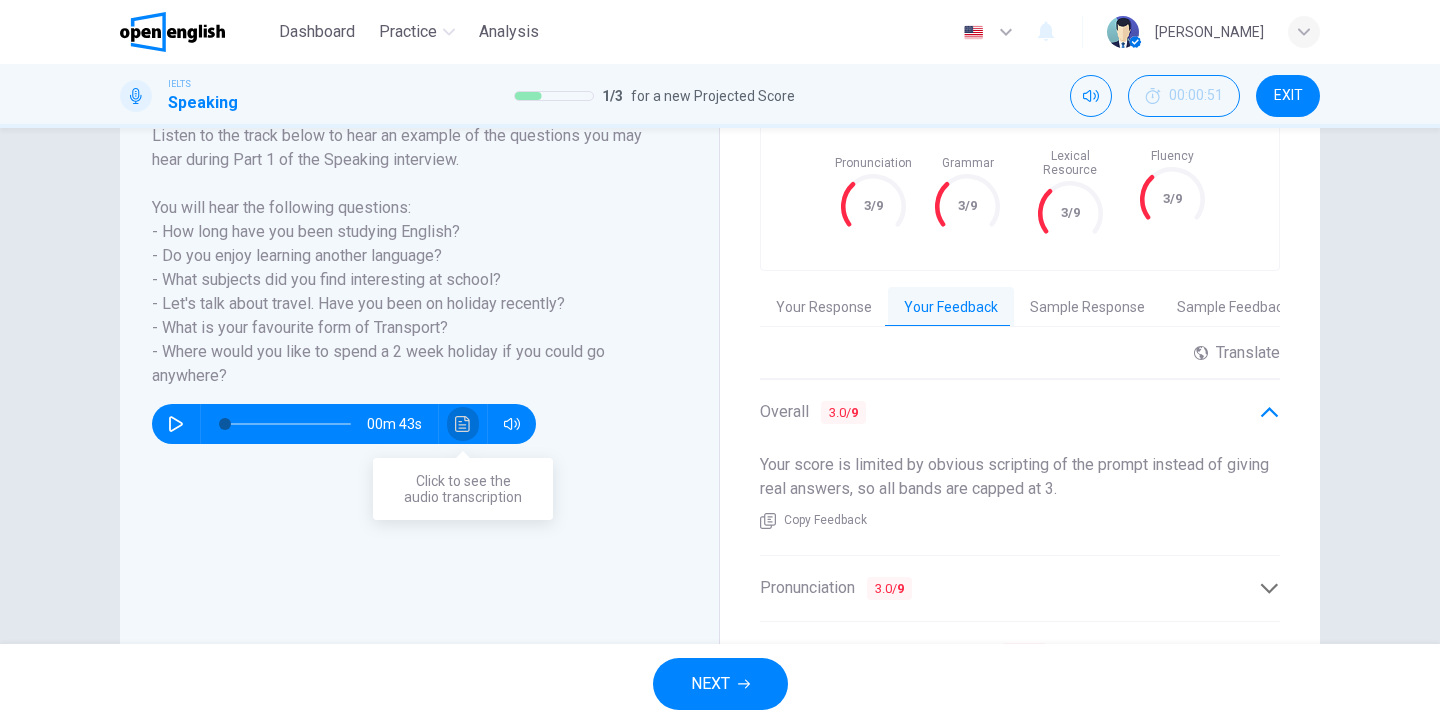 click 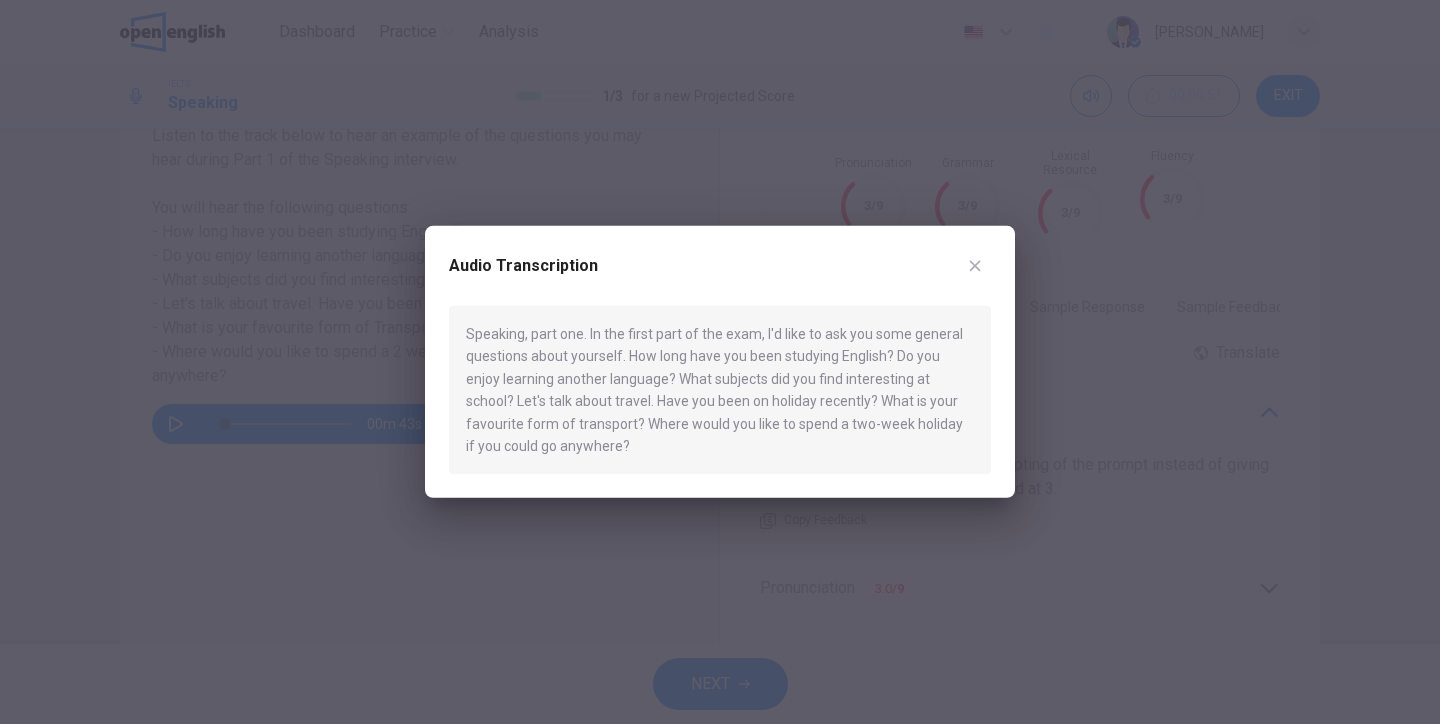 click at bounding box center [720, 362] 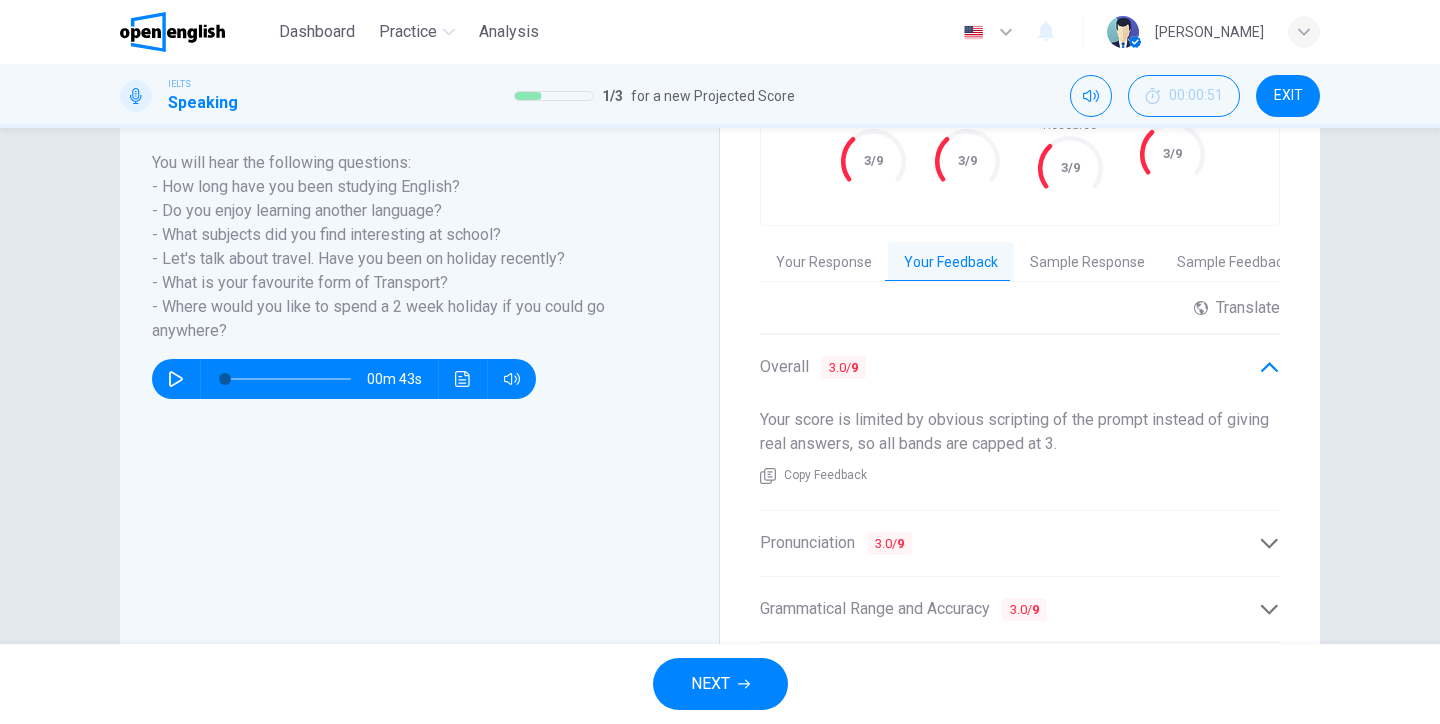 scroll, scrollTop: 440, scrollLeft: 0, axis: vertical 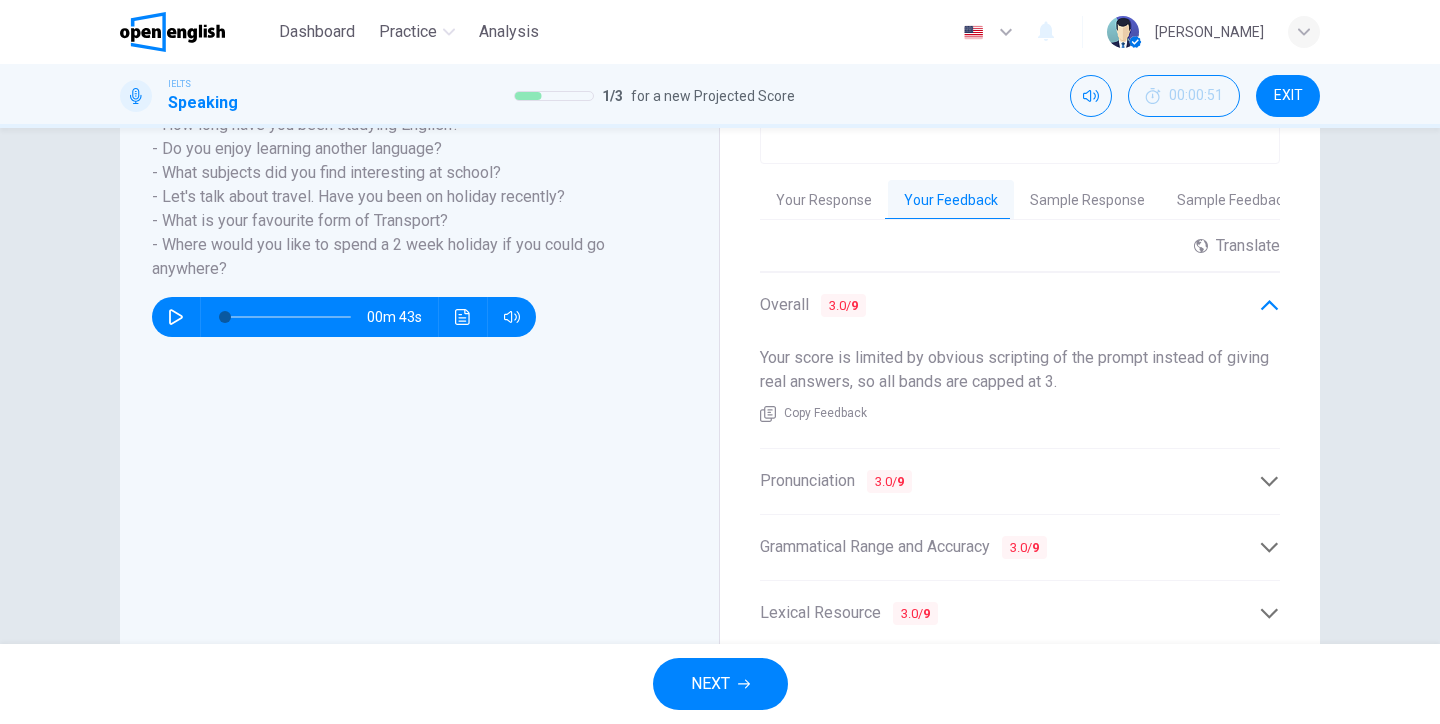 click on "Pronunciation   3.0 / 9" at bounding box center [836, 481] 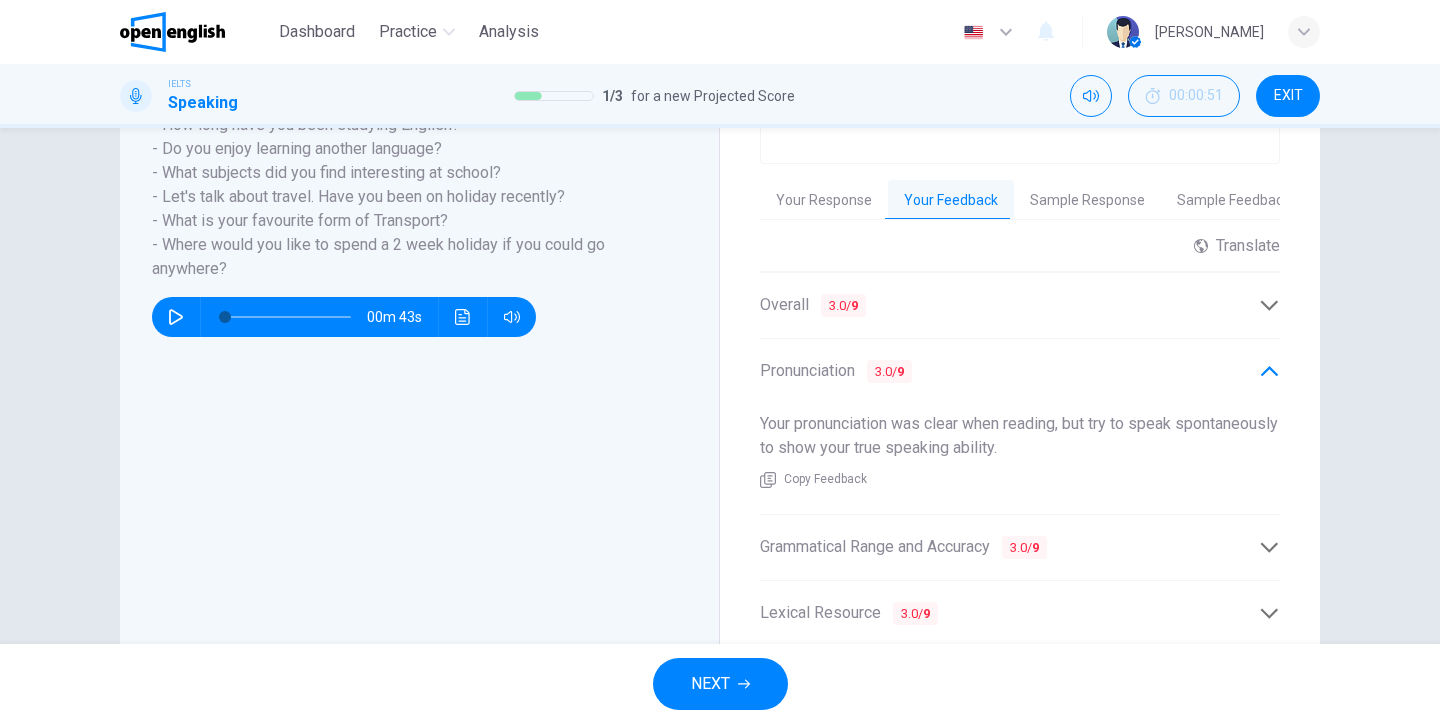 click on "Grammatical Range and Accuracy   3.0 / 9" at bounding box center (903, 547) 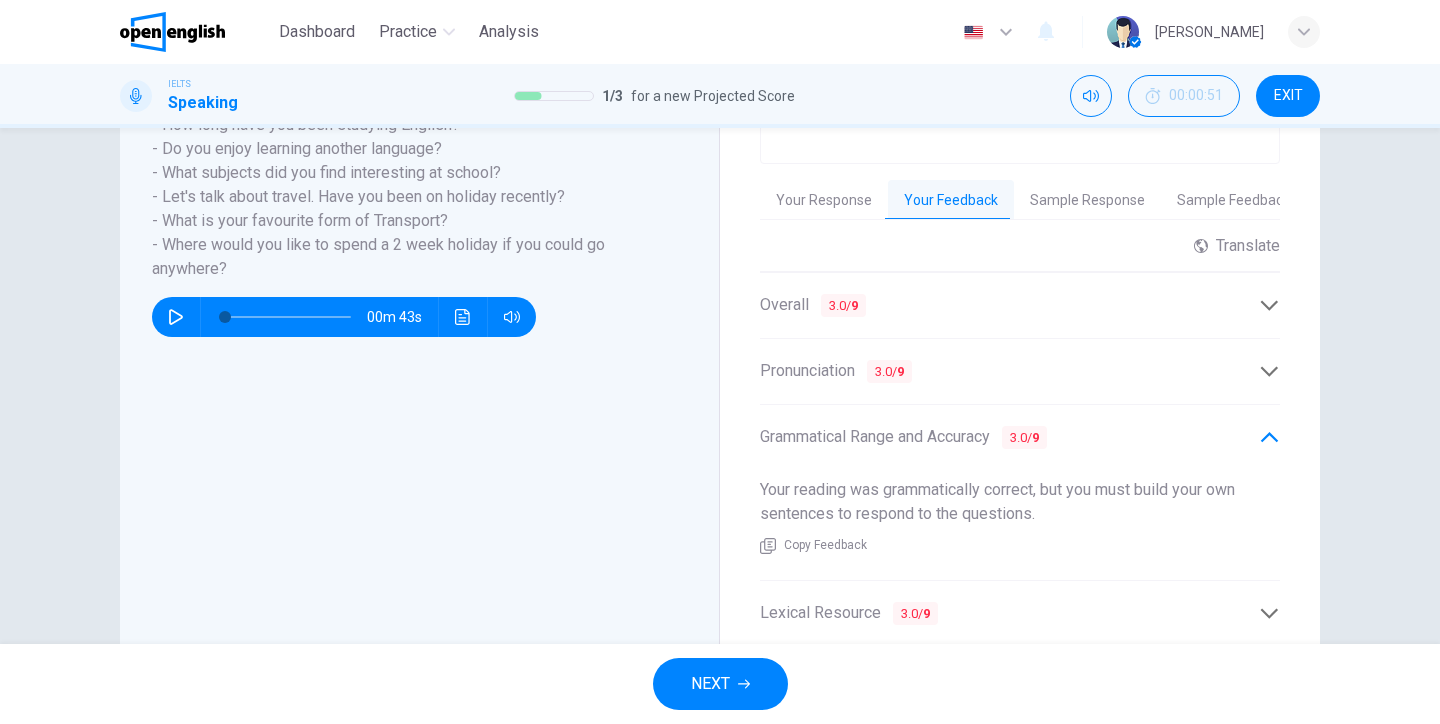 click on "Lexical Resource   3.0 / 9" at bounding box center [849, 613] 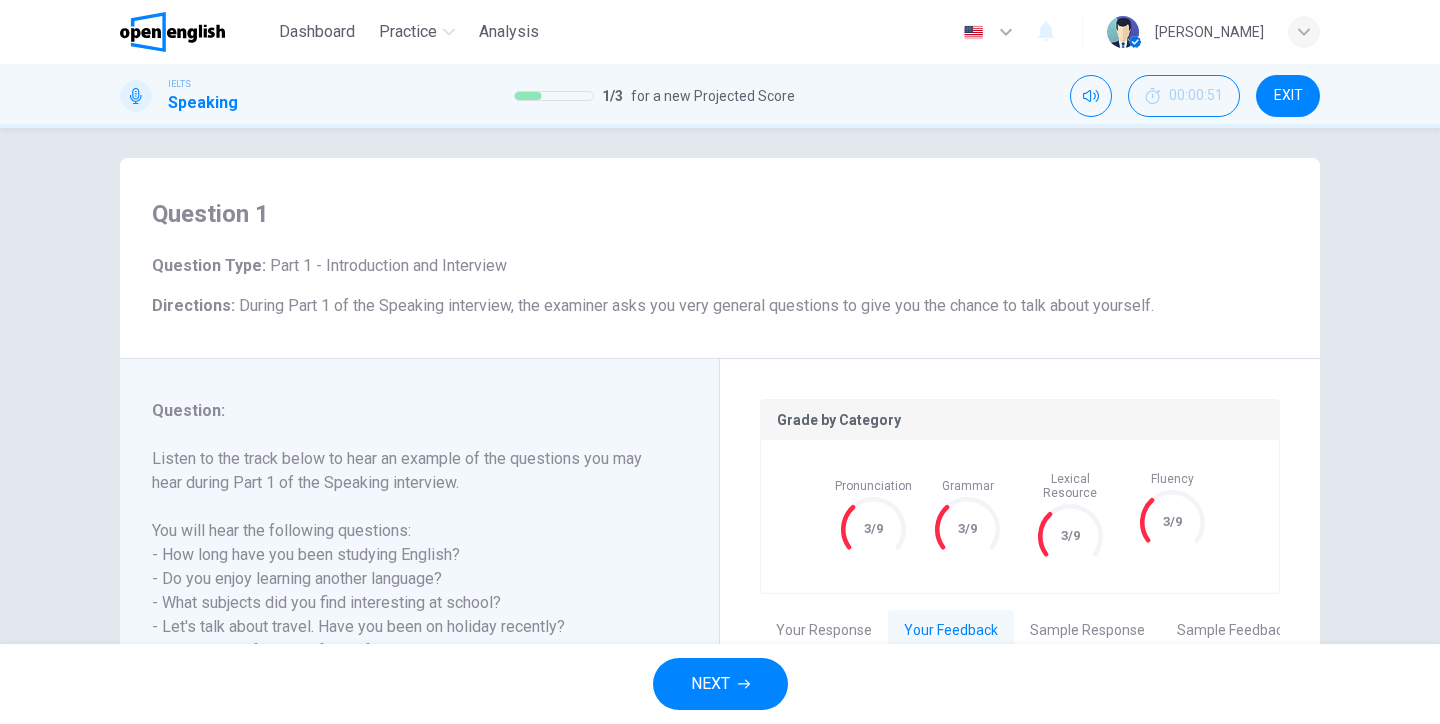 scroll, scrollTop: 13, scrollLeft: 0, axis: vertical 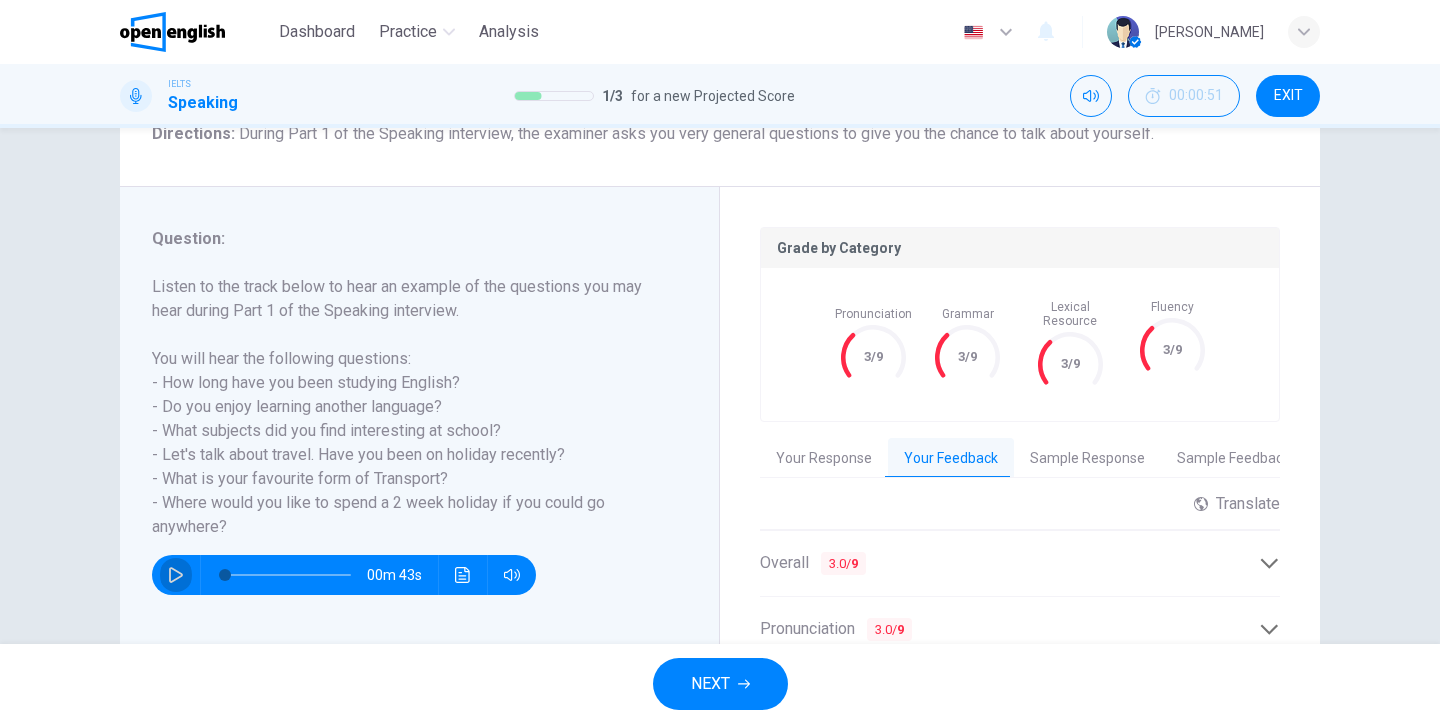 click 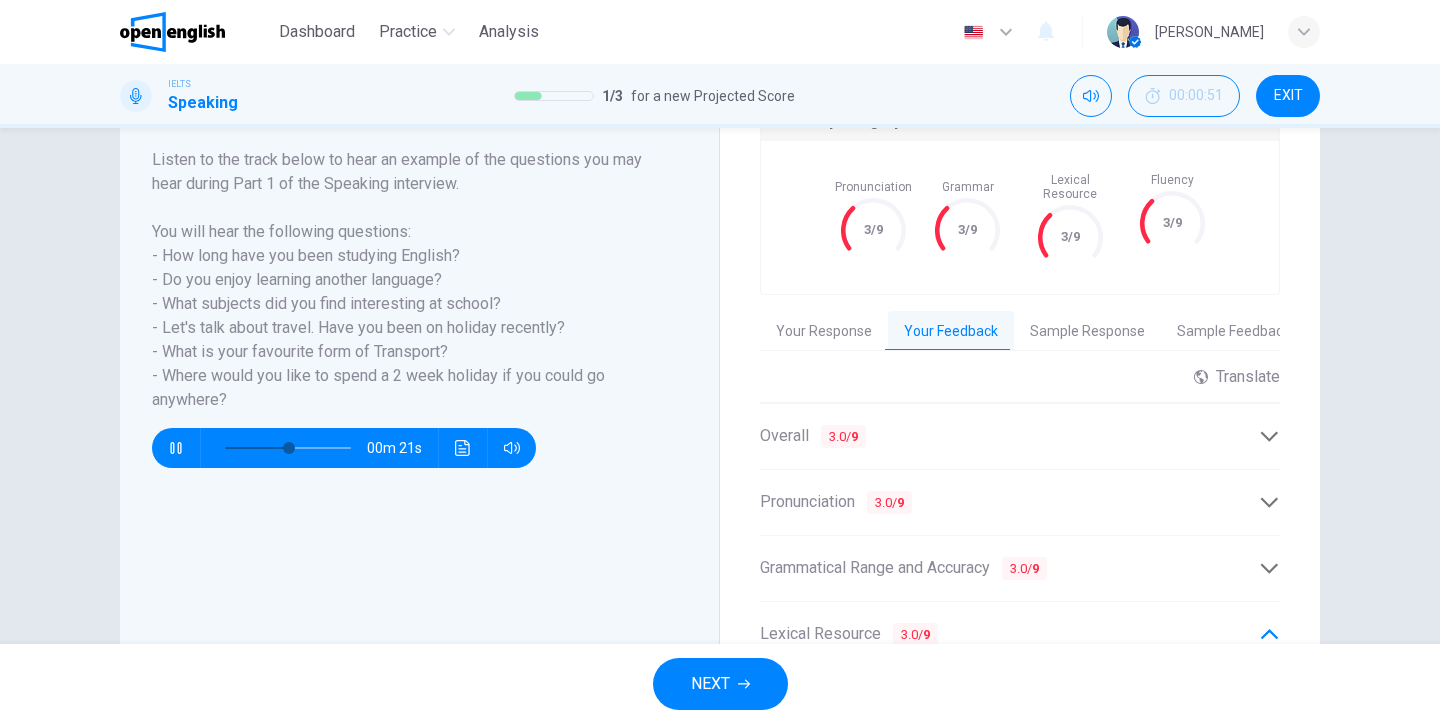 scroll, scrollTop: 348, scrollLeft: 0, axis: vertical 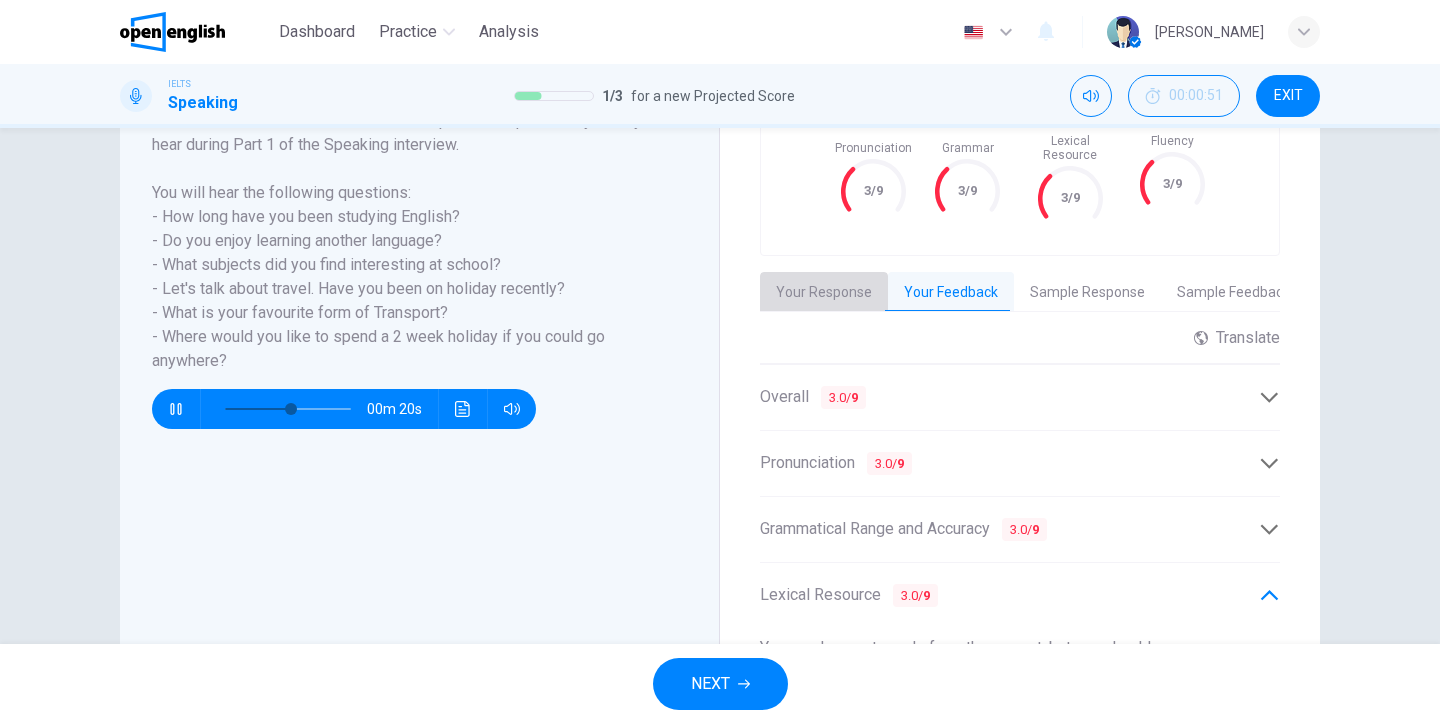 click on "Your Response" at bounding box center (824, 293) 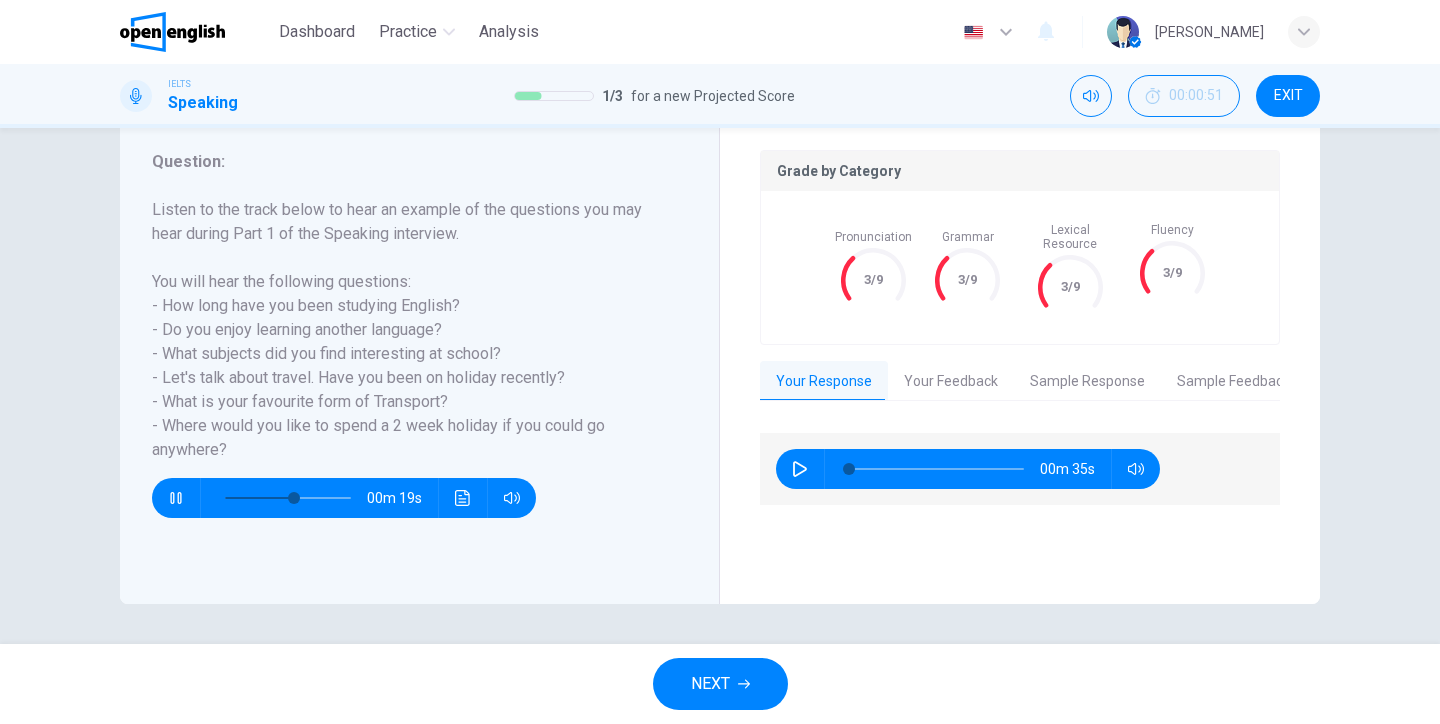 click on "Sample Response" at bounding box center (1087, 382) 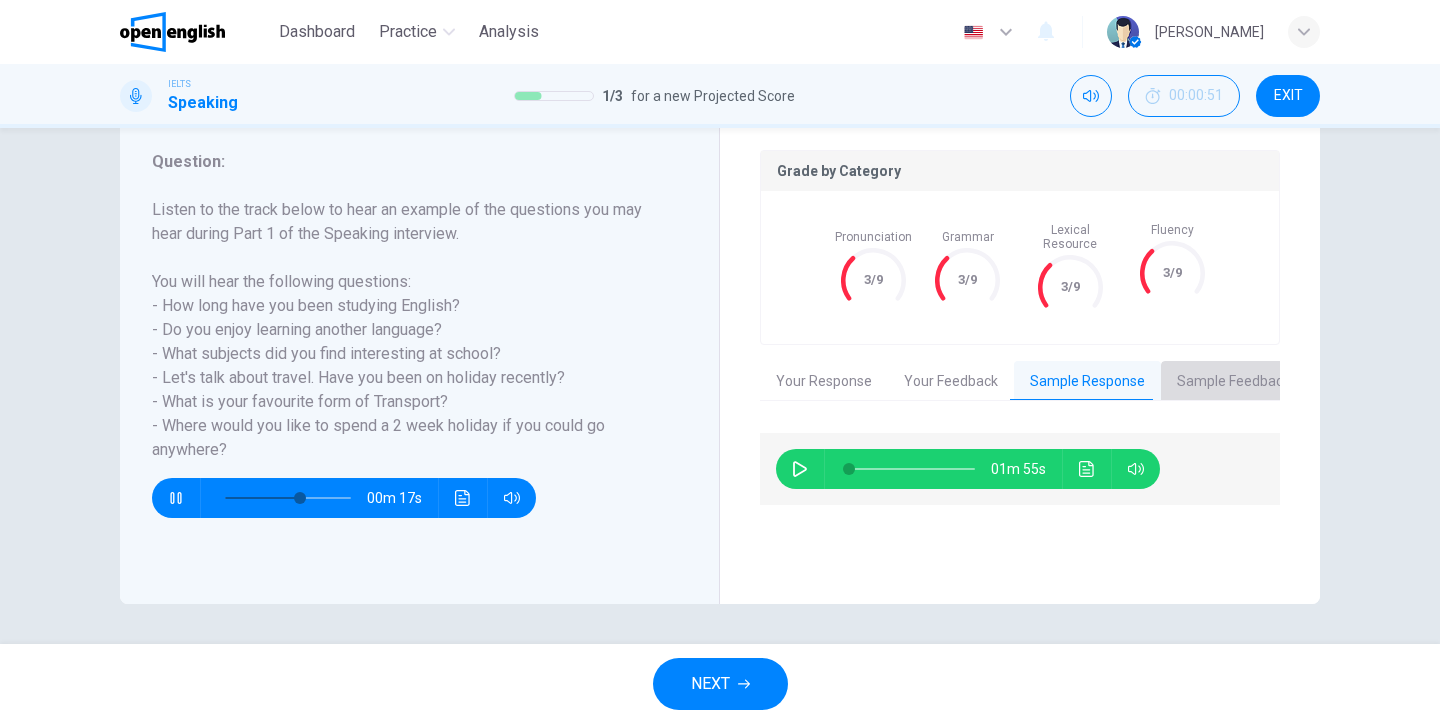 click on "Sample Feedback" at bounding box center [1233, 382] 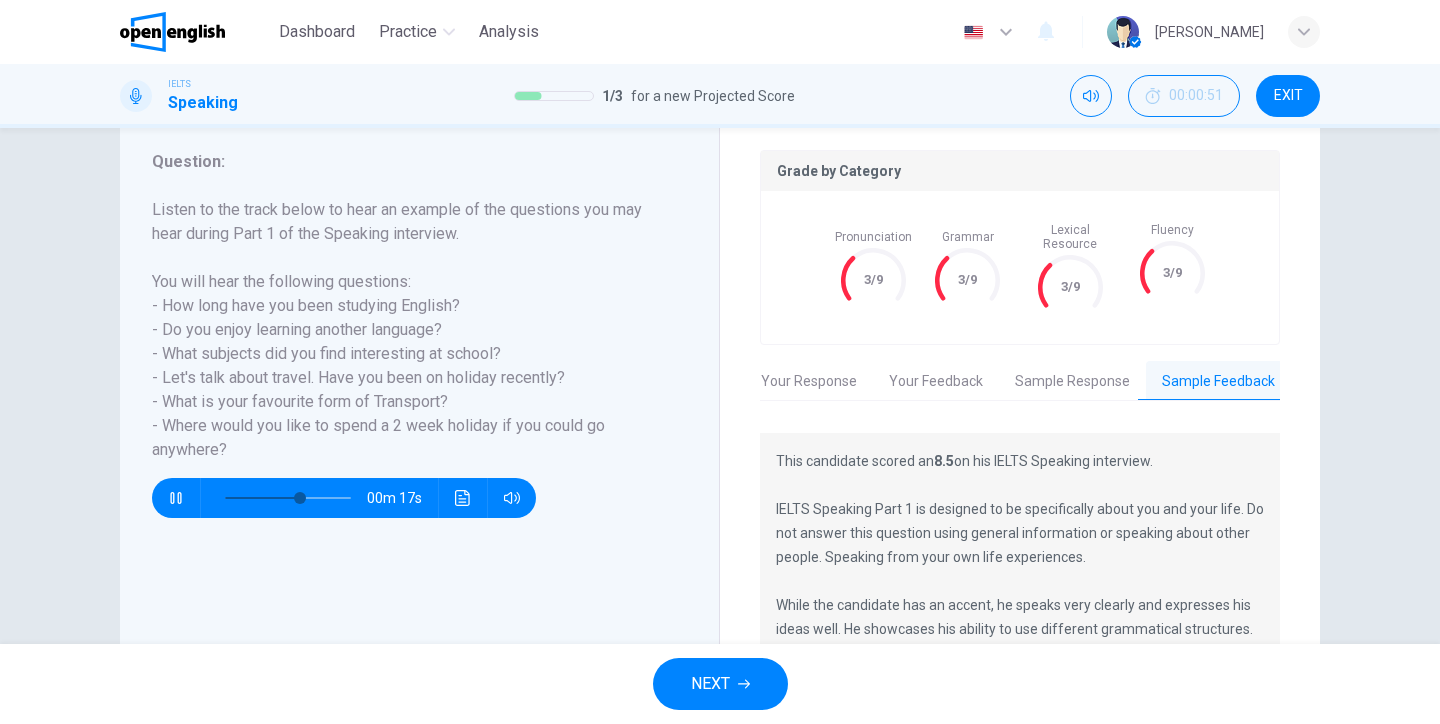 scroll, scrollTop: 0, scrollLeft: 16, axis: horizontal 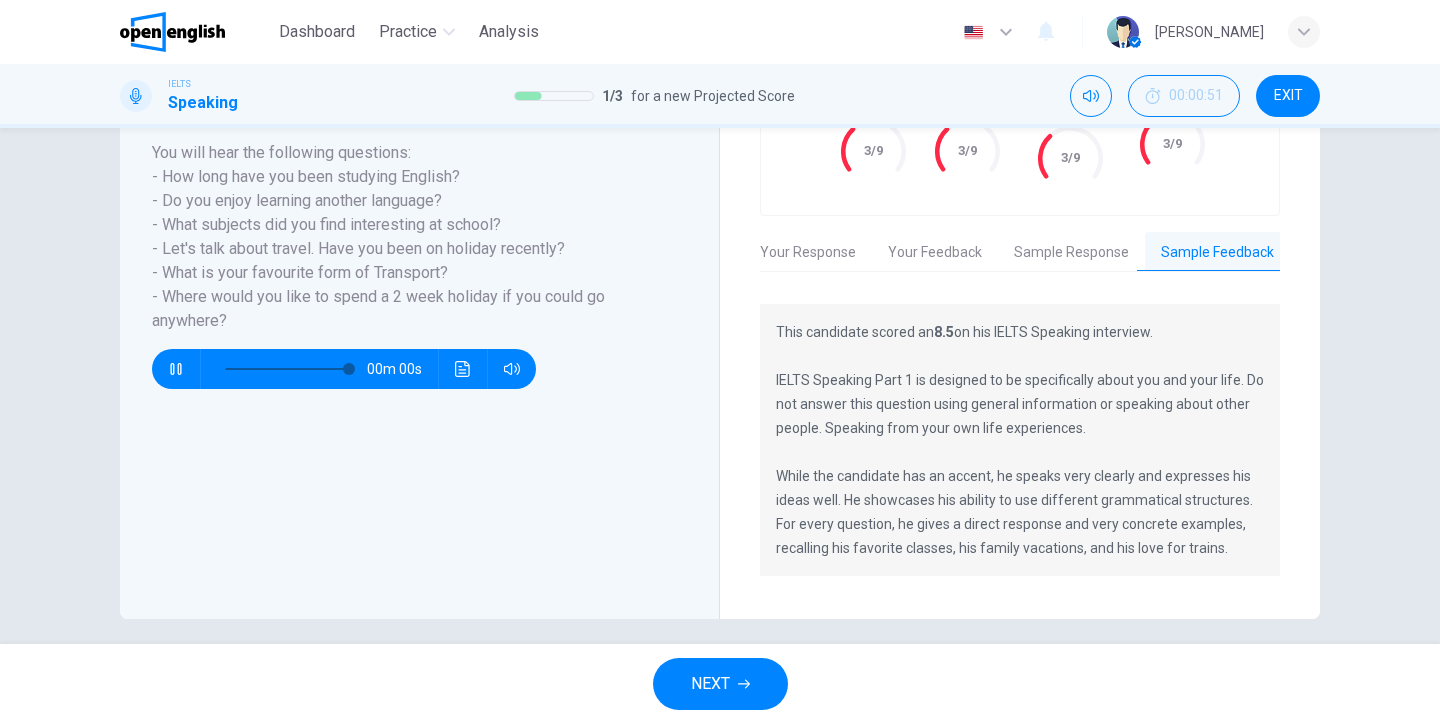 type on "*" 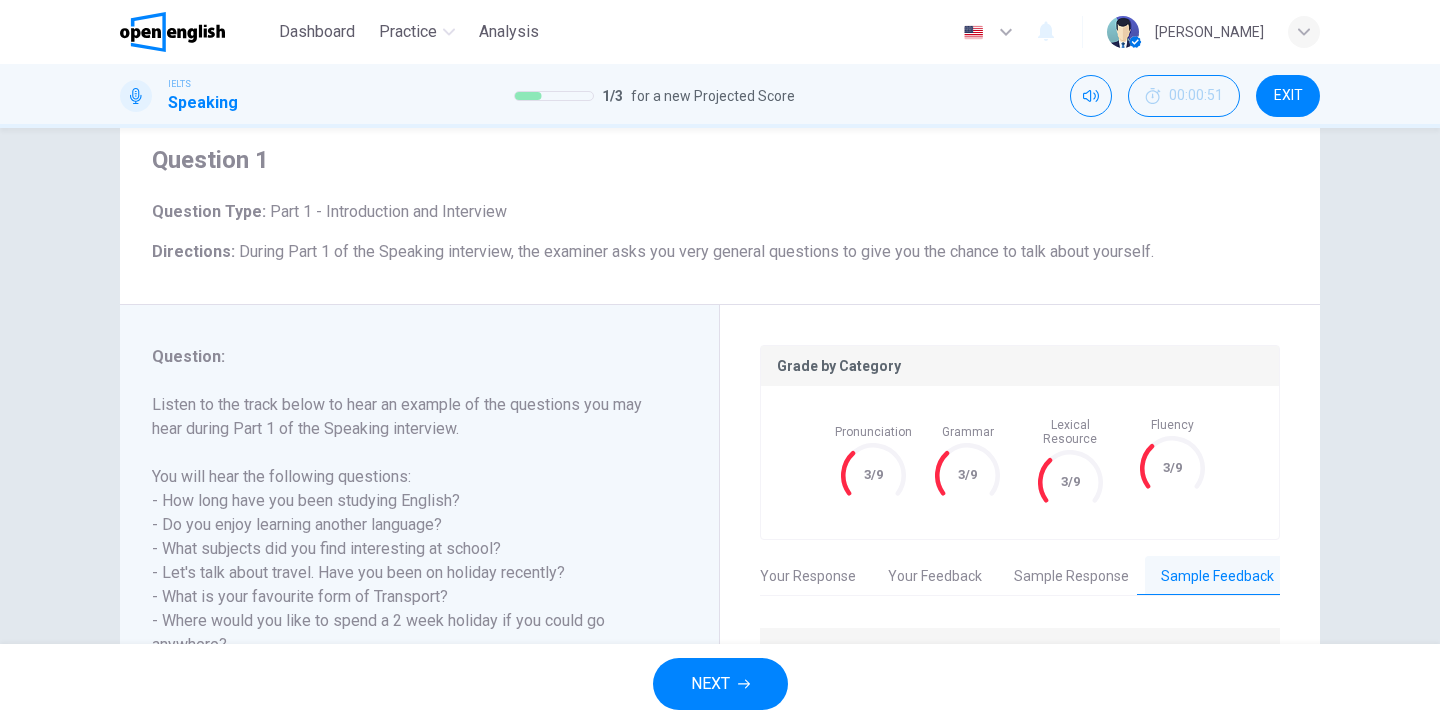 scroll, scrollTop: 118, scrollLeft: 0, axis: vertical 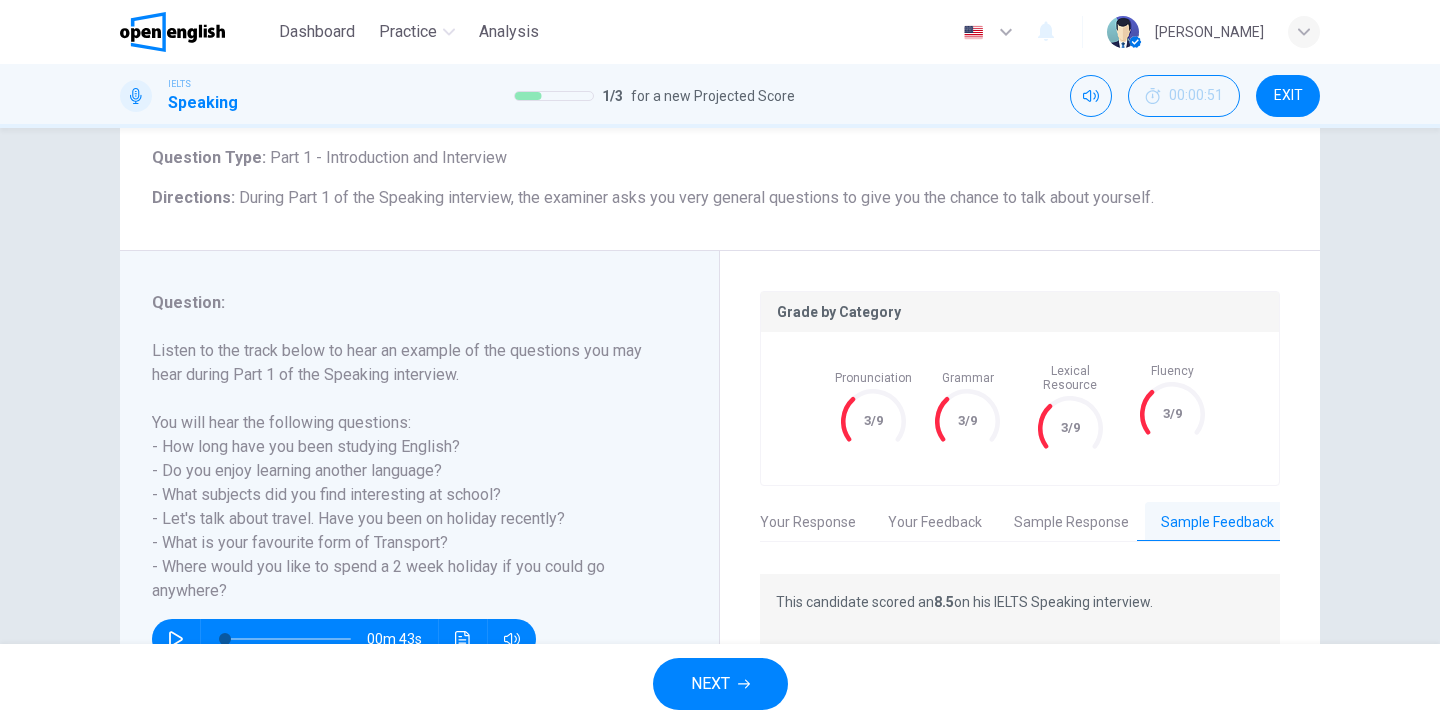 click on "Your Response" at bounding box center (808, 523) 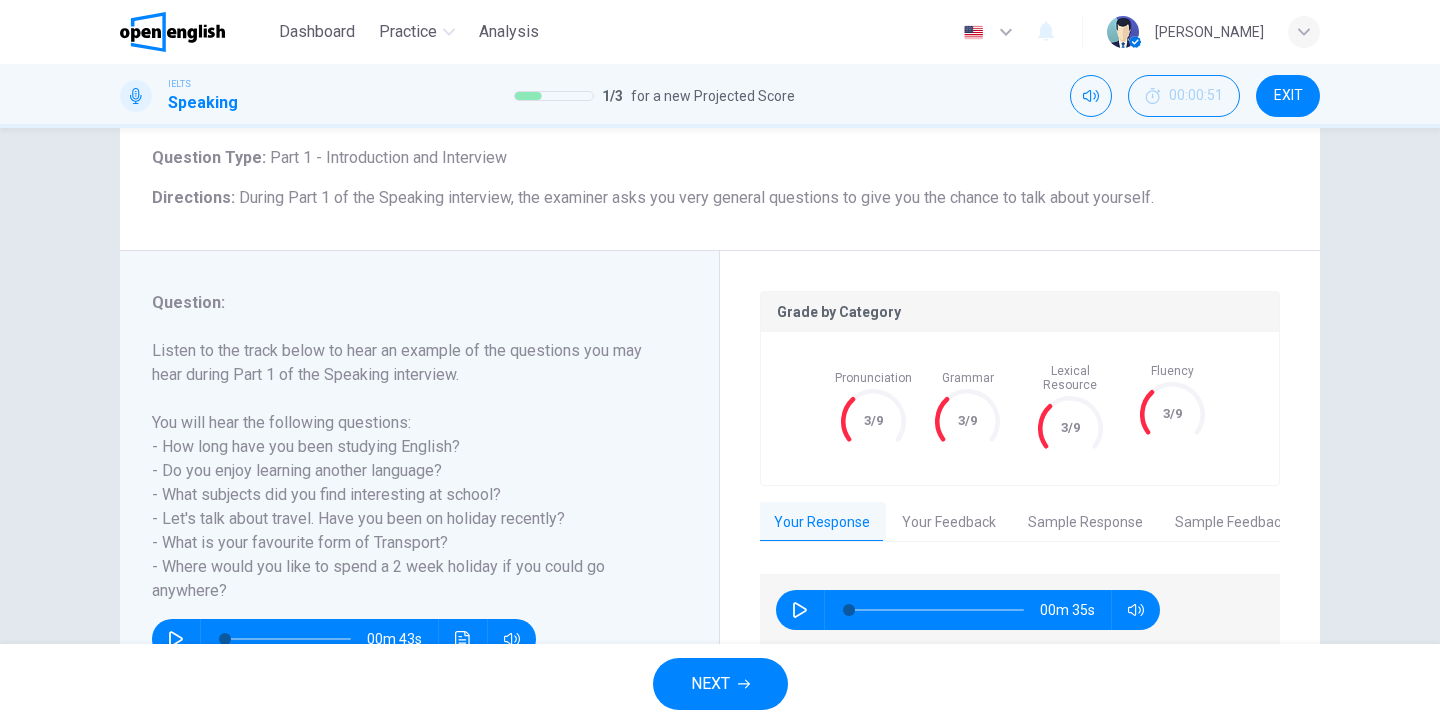 scroll, scrollTop: 0, scrollLeft: 0, axis: both 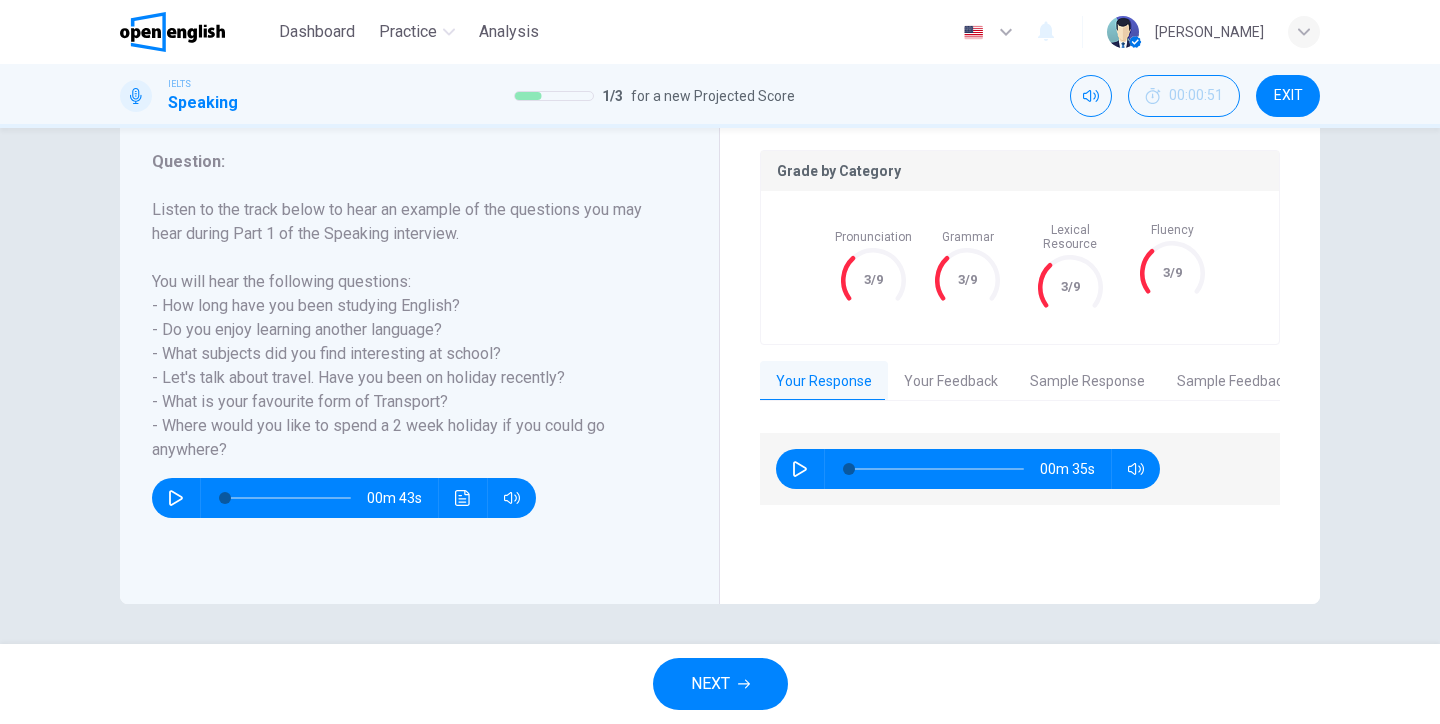 click 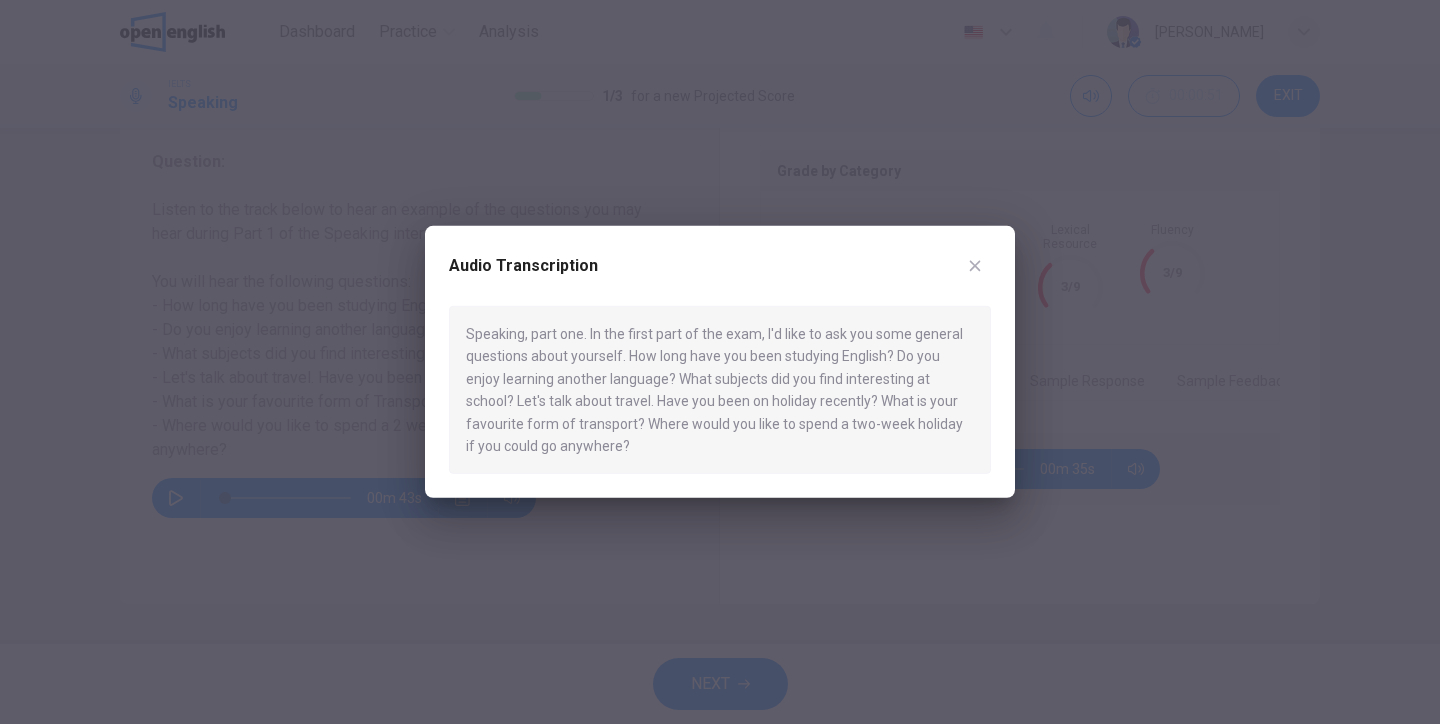 click at bounding box center (720, 362) 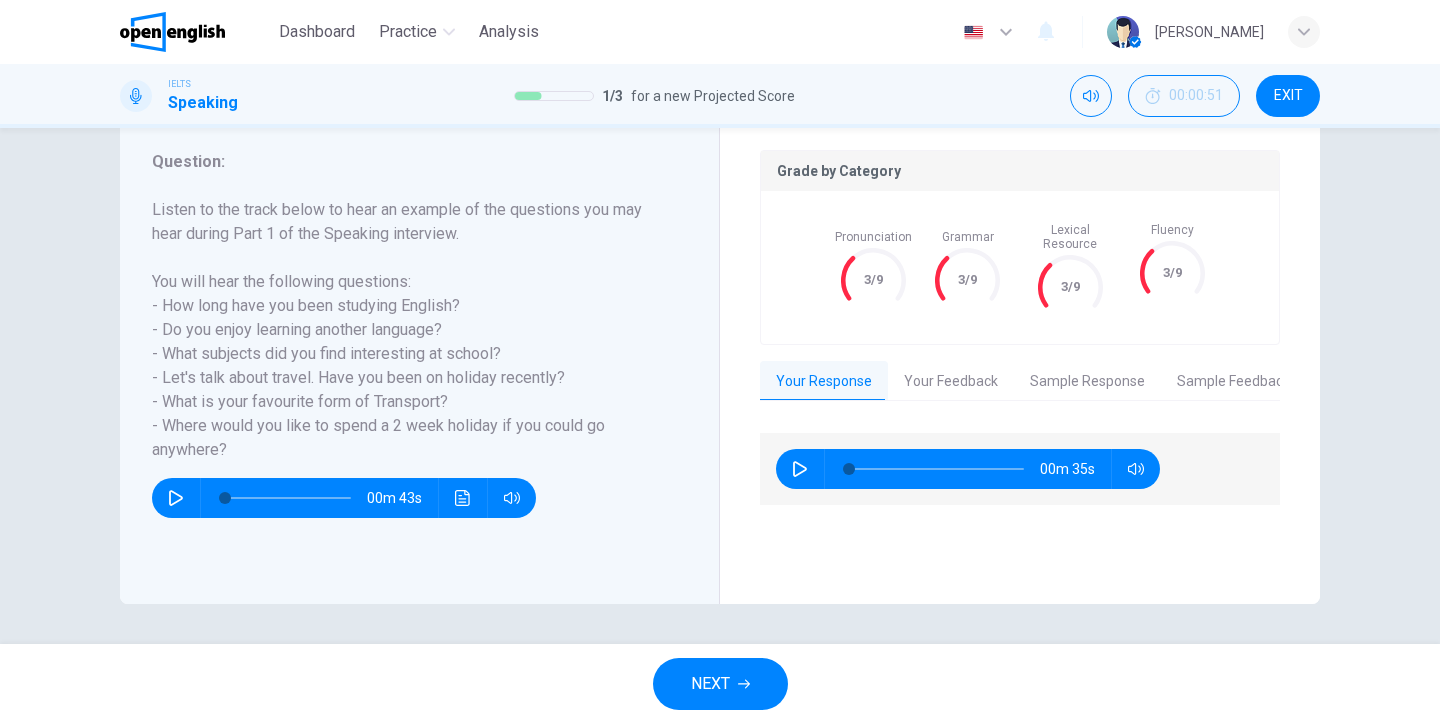 click on "NEXT" at bounding box center (710, 684) 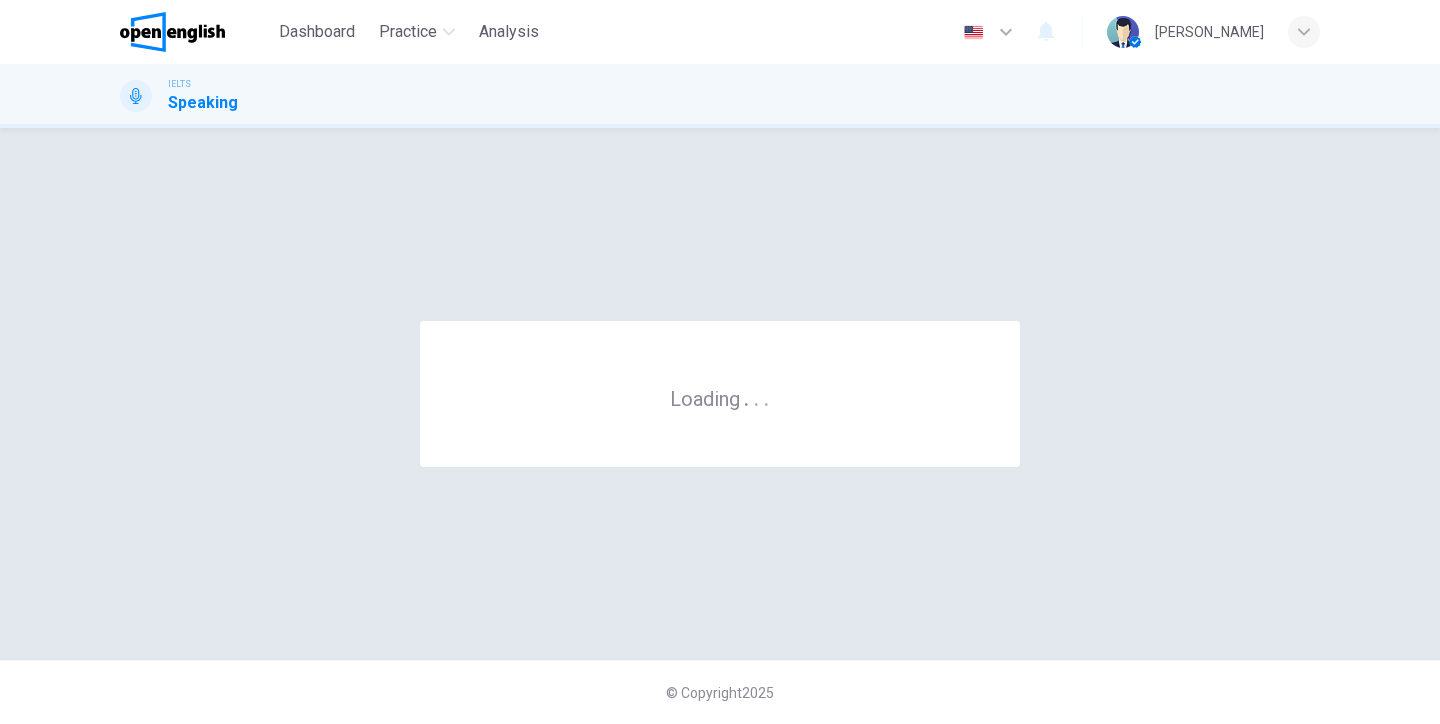 scroll, scrollTop: 0, scrollLeft: 0, axis: both 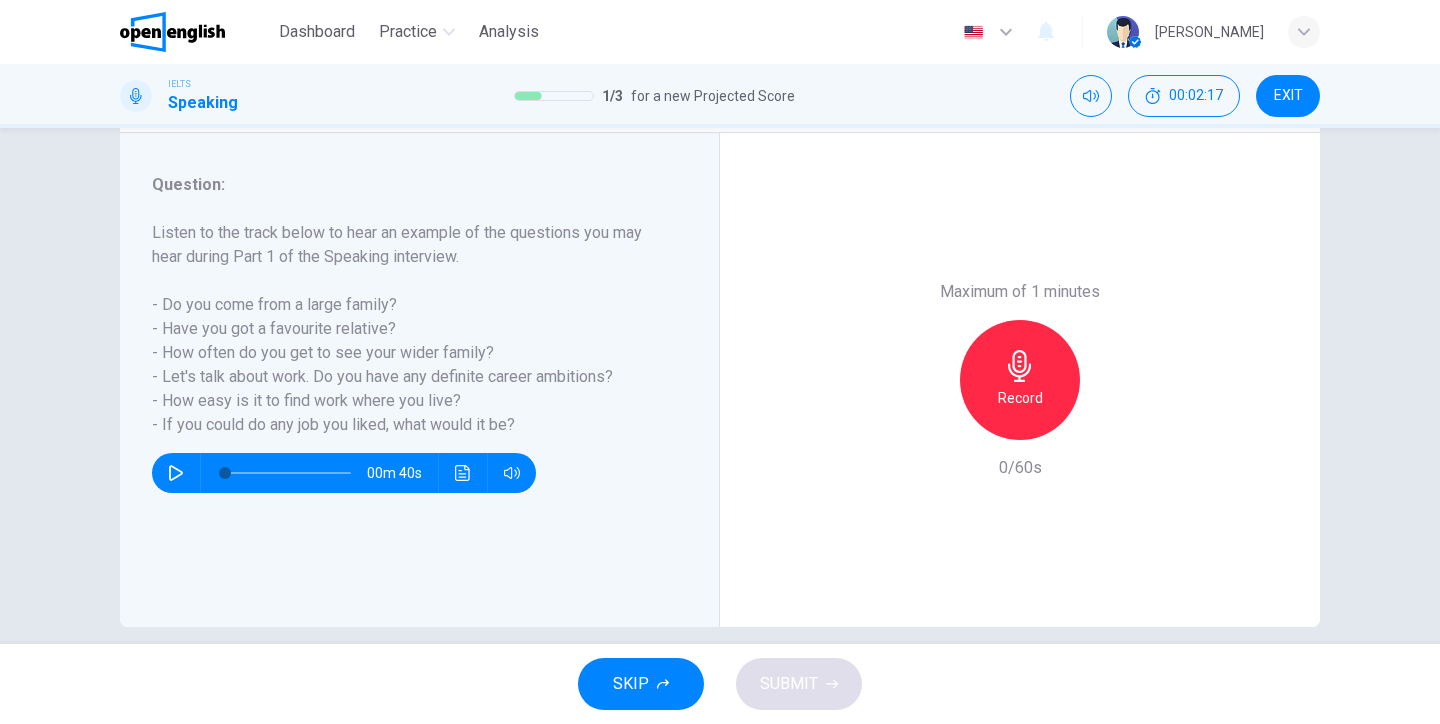 click 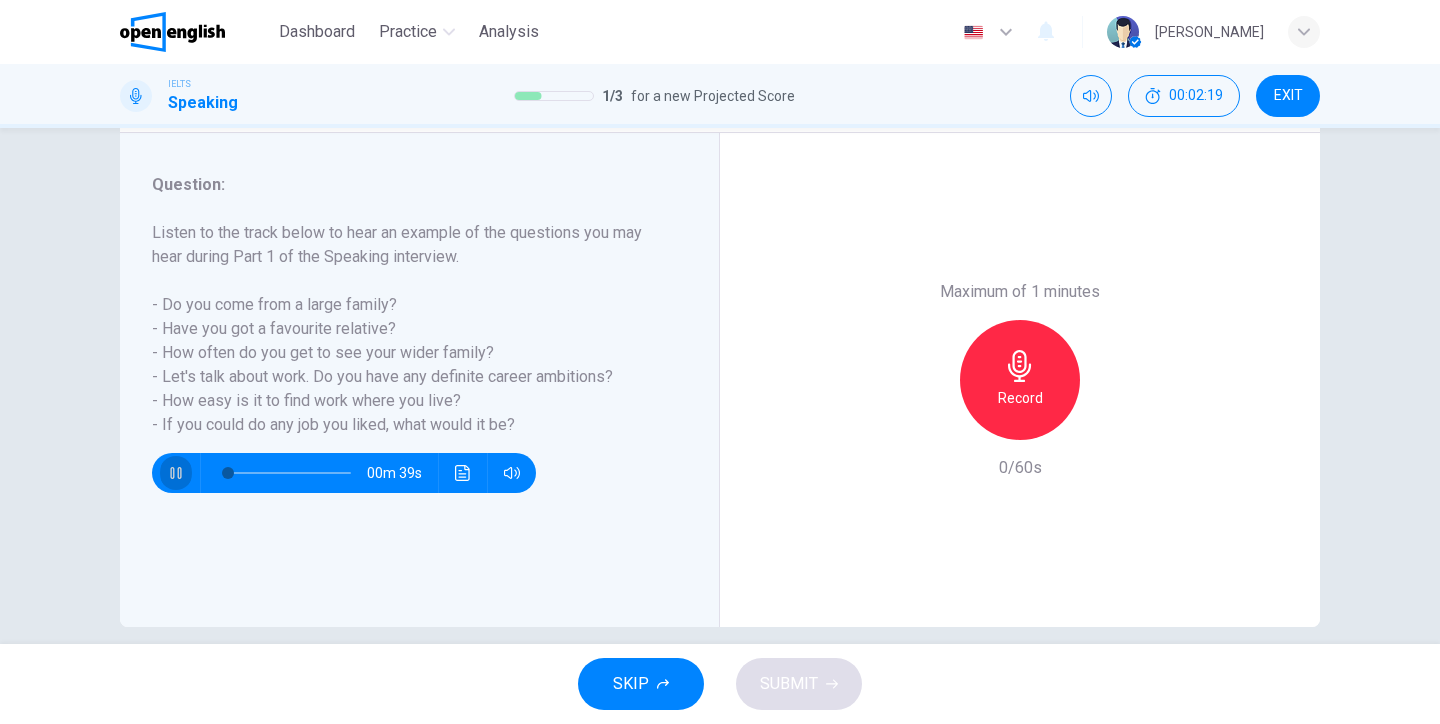 click at bounding box center [176, 473] 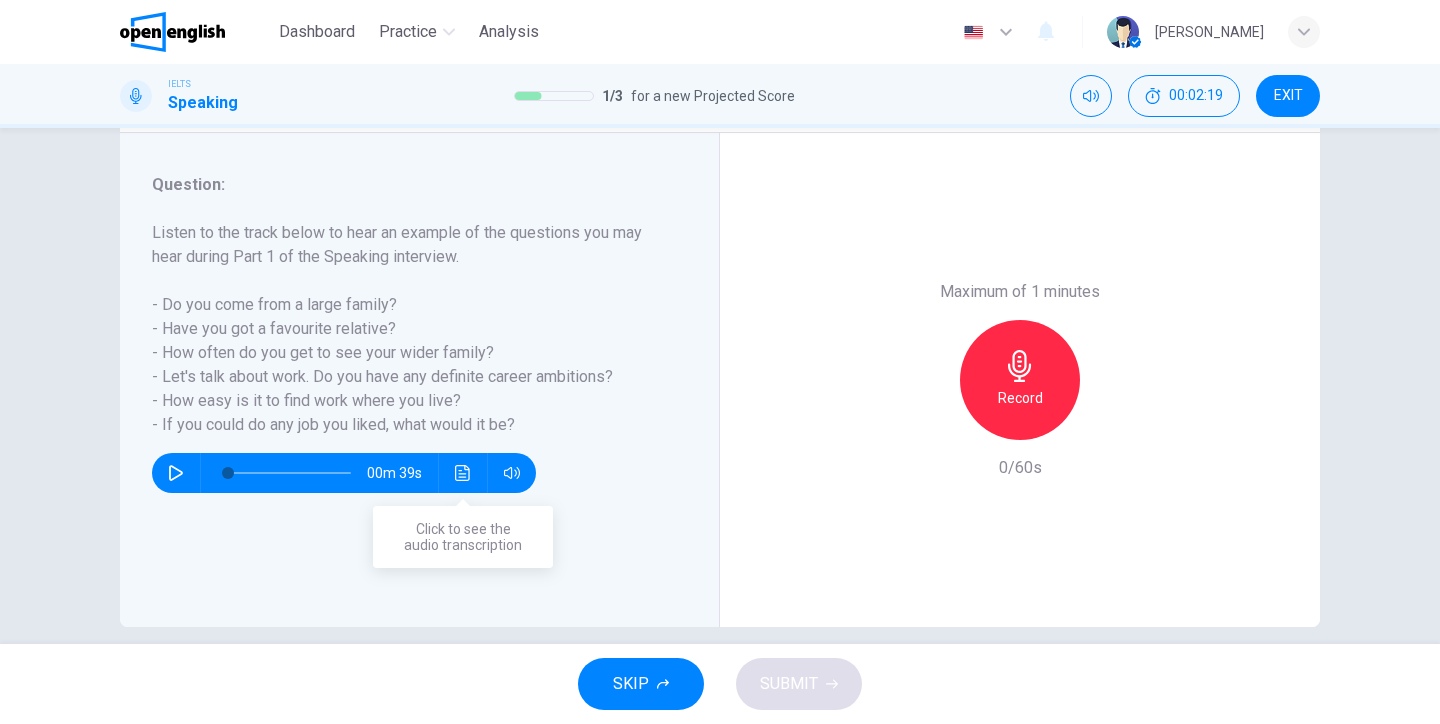 click 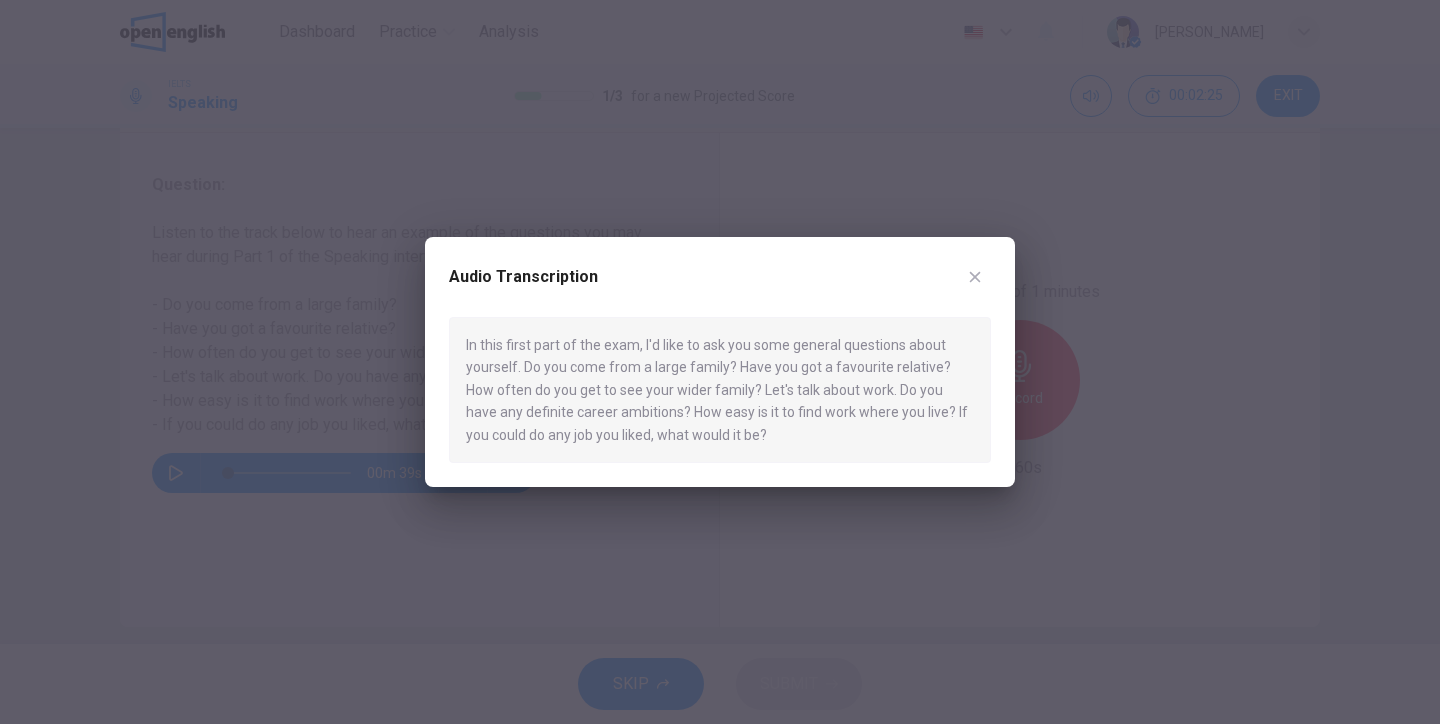 click at bounding box center [720, 362] 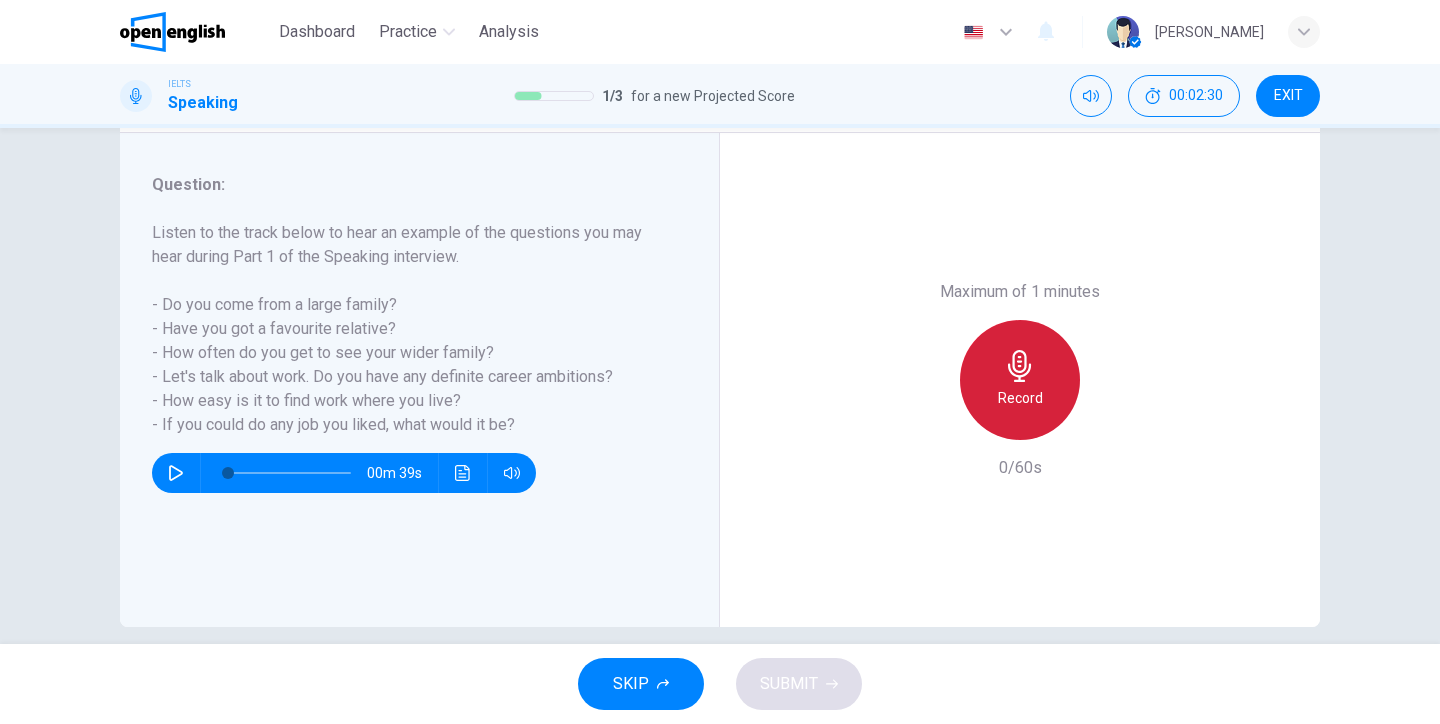 click on "Record" at bounding box center (1020, 398) 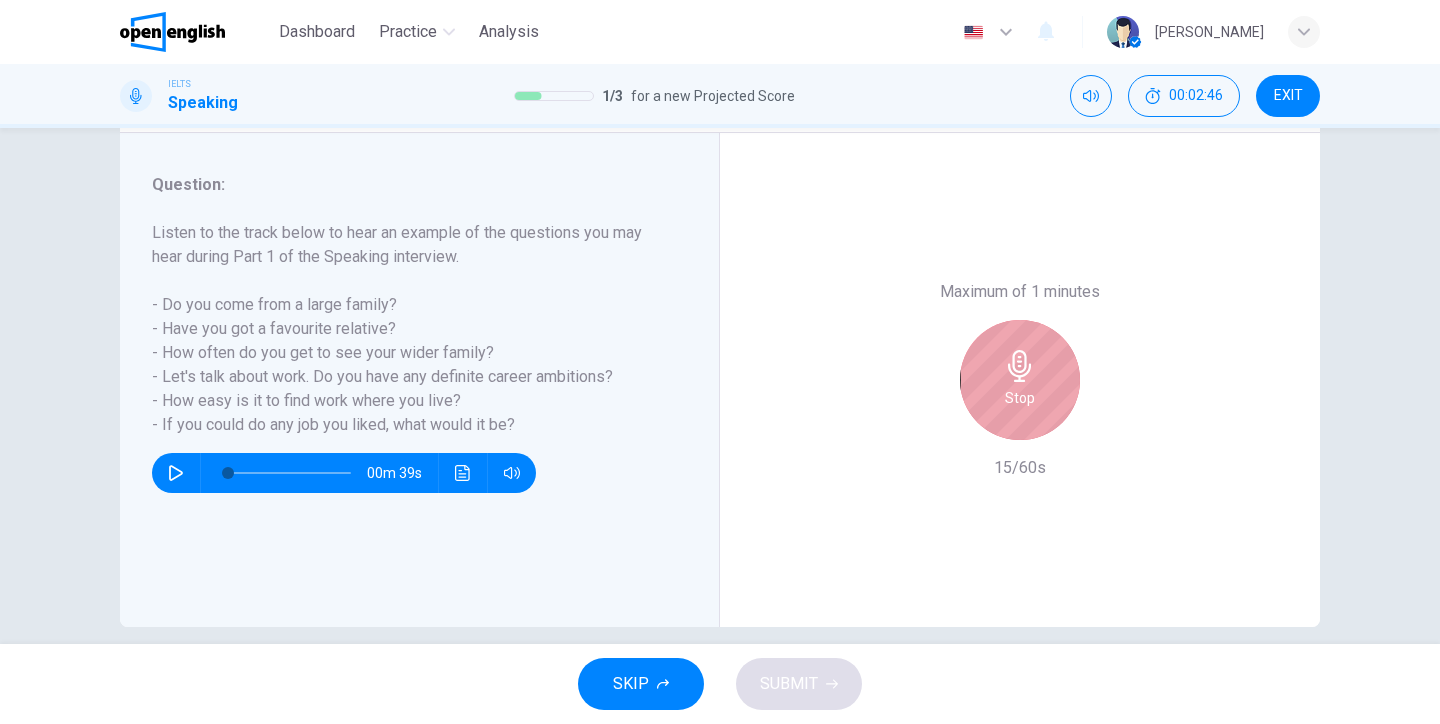 click on "Stop" at bounding box center [1020, 398] 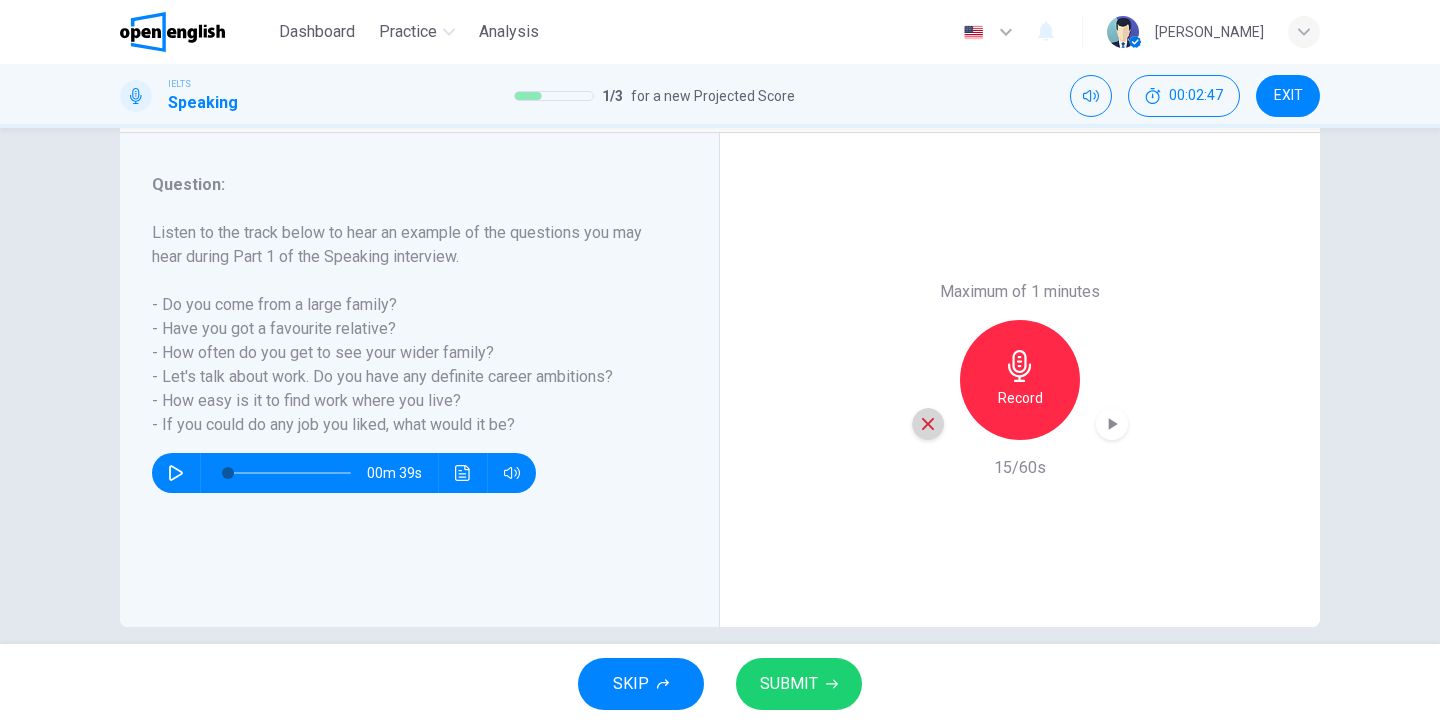 click 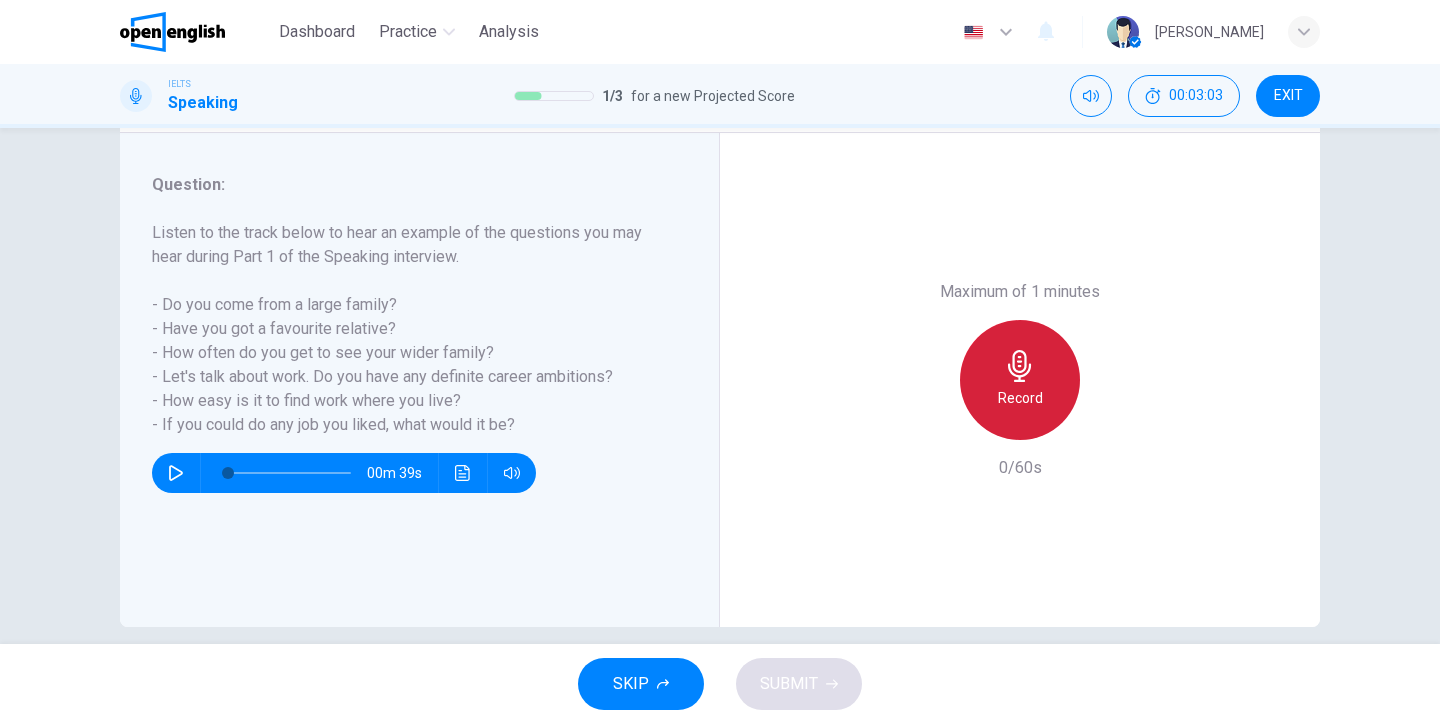 click on "Record" at bounding box center [1020, 398] 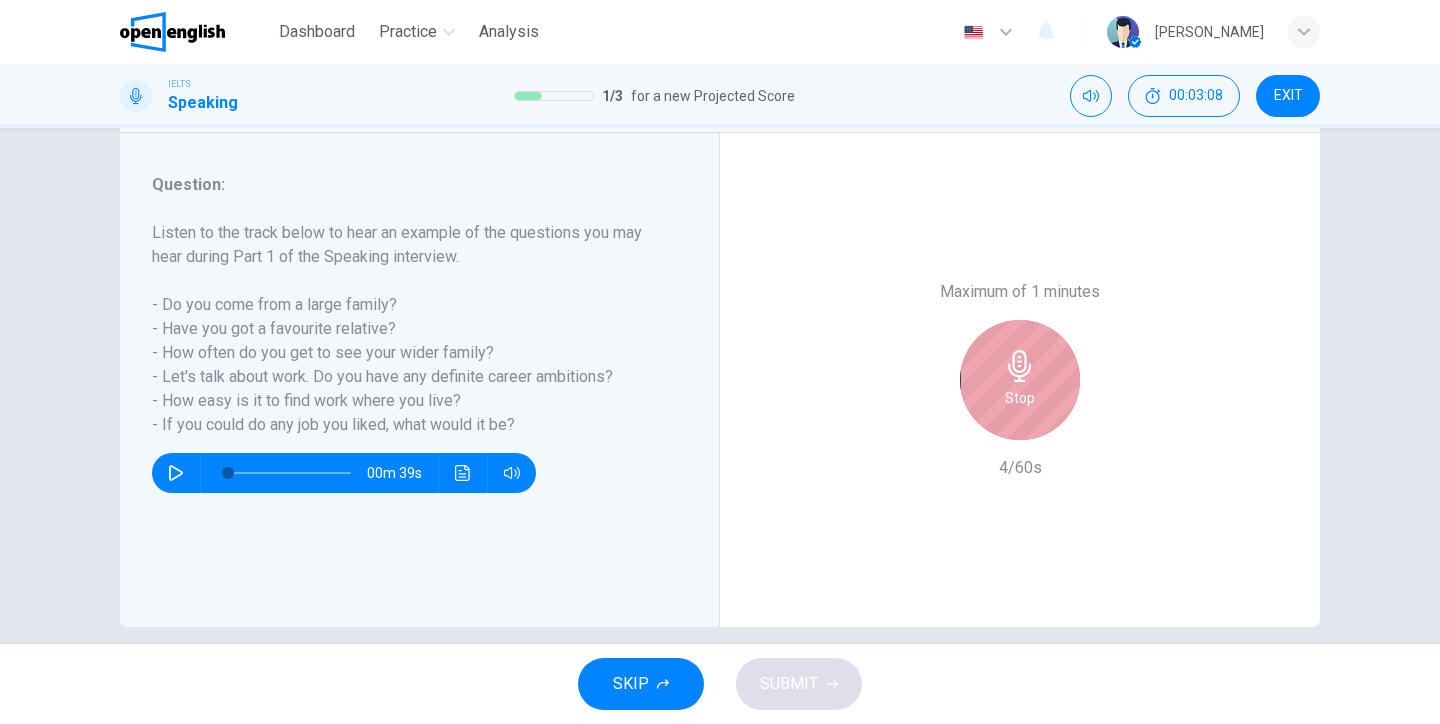 click on "Stop" at bounding box center [1020, 398] 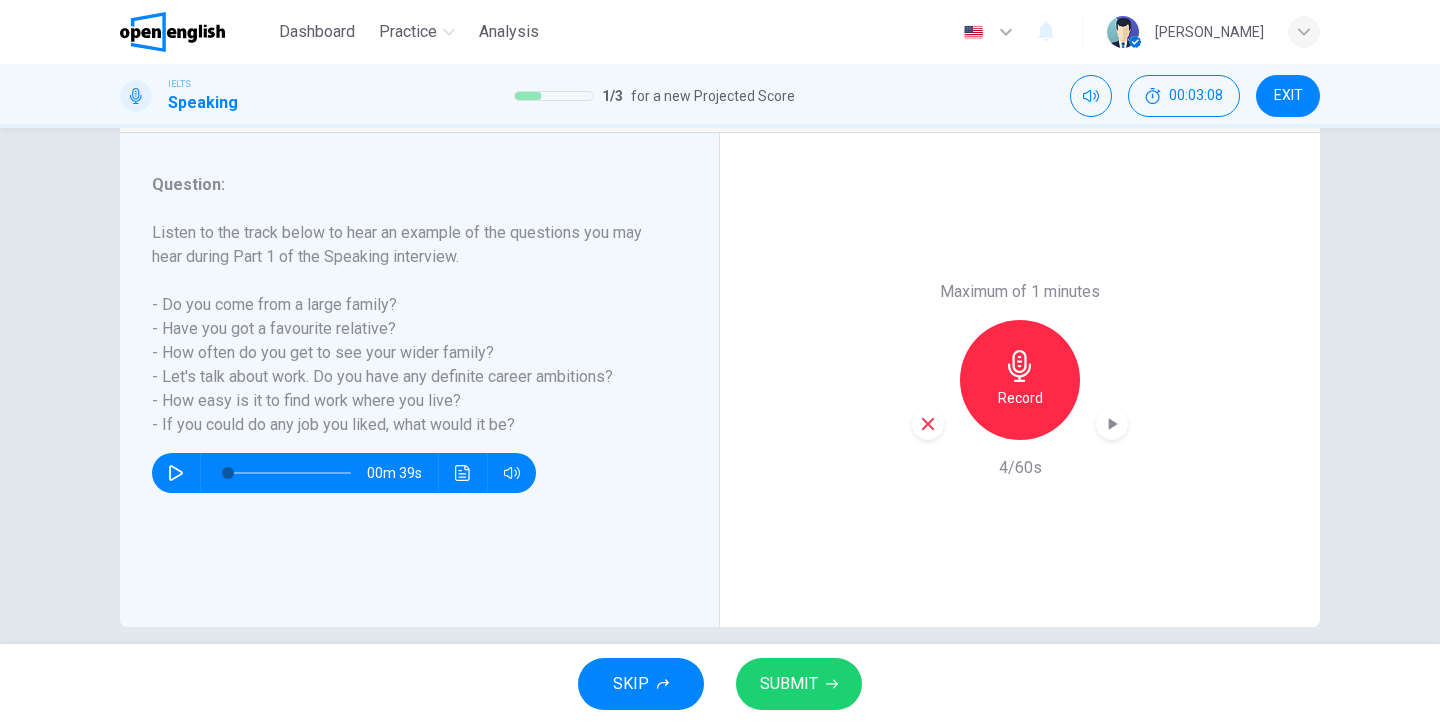 click 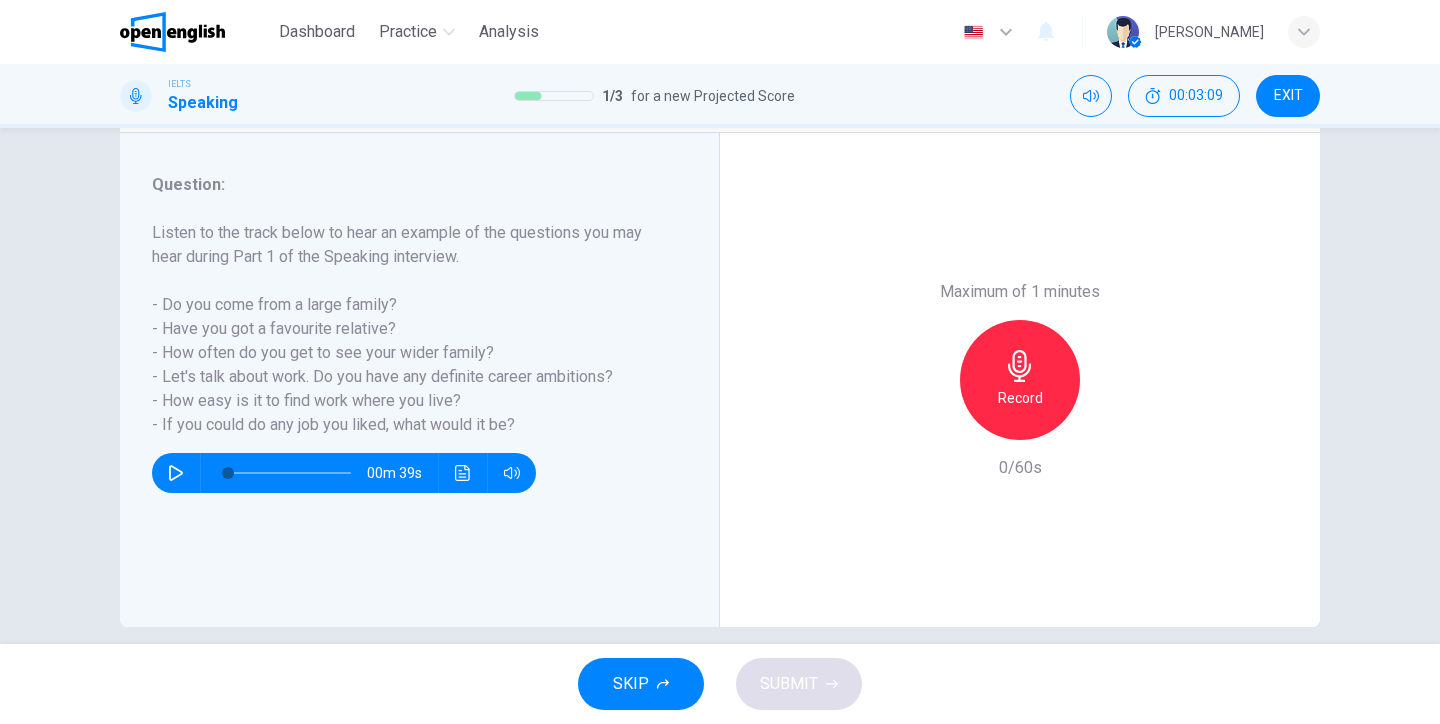 click on "Record" at bounding box center (1020, 398) 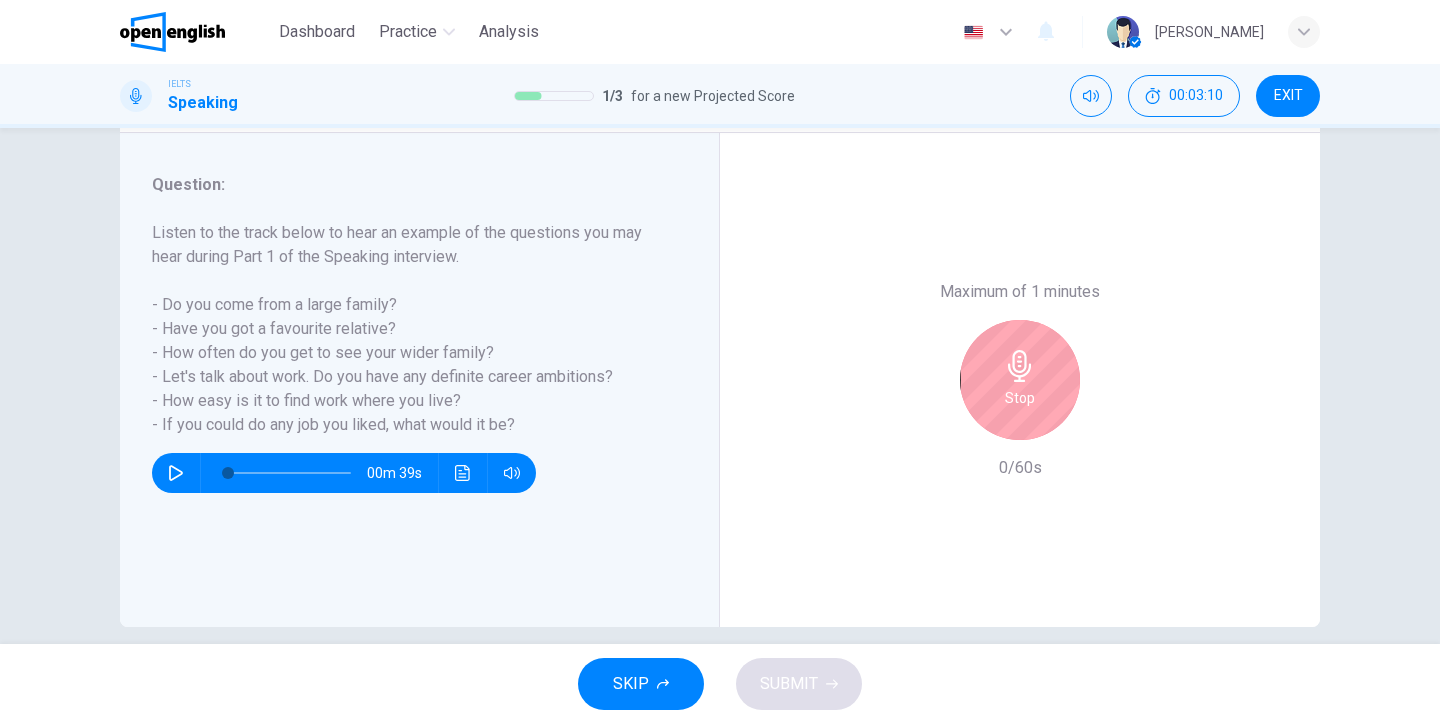 click on "Stop" at bounding box center (1020, 398) 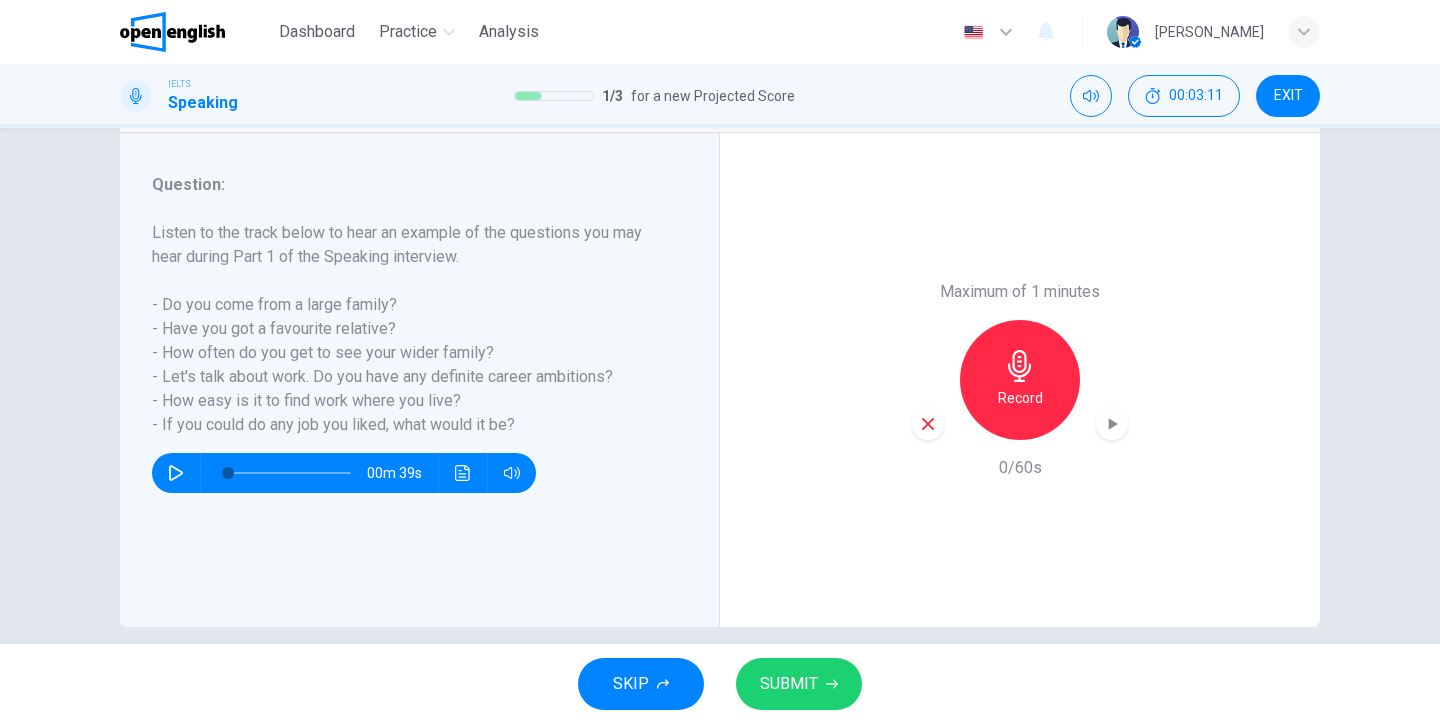 click on "Maximum of 1 minutes Record 0/60s" at bounding box center (1020, 380) 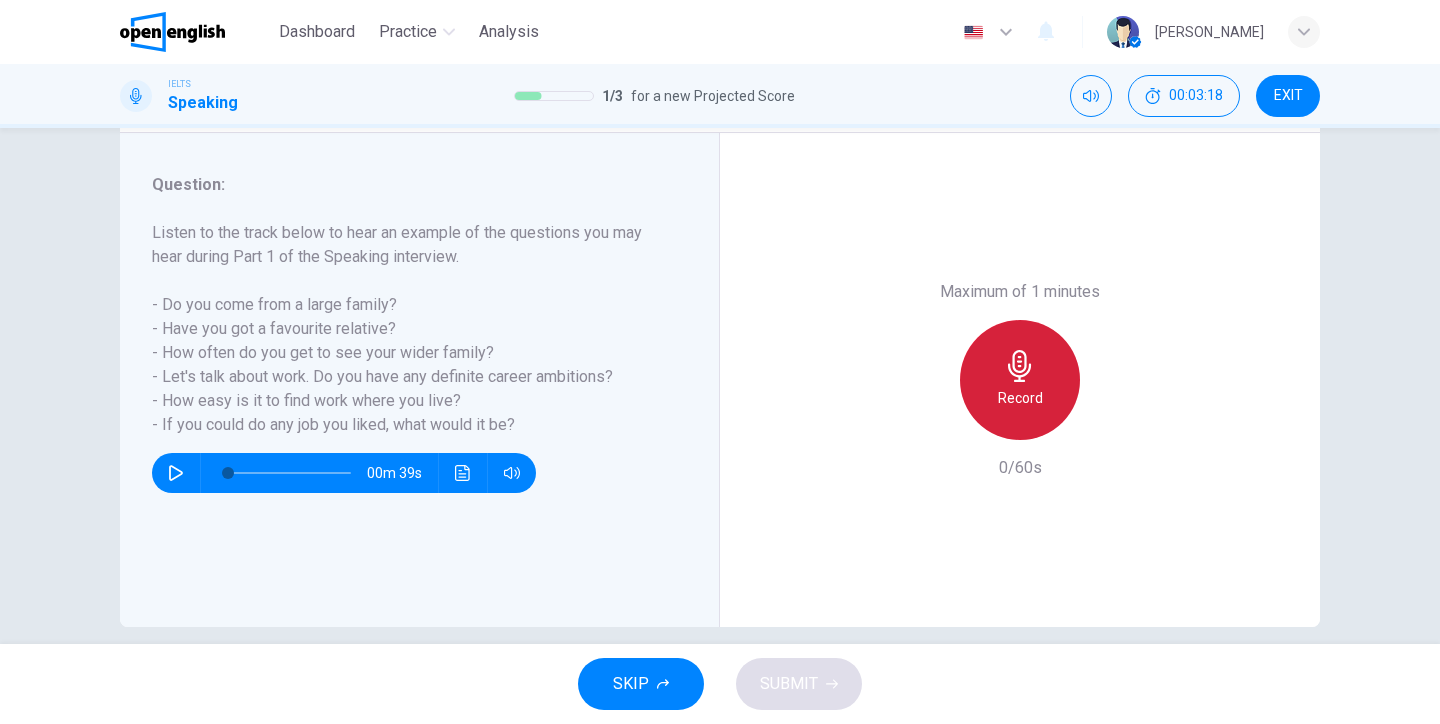 click 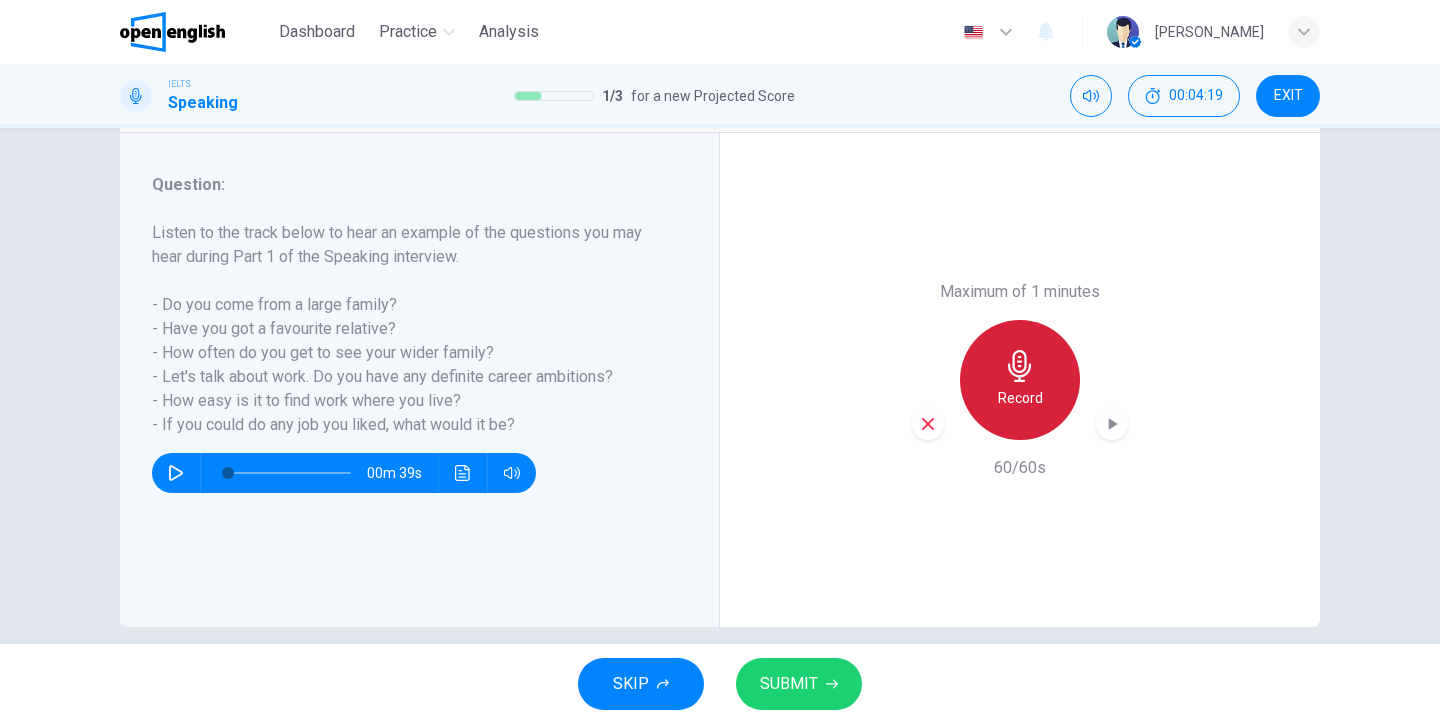 click 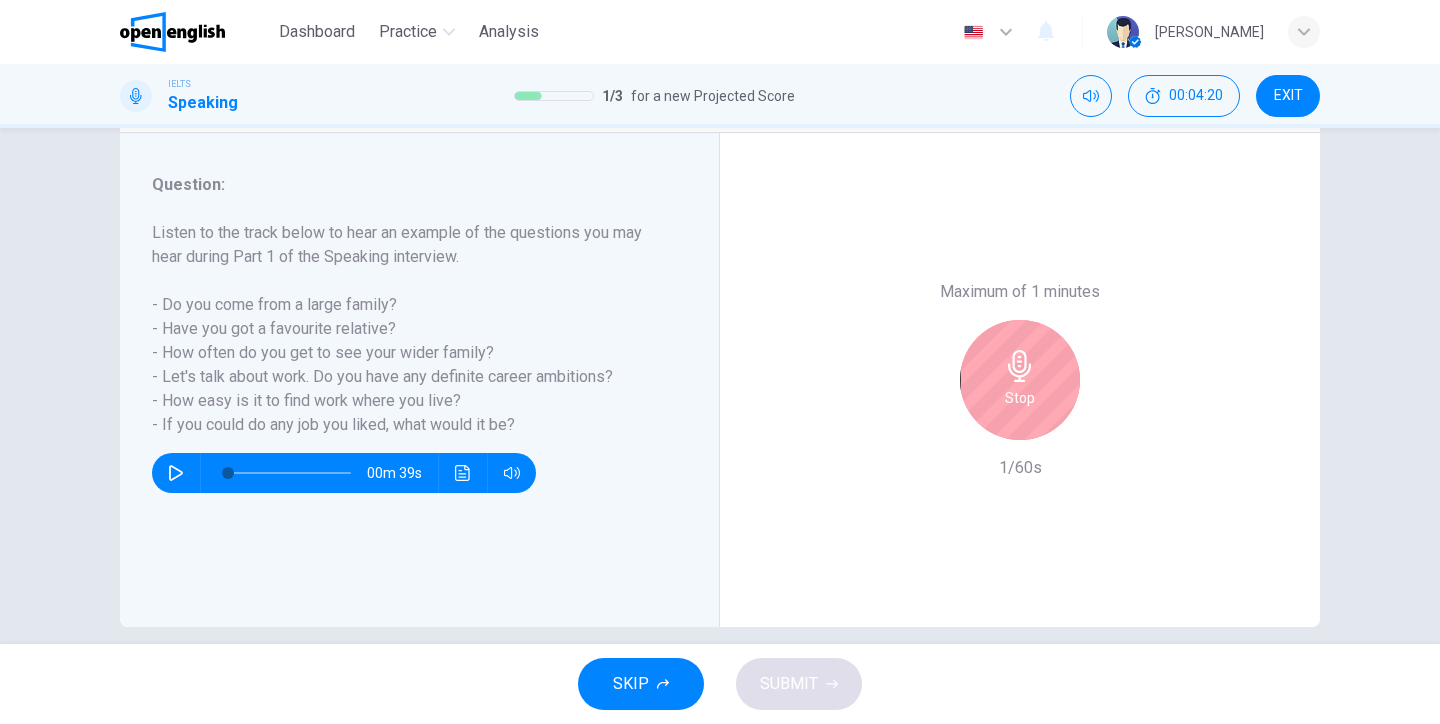 click on "Stop" at bounding box center (1020, 398) 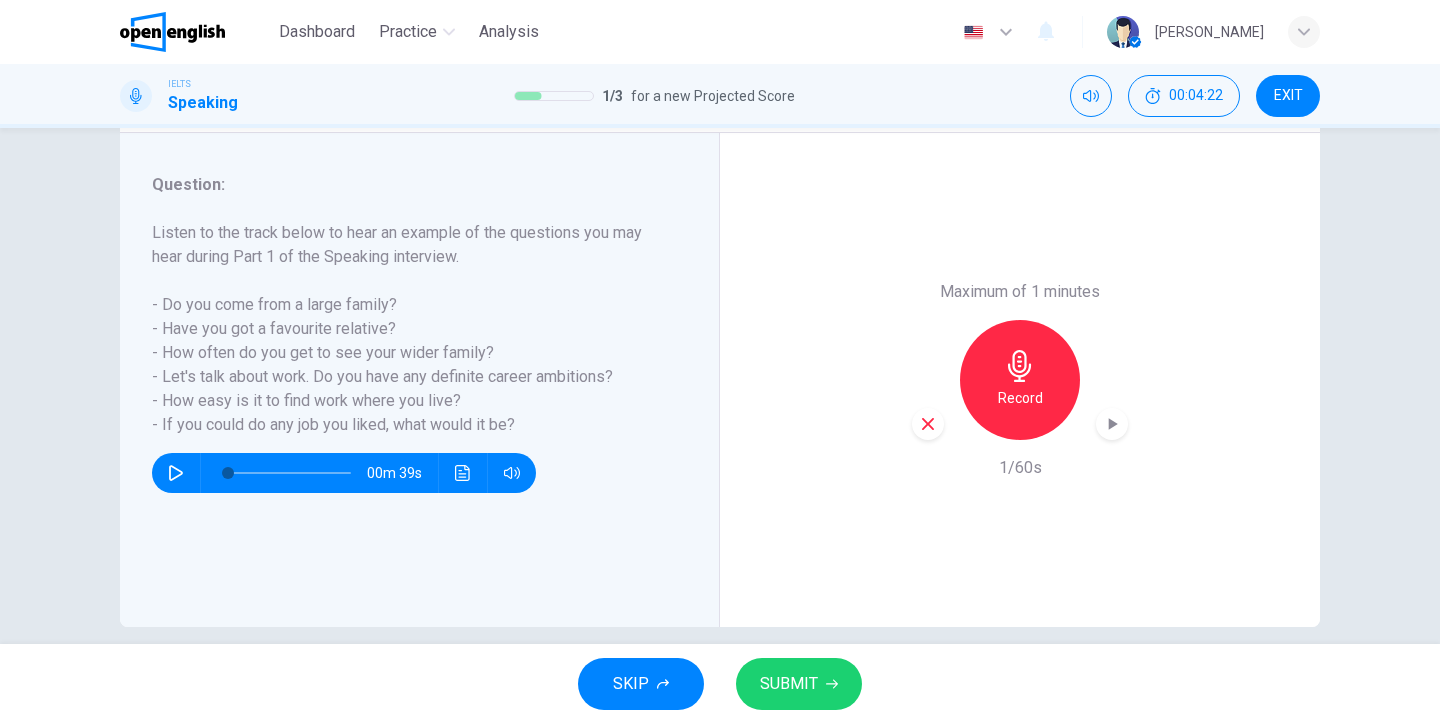 click at bounding box center [928, 424] 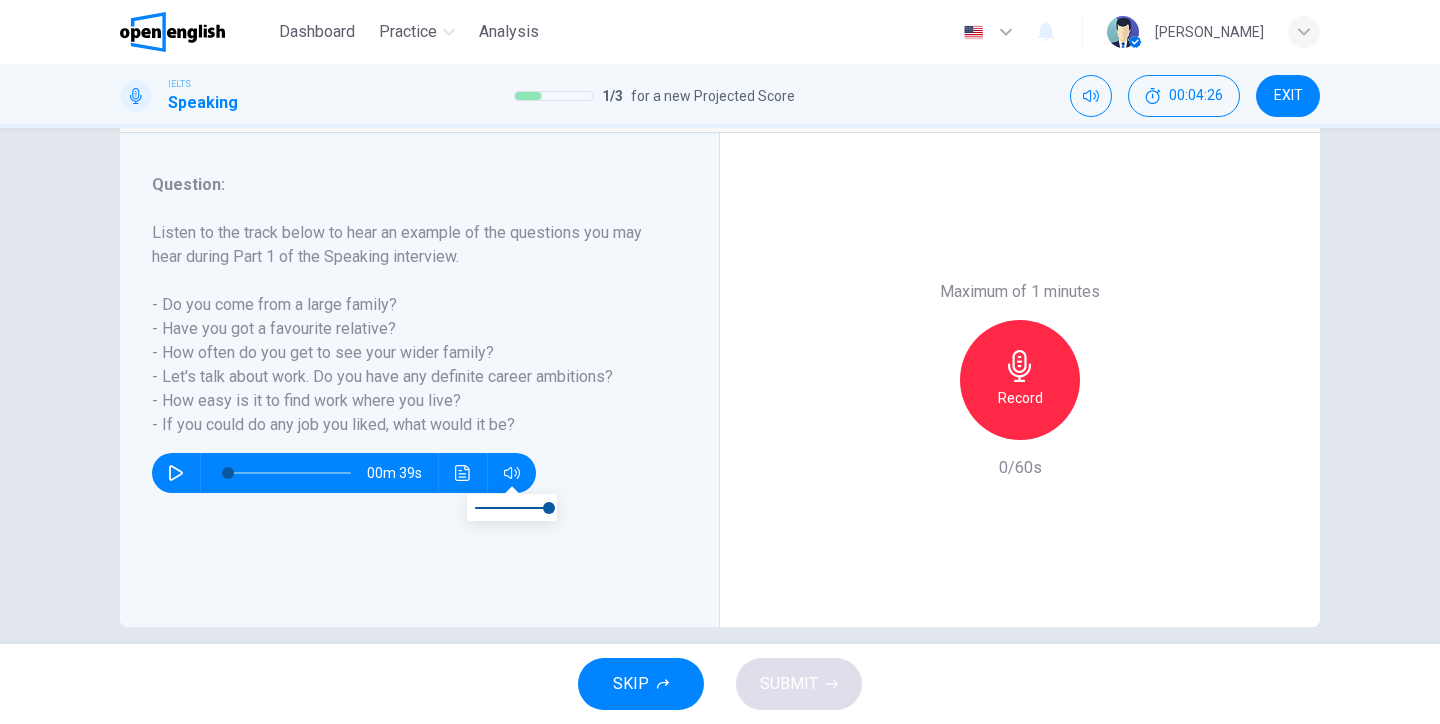 click 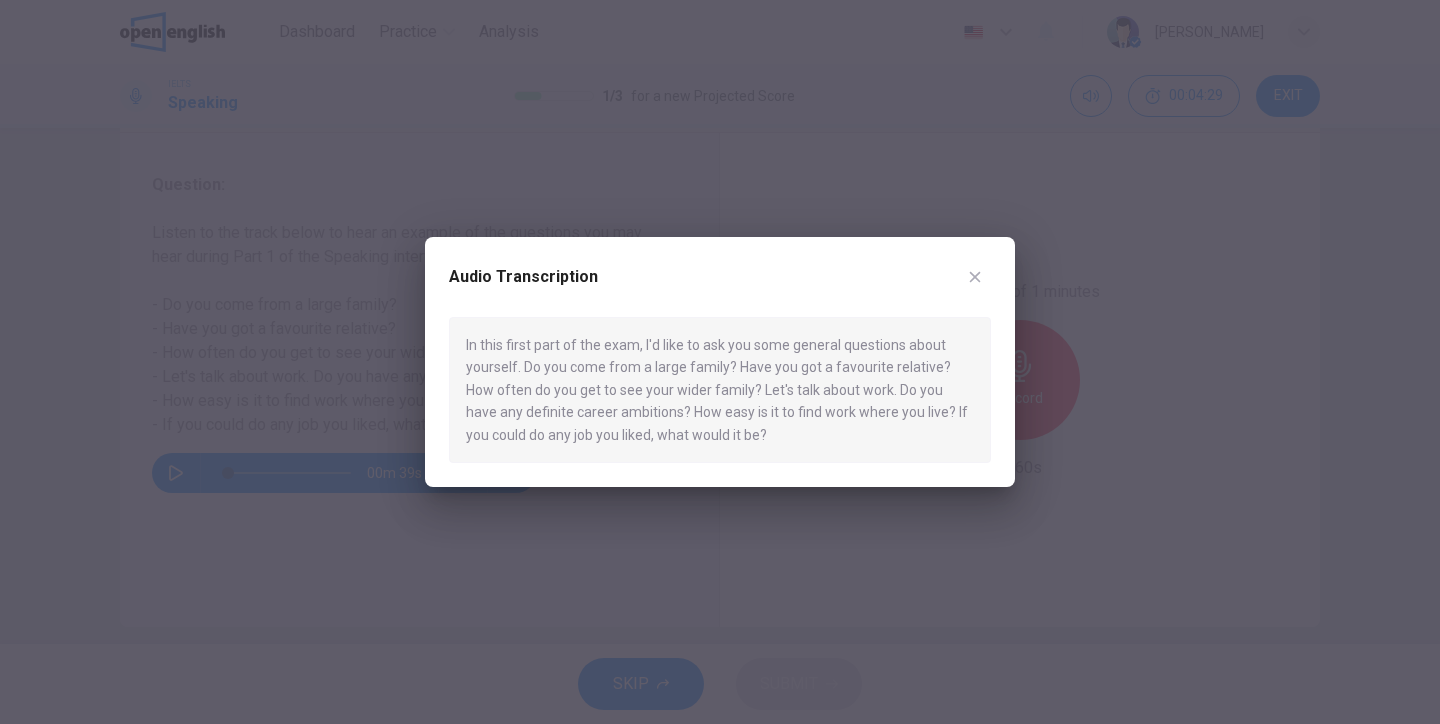 click at bounding box center (975, 277) 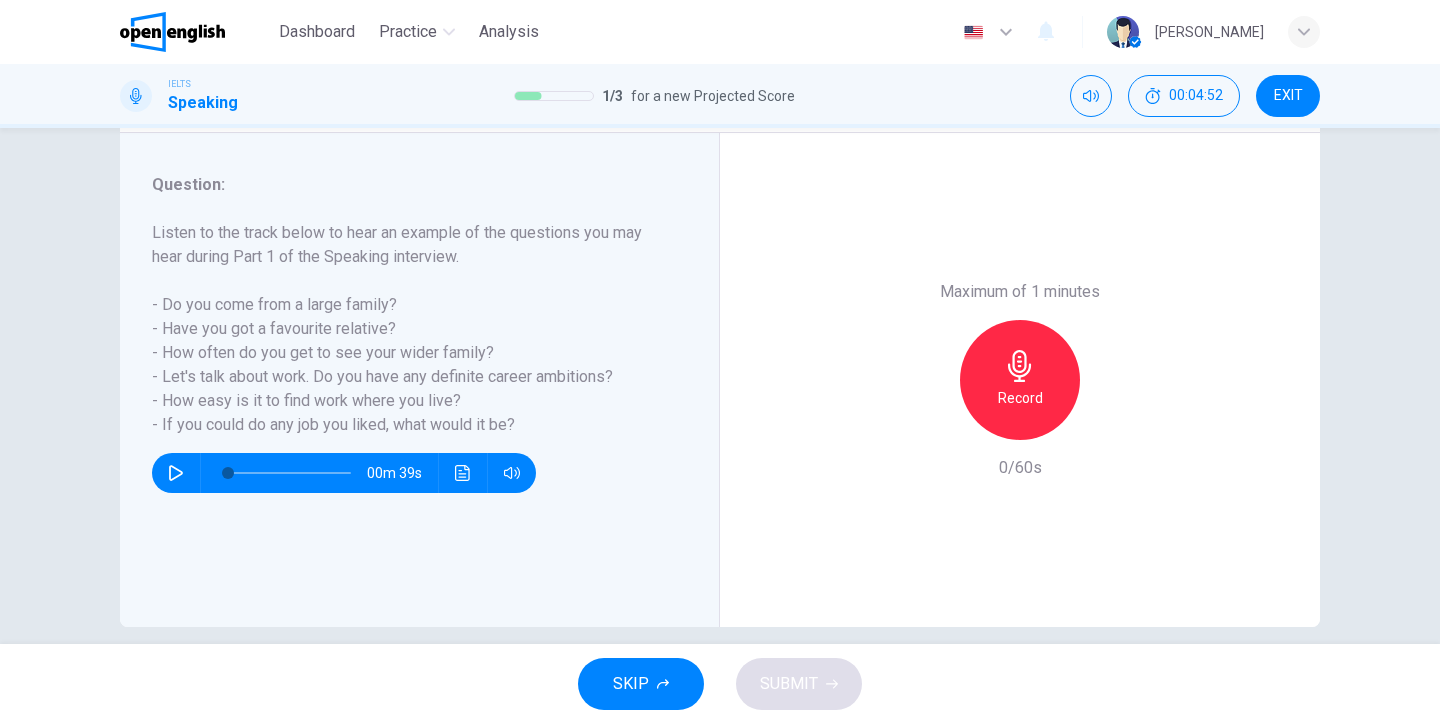click 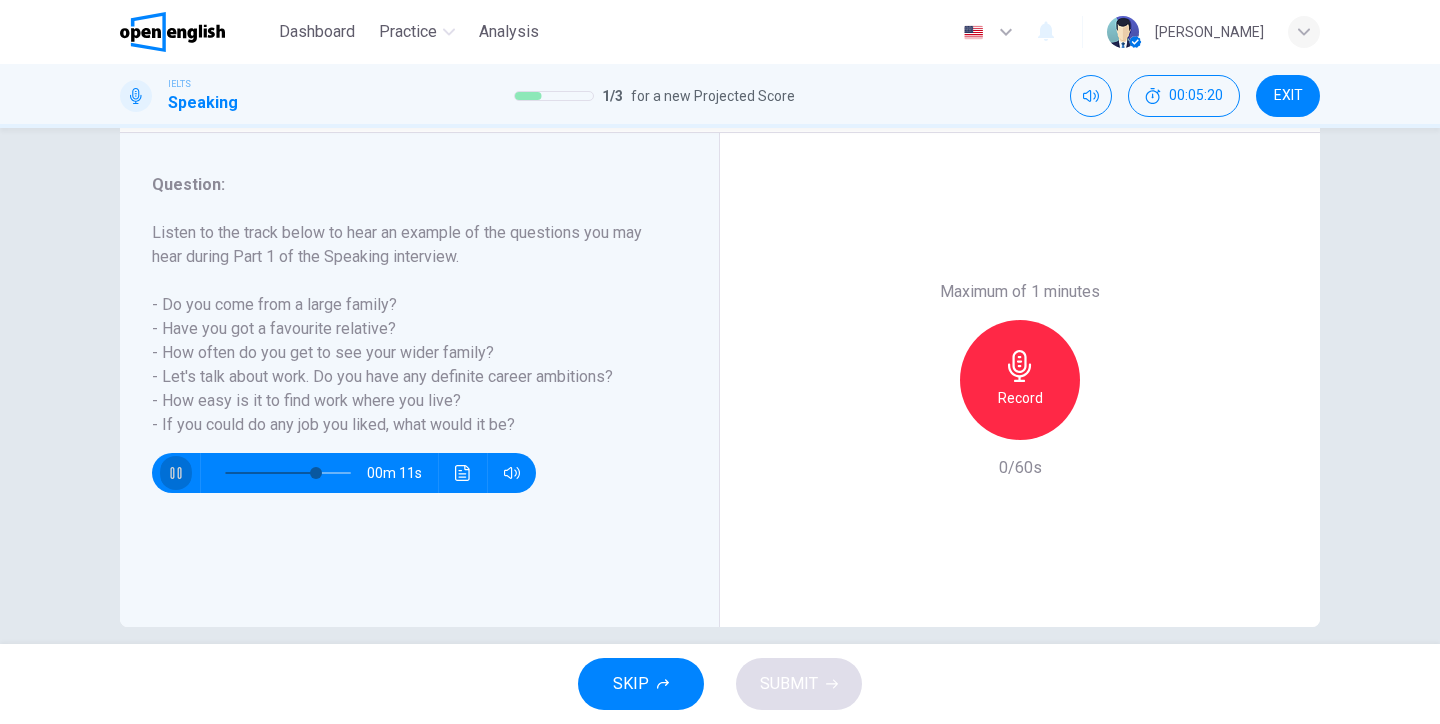 click 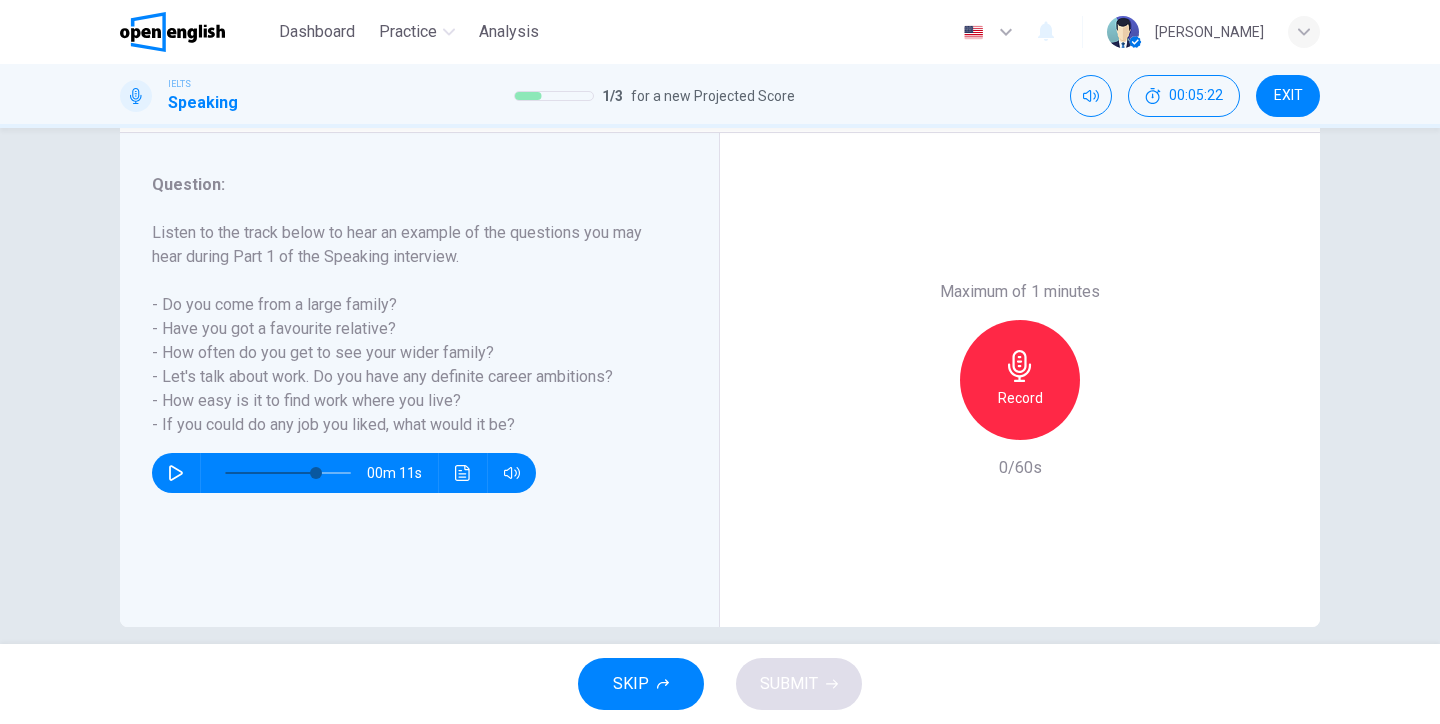 click on "Listen to the track below to hear an example of the questions you may hear during Part 1 of the Speaking interview.
- Do you come from a large family?
- Have you got a favourite relative?
- How often do you get to see your wider family?
- Let's talk about work. Do you have any definite career ambitions?
- How easy is it to find work where you live?
- If you could do any job you liked, what would it be?" at bounding box center (407, 329) 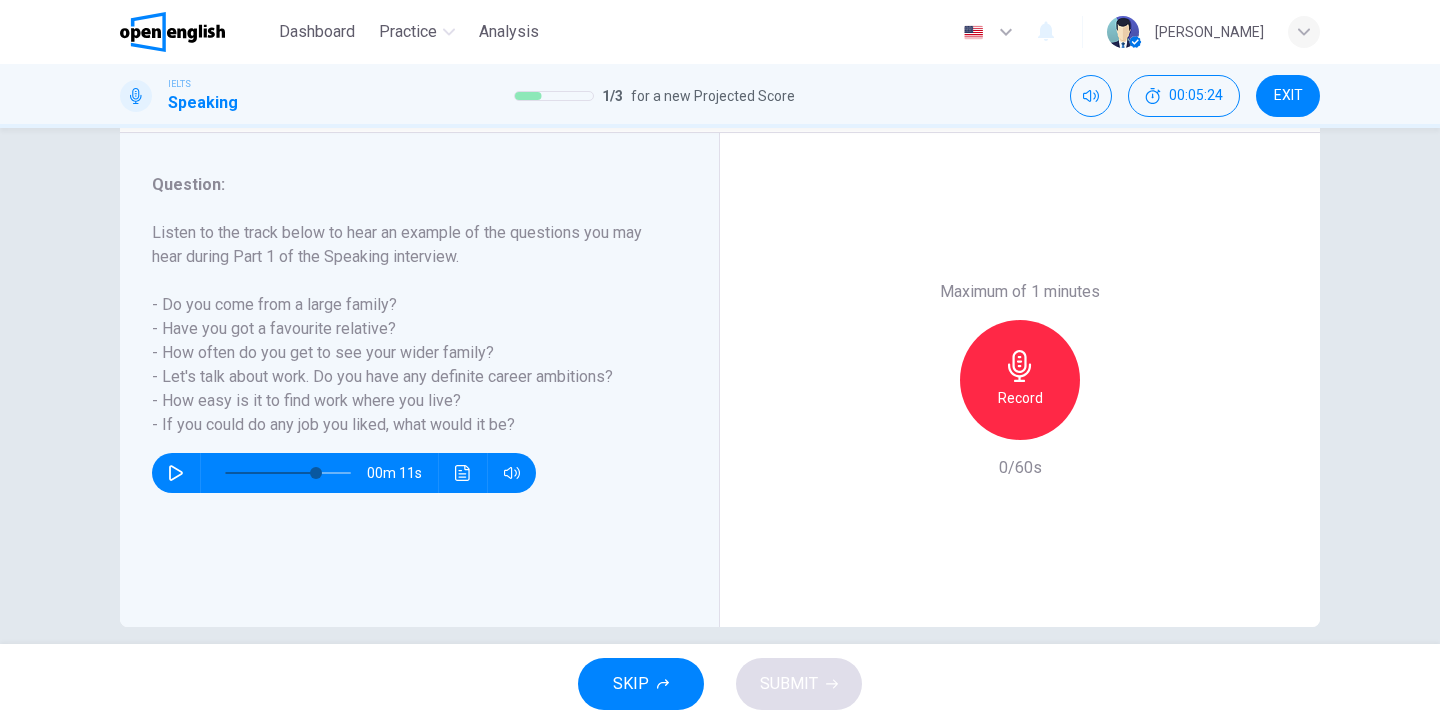 drag, startPoint x: 317, startPoint y: 378, endPoint x: 548, endPoint y: 427, distance: 236.13979 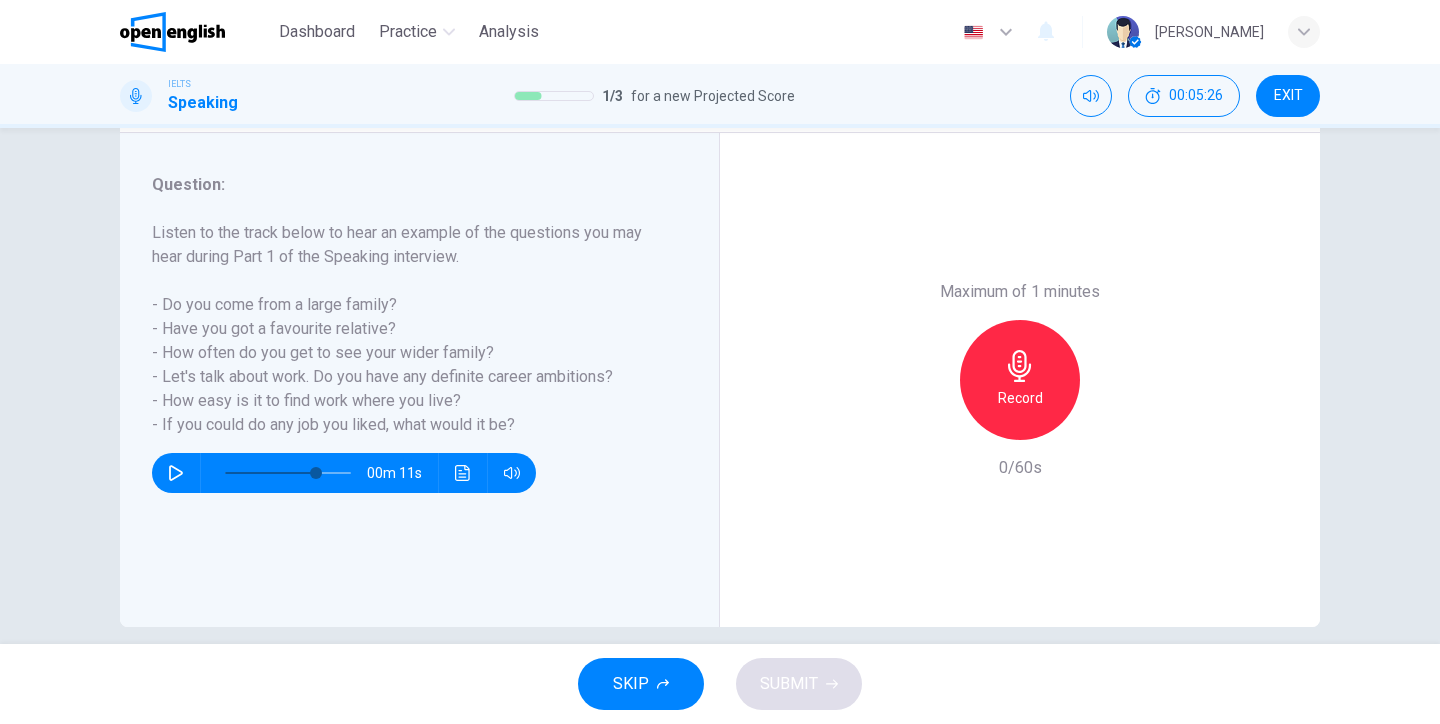drag, startPoint x: 611, startPoint y: 378, endPoint x: 336, endPoint y: 374, distance: 275.02908 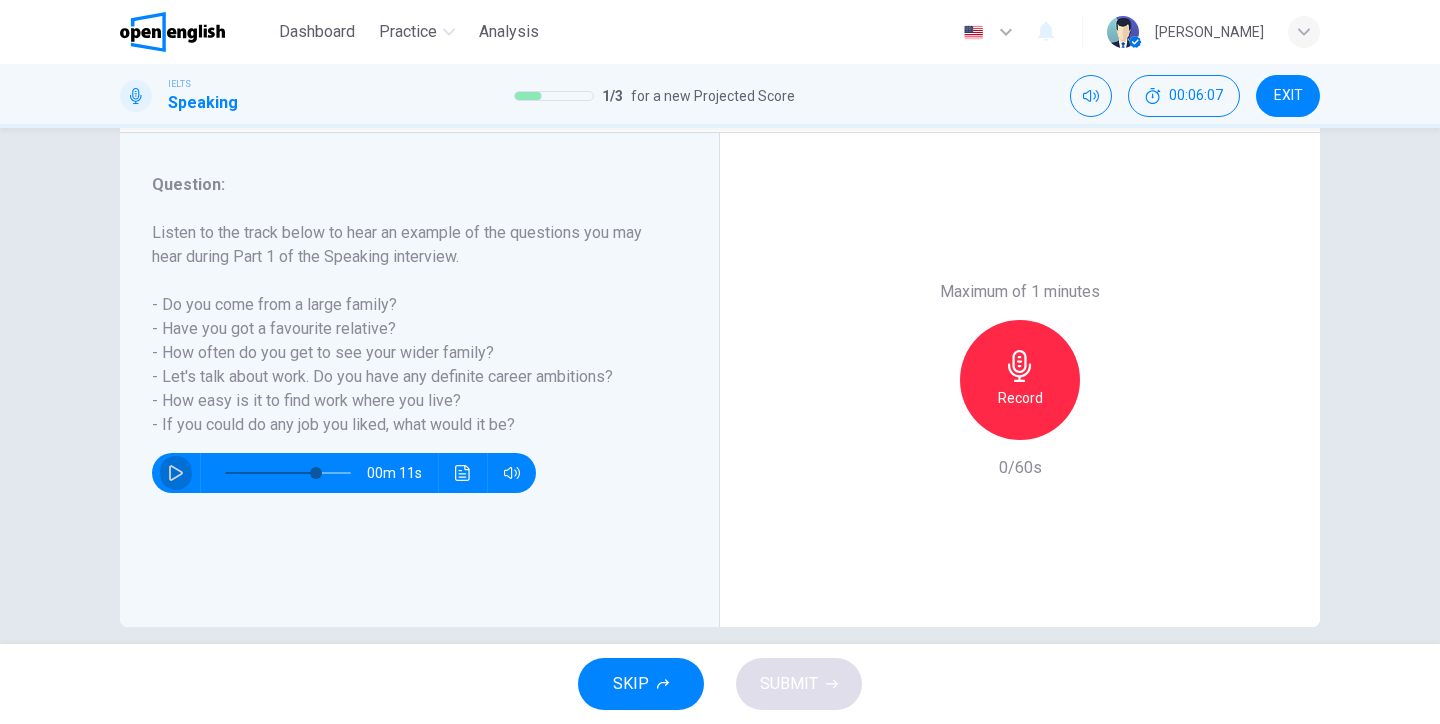 click 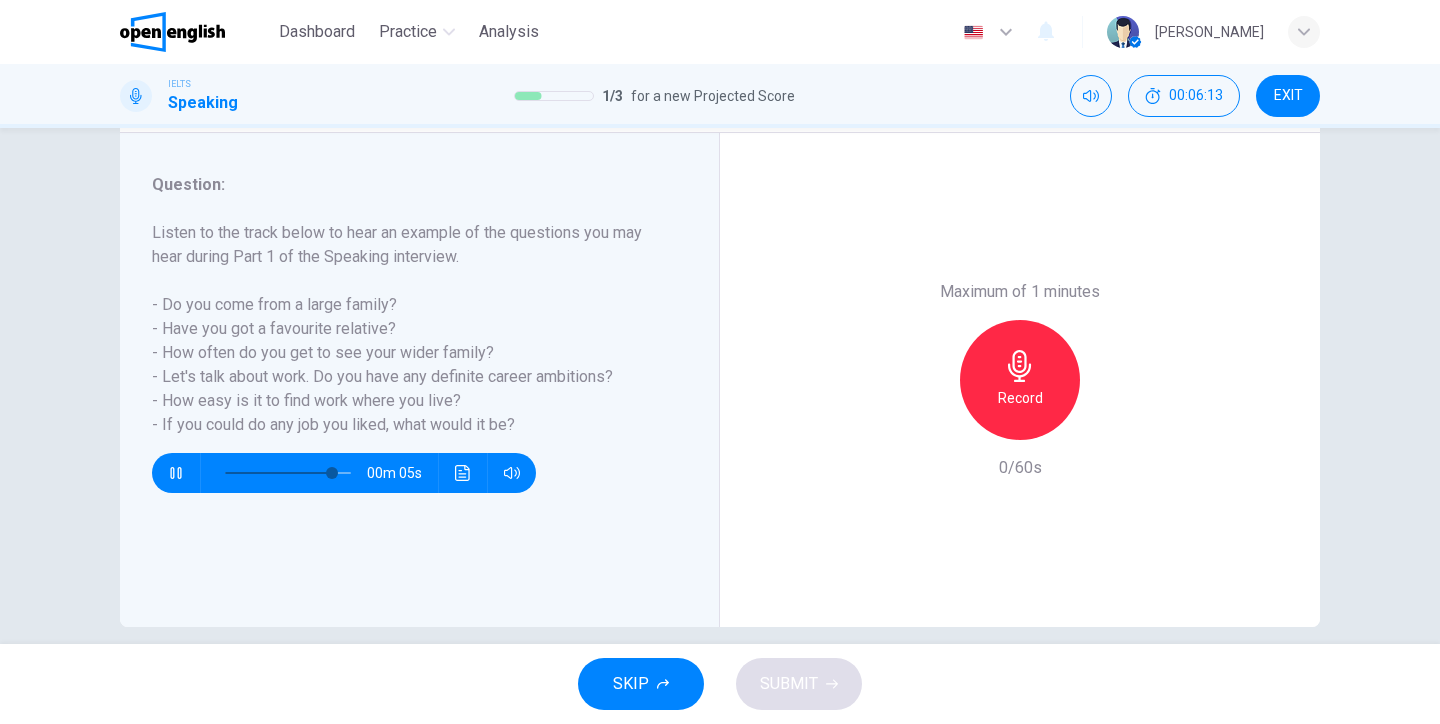click on "Record" at bounding box center [1020, 380] 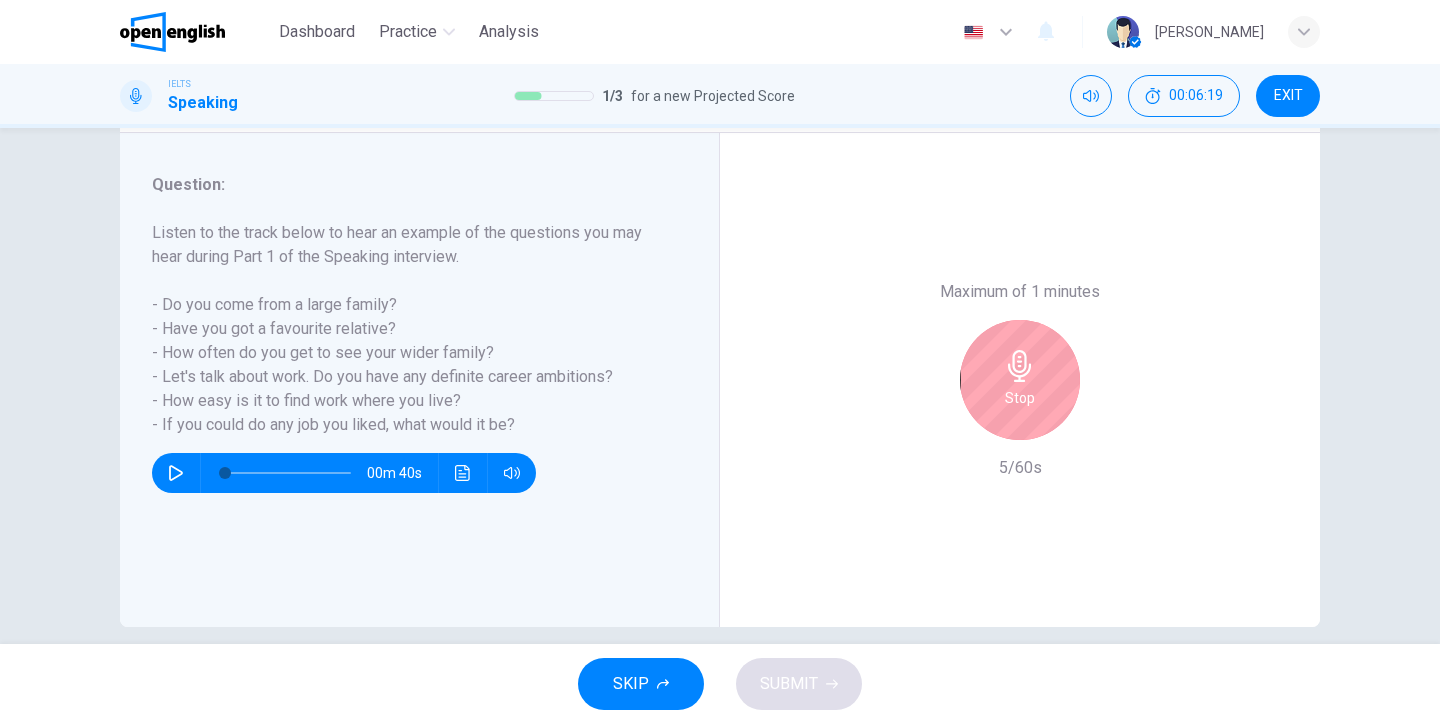 click on "Stop" at bounding box center (1020, 380) 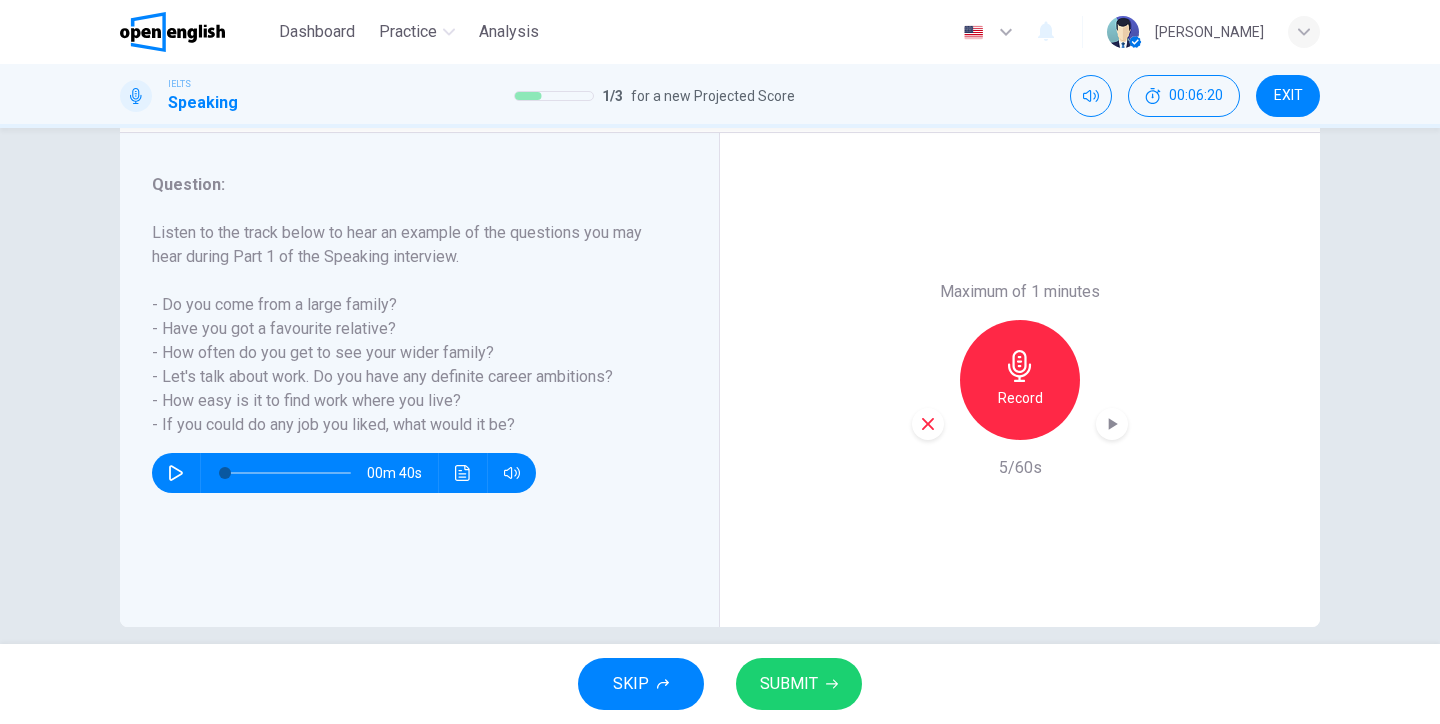 click 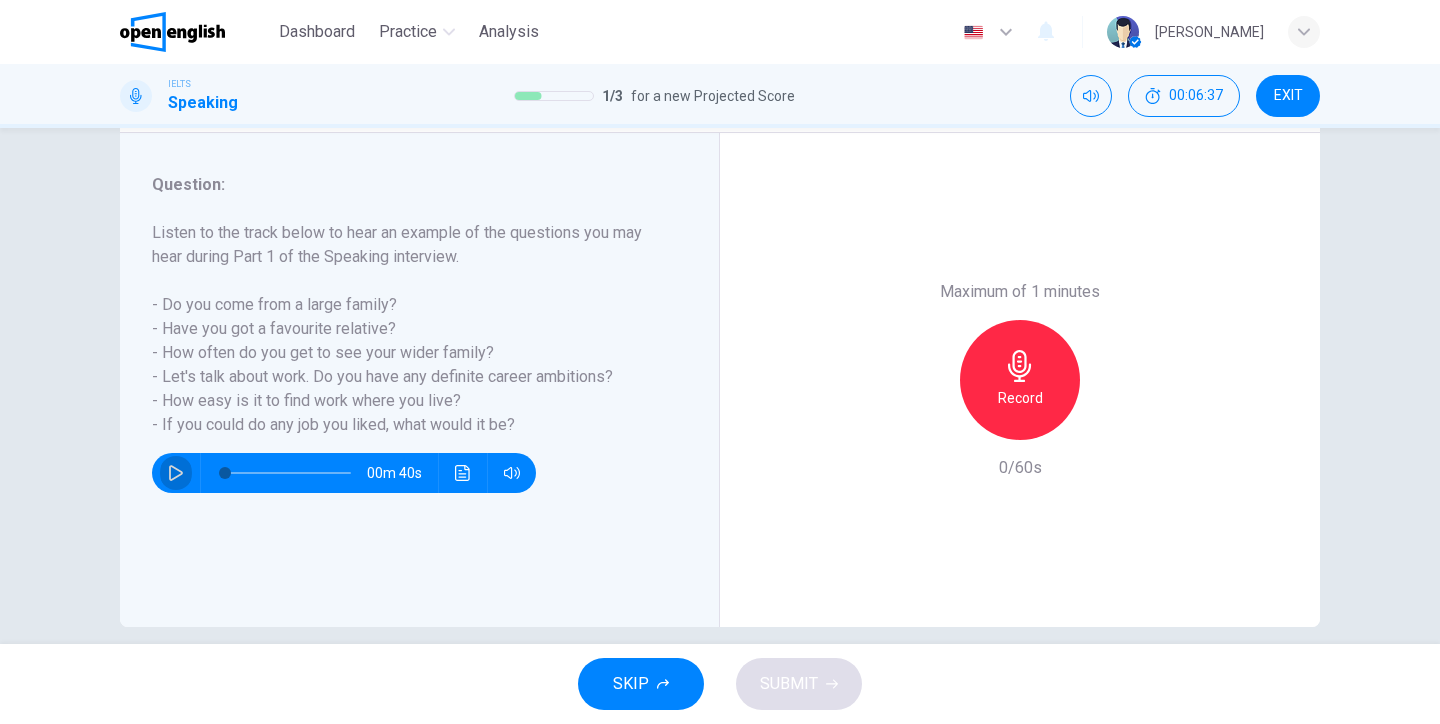 click 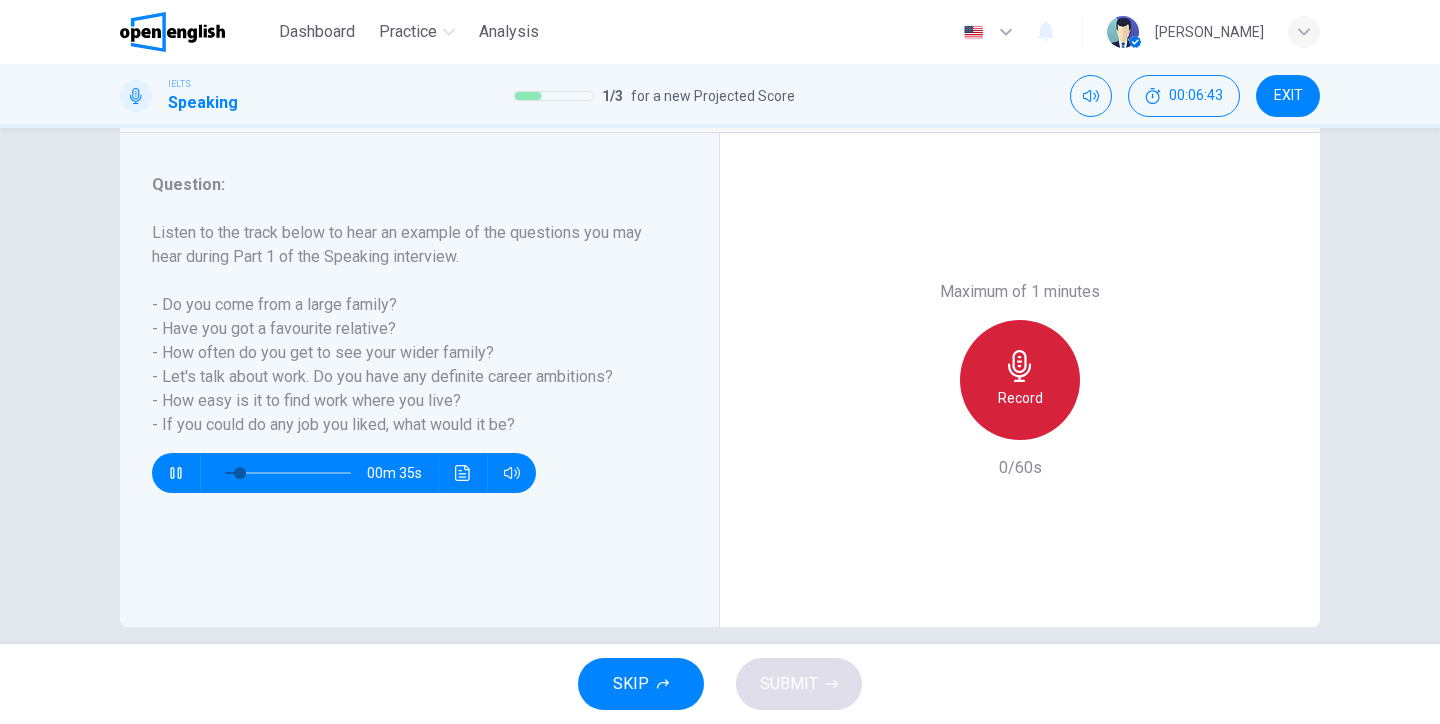 click on "Record" at bounding box center (1020, 380) 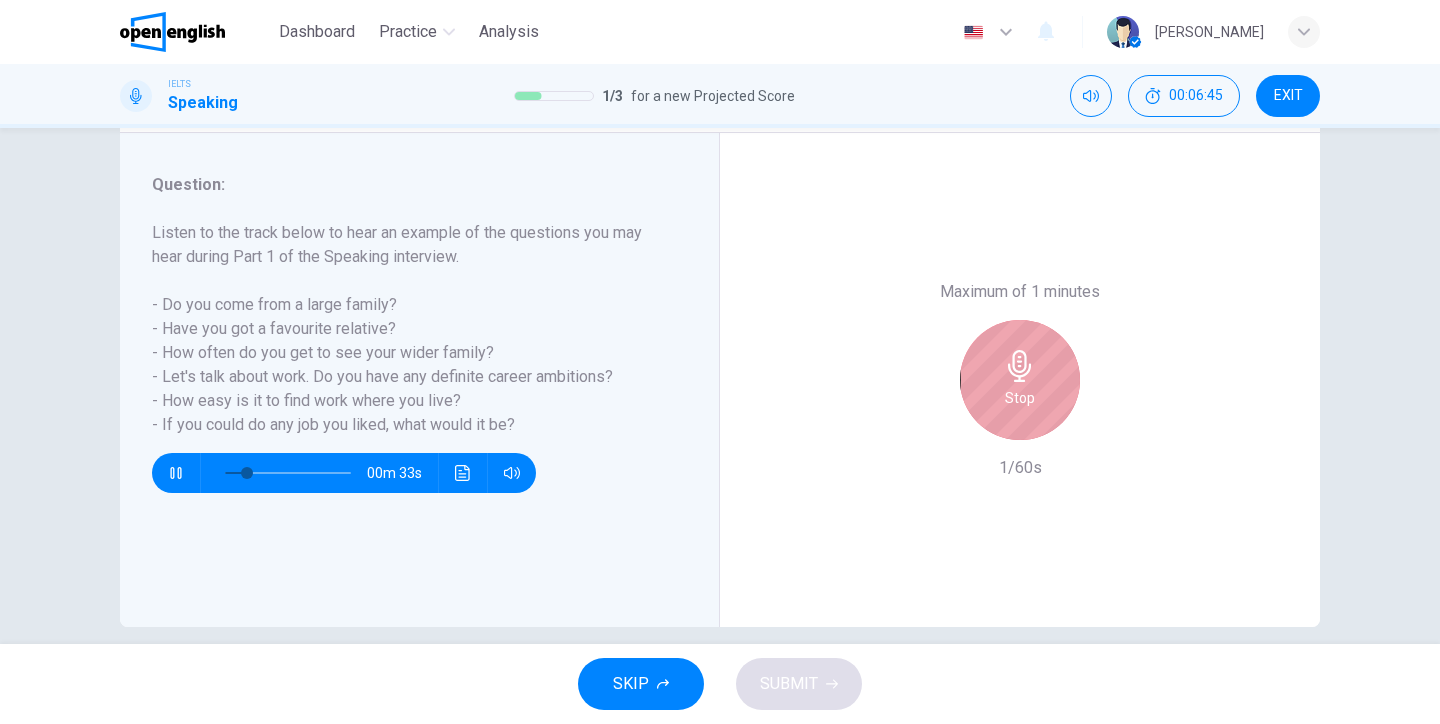click on "Stop" at bounding box center (1020, 380) 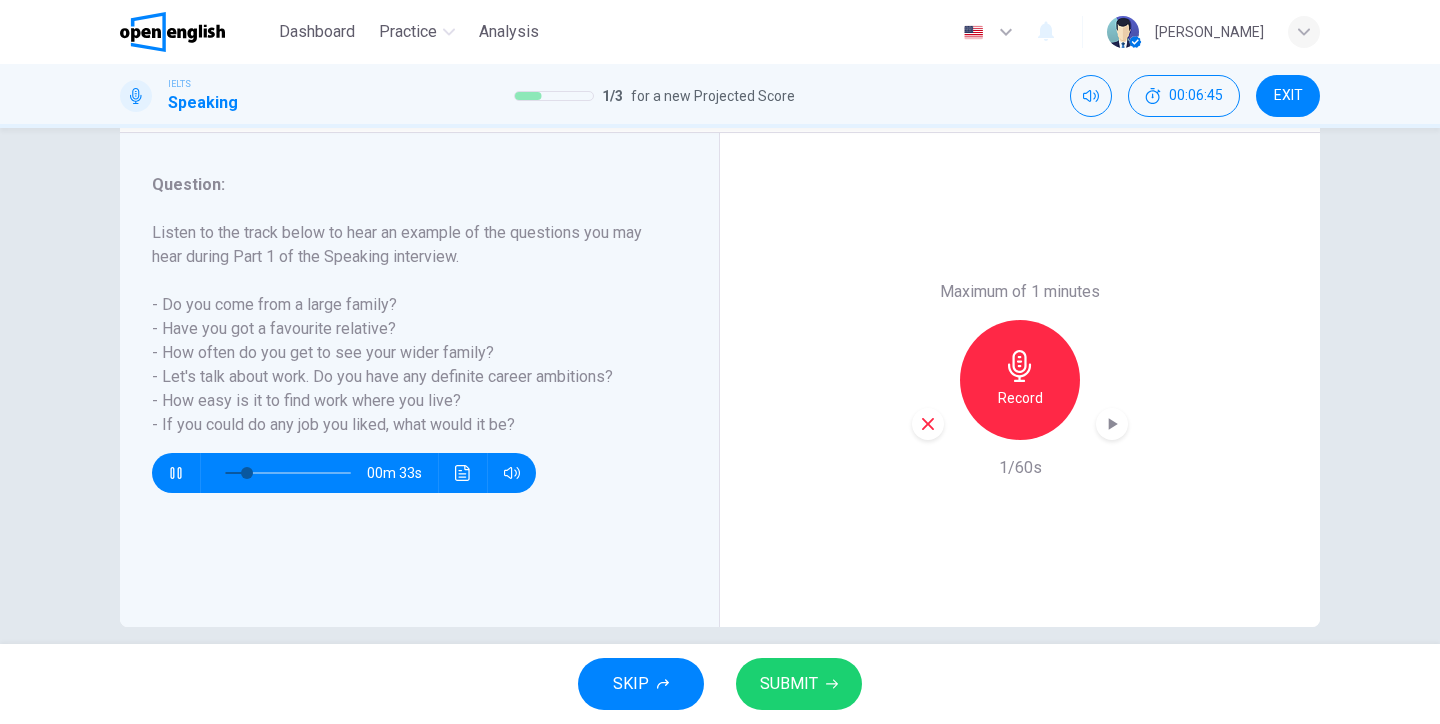 click on "Record" at bounding box center (1020, 380) 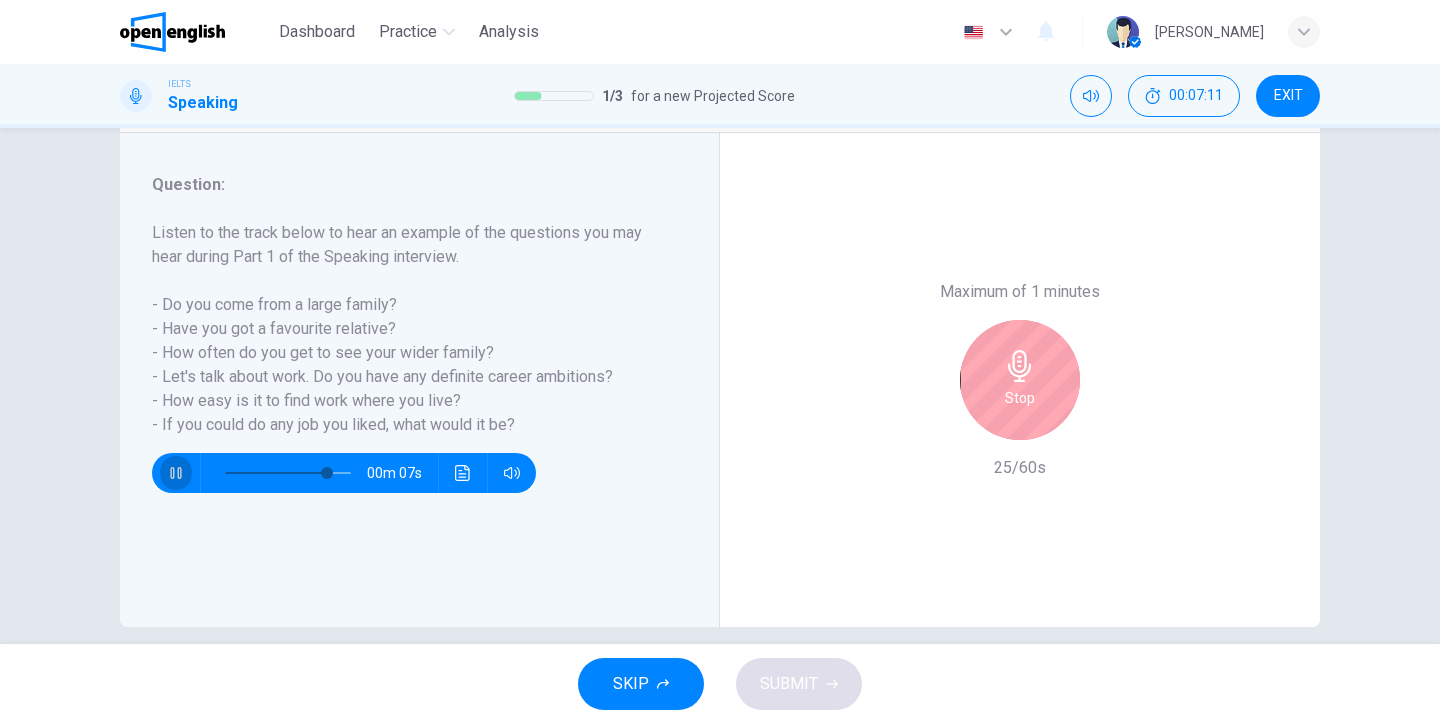 click 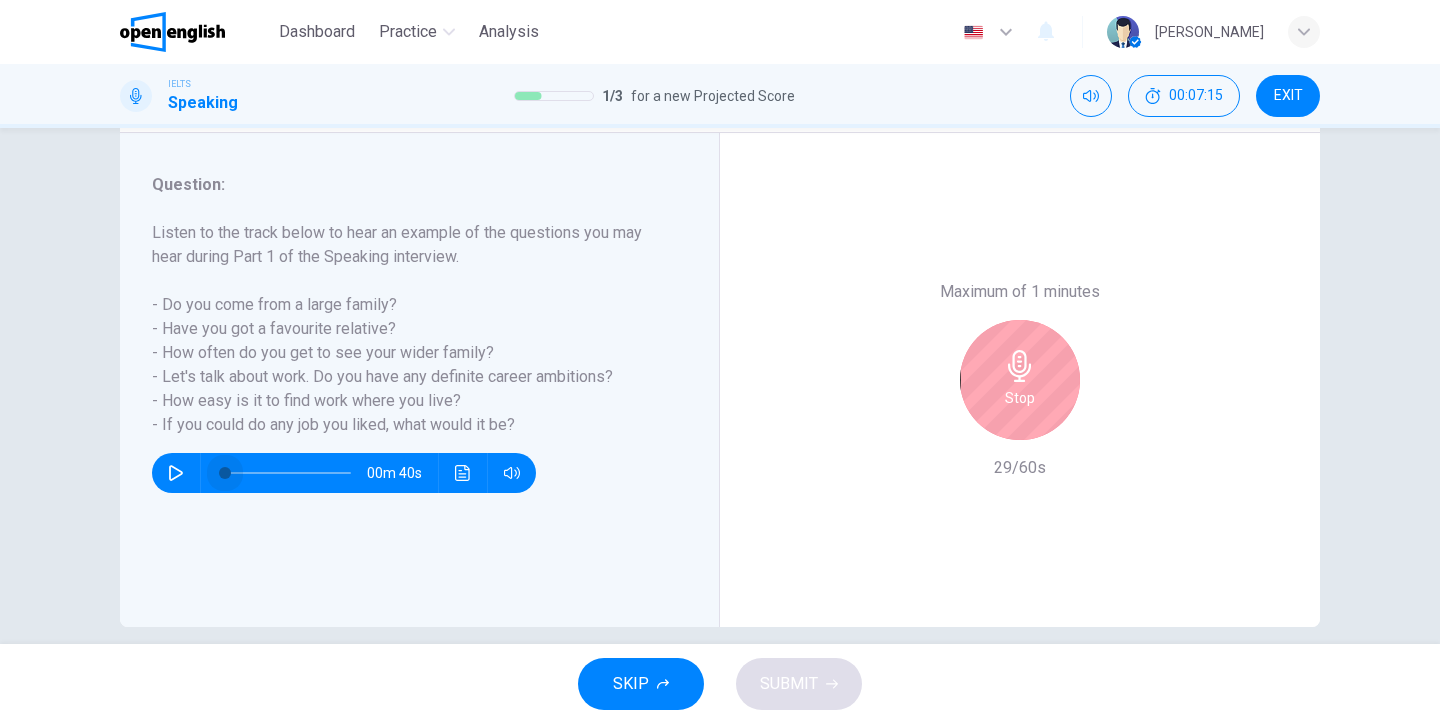 drag, startPoint x: 333, startPoint y: 472, endPoint x: 192, endPoint y: 500, distance: 143.75327 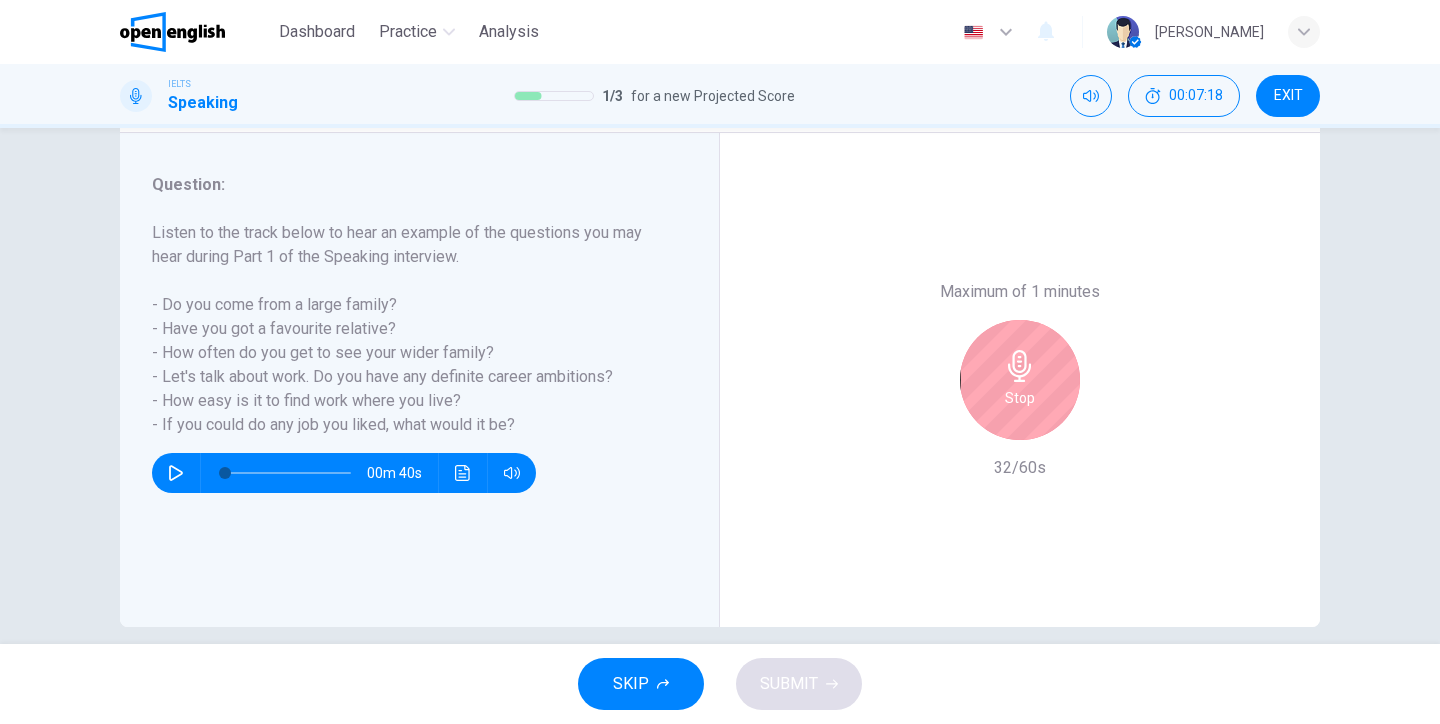 click 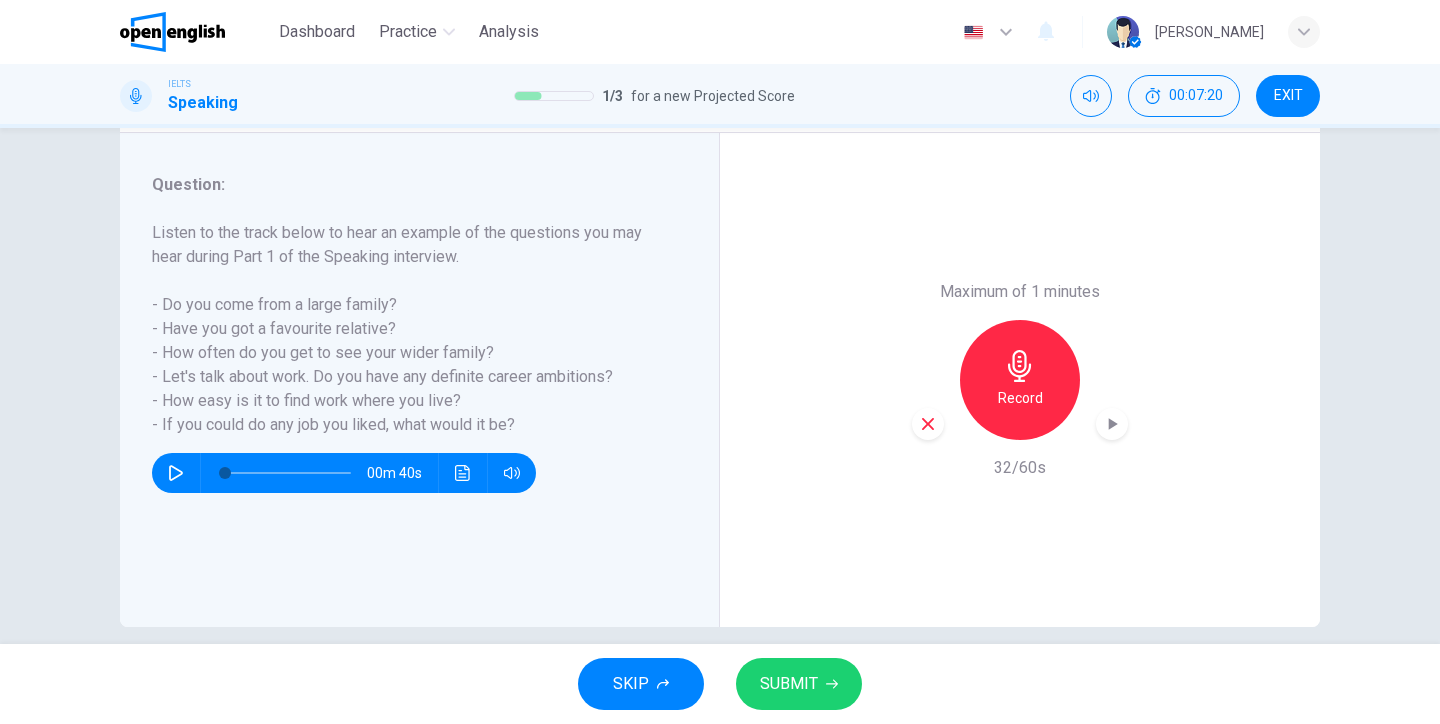 click 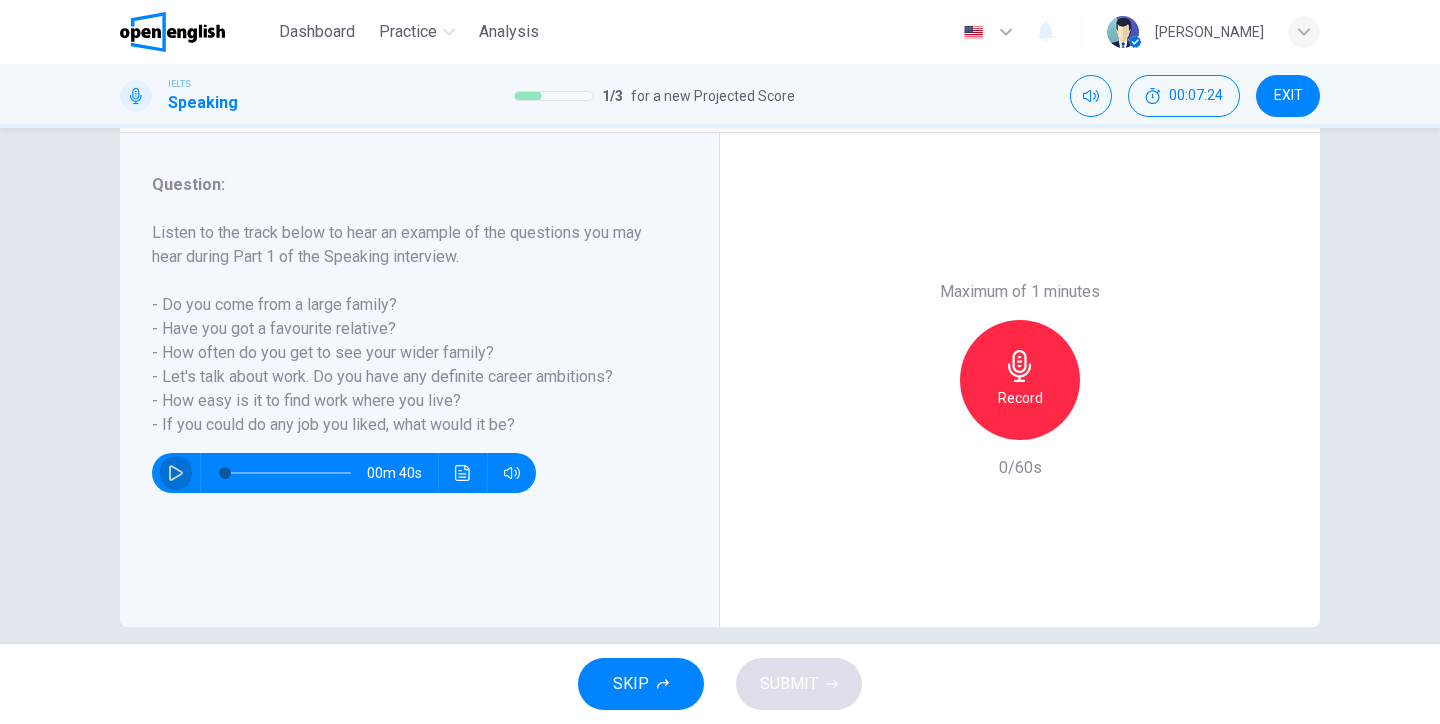click 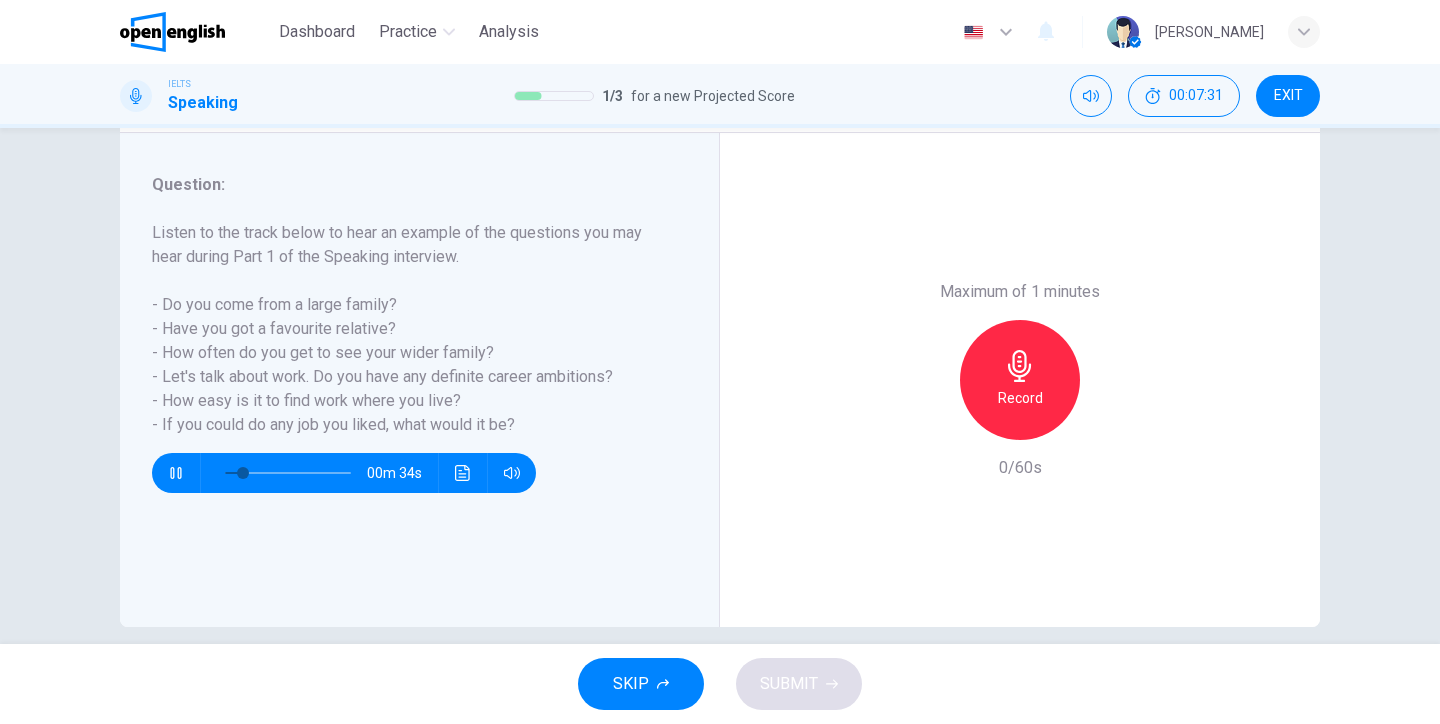 click on "Record" at bounding box center [1020, 398] 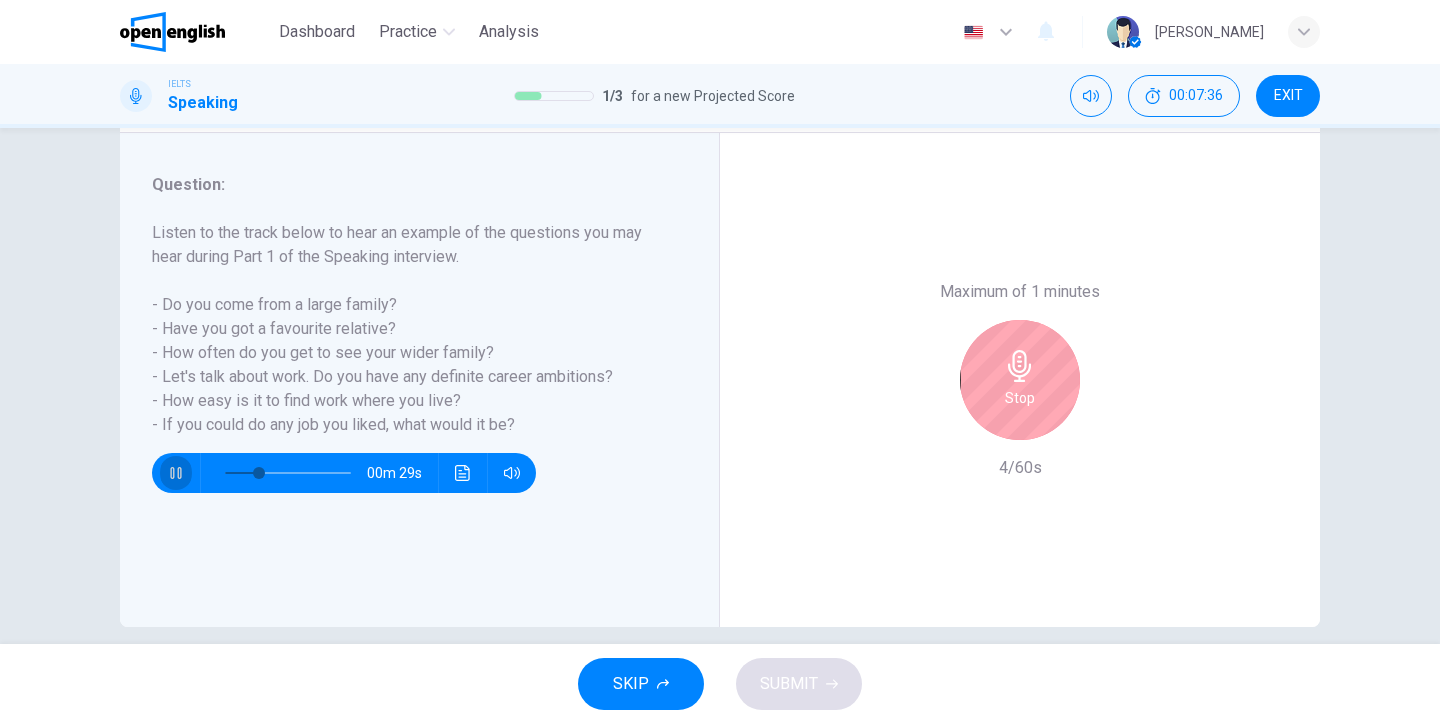 click 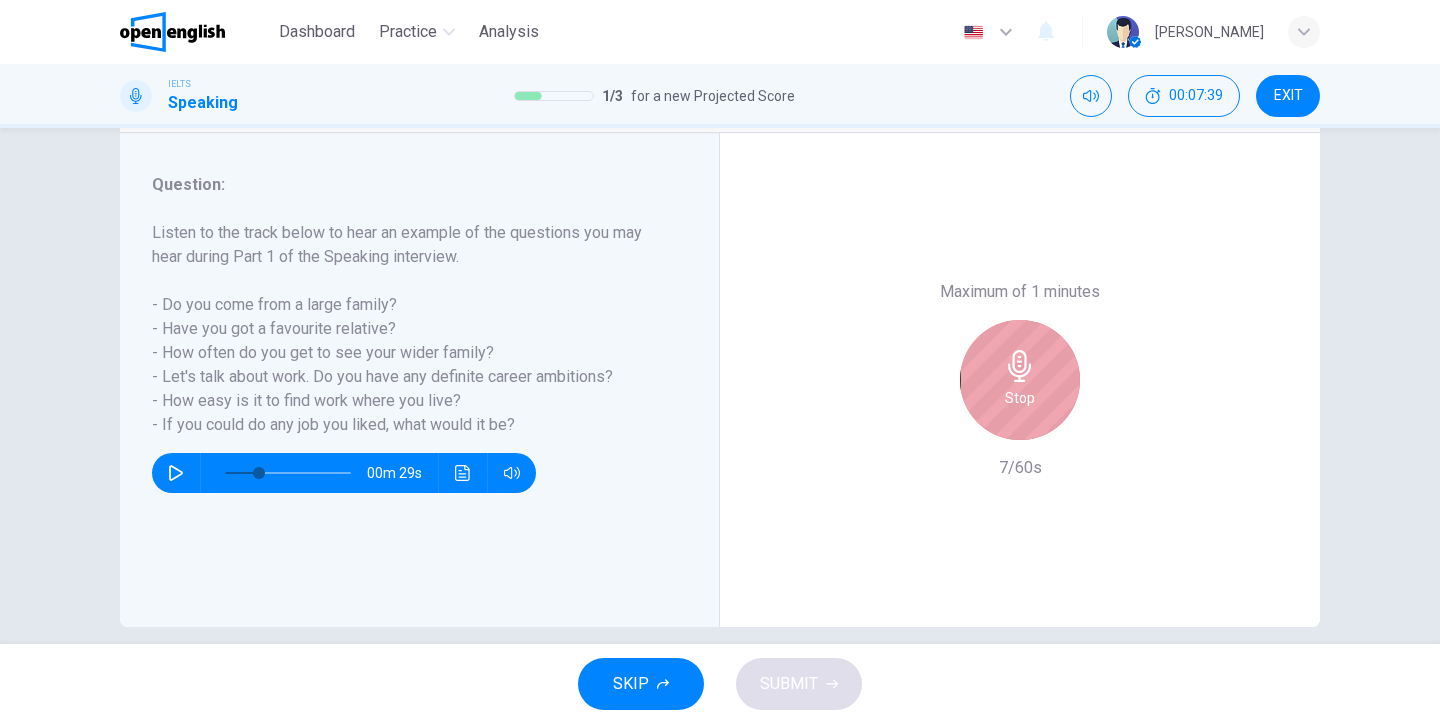 click on "Stop" at bounding box center [1020, 380] 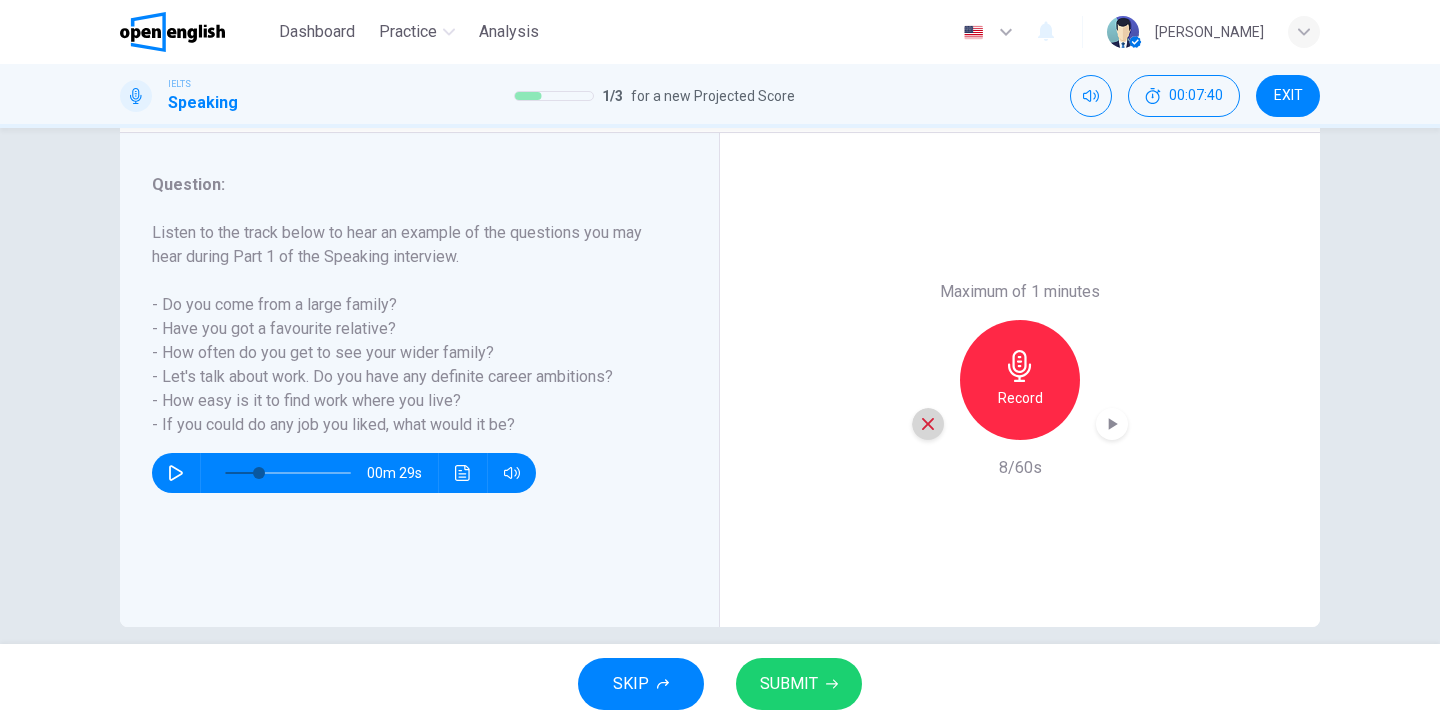 click 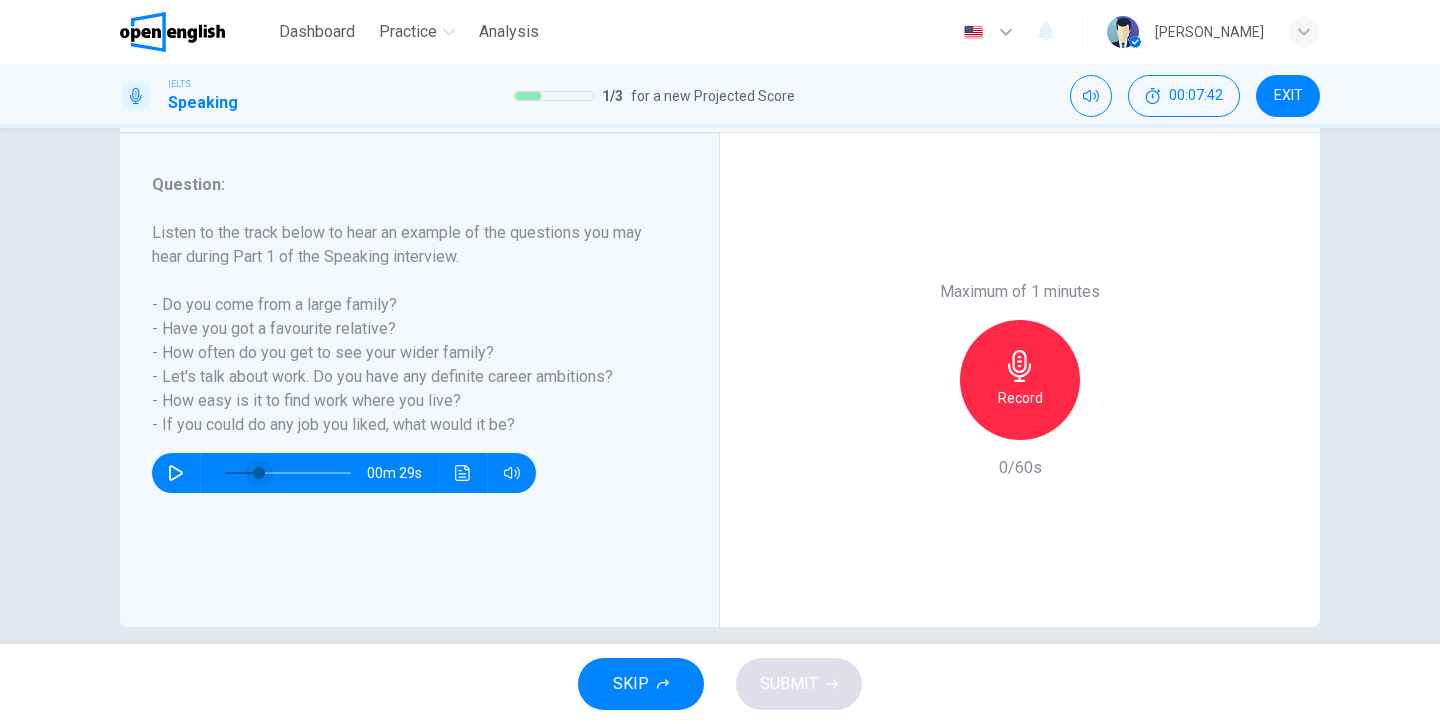 click at bounding box center [259, 473] 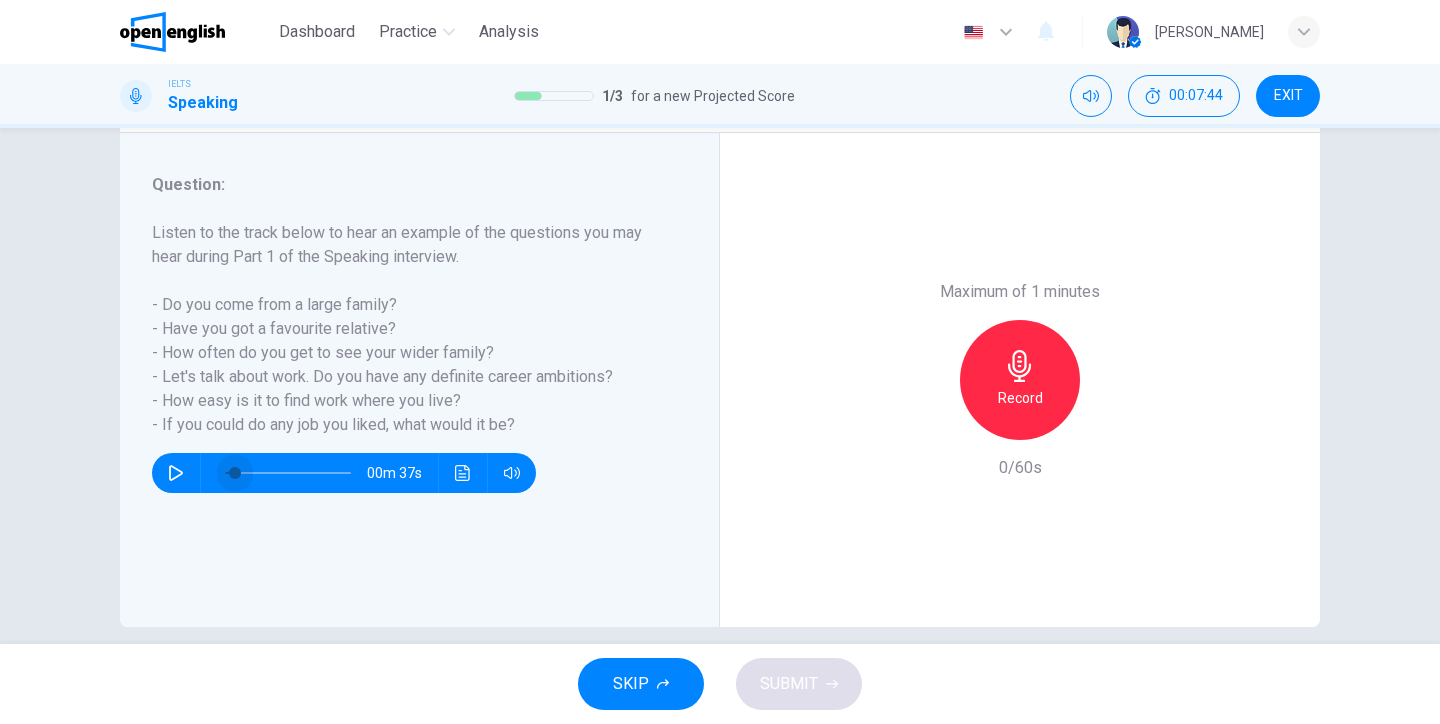 click at bounding box center (235, 473) 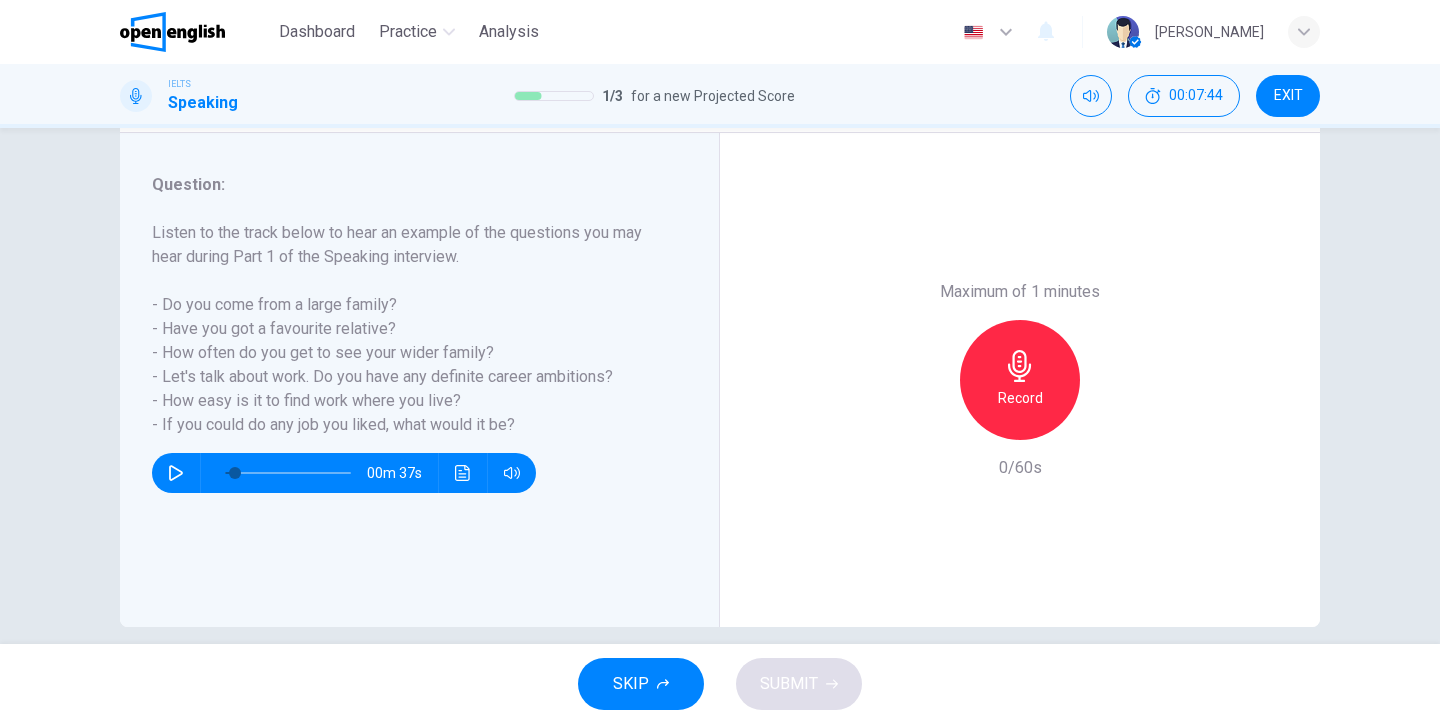 click at bounding box center [176, 473] 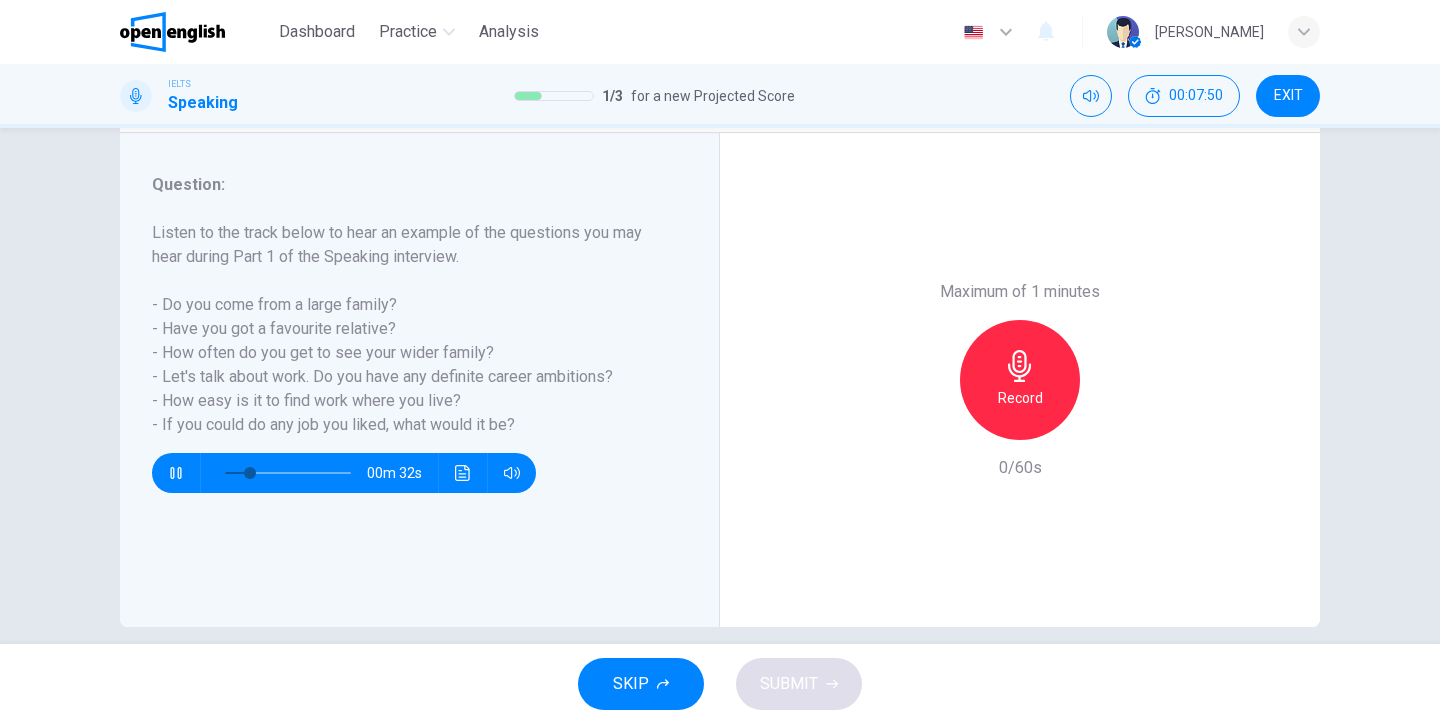 click 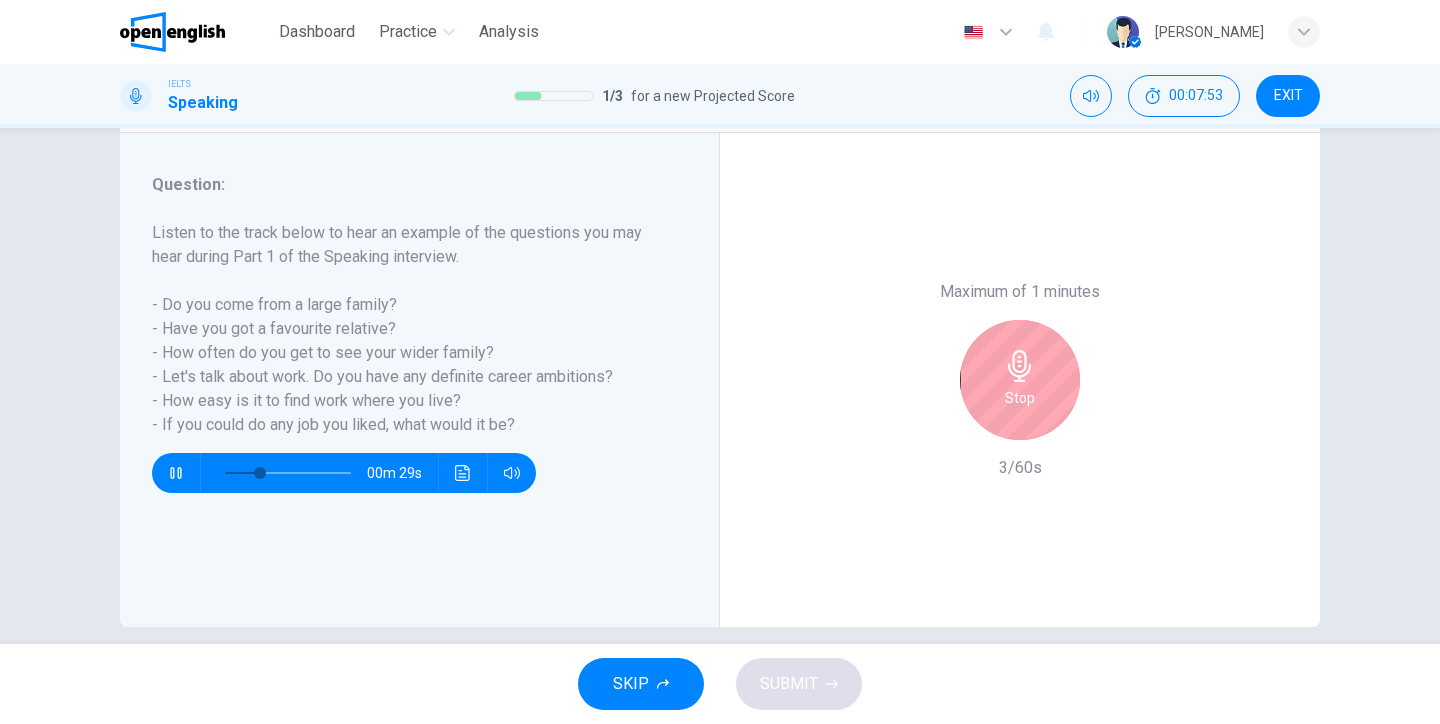 click 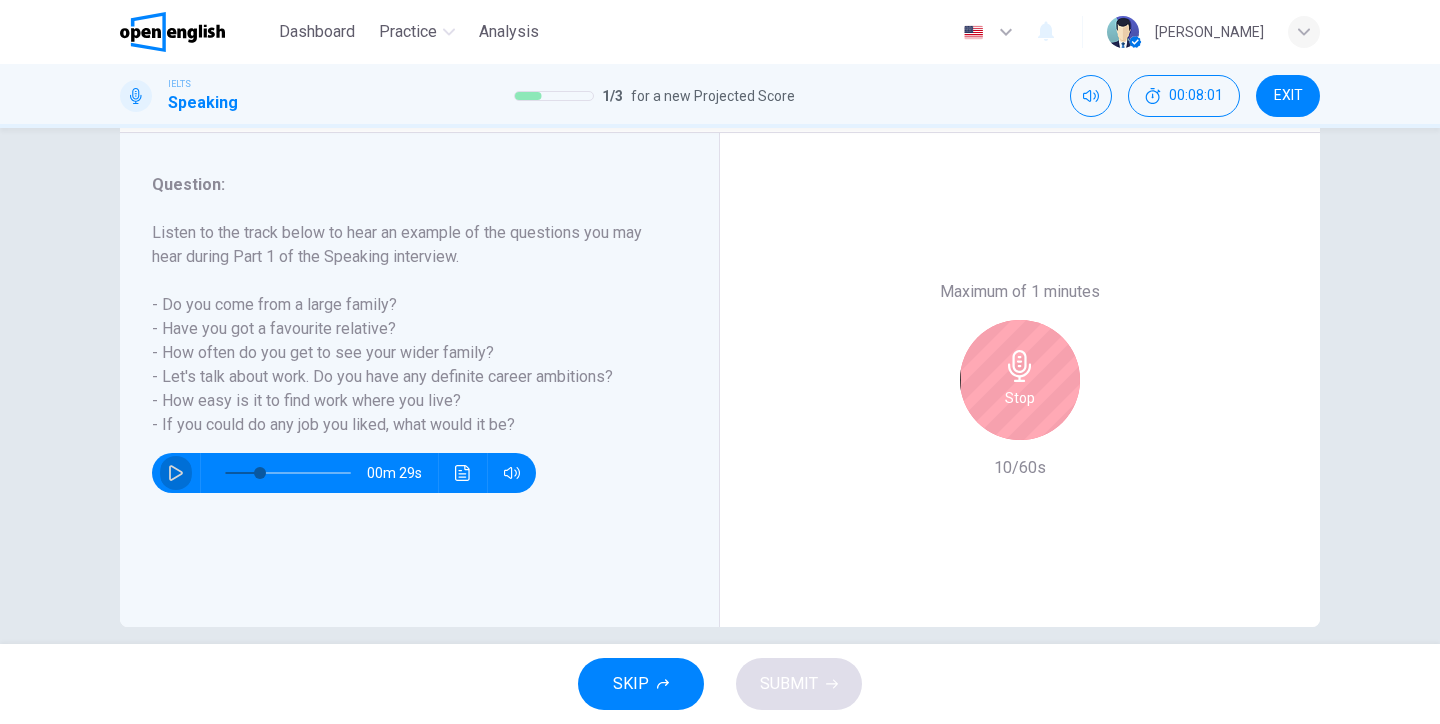 click 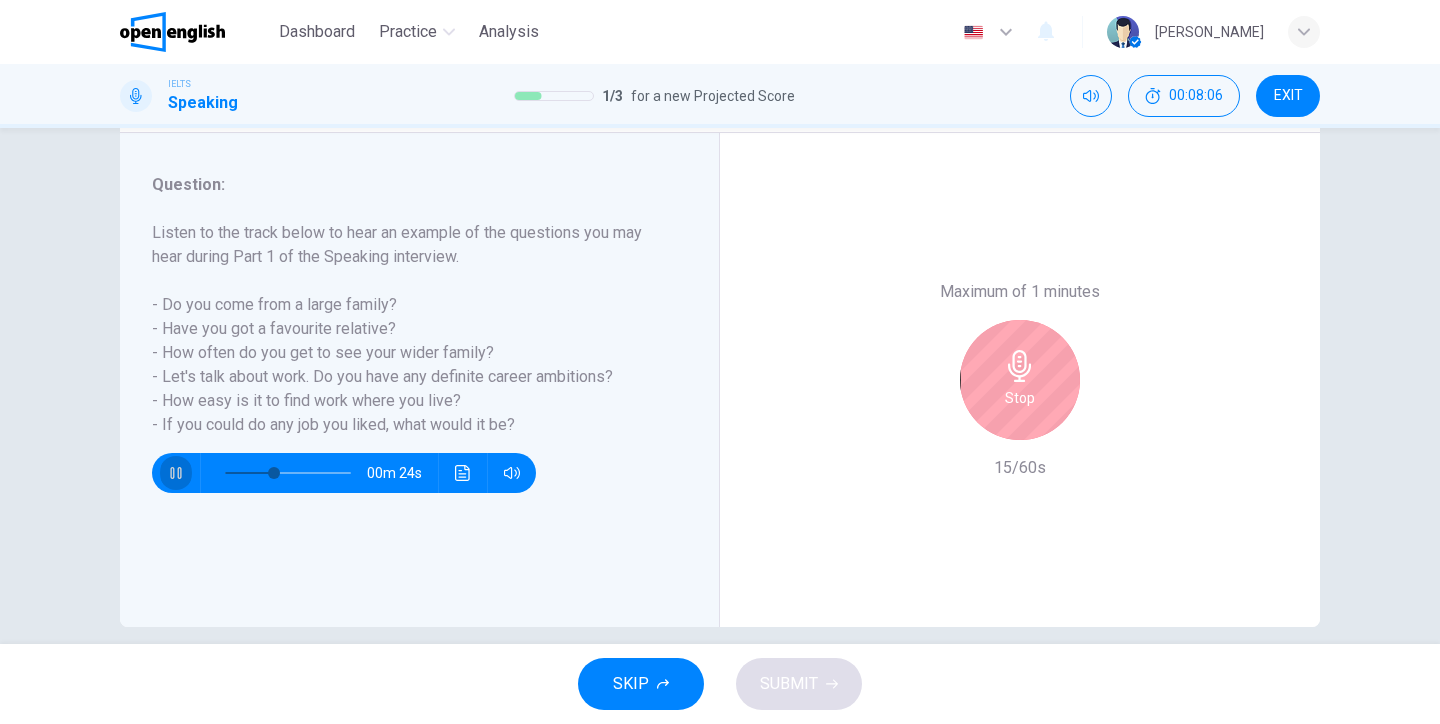 click 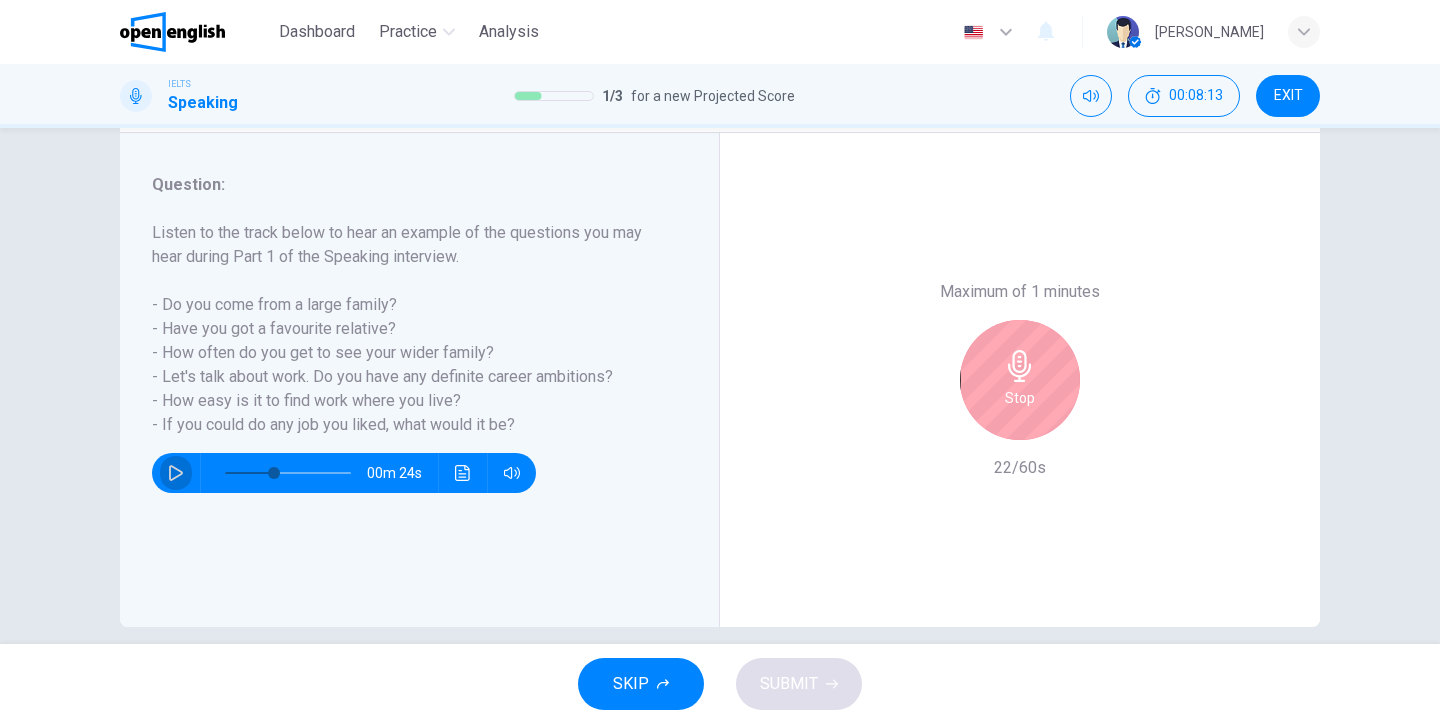 click 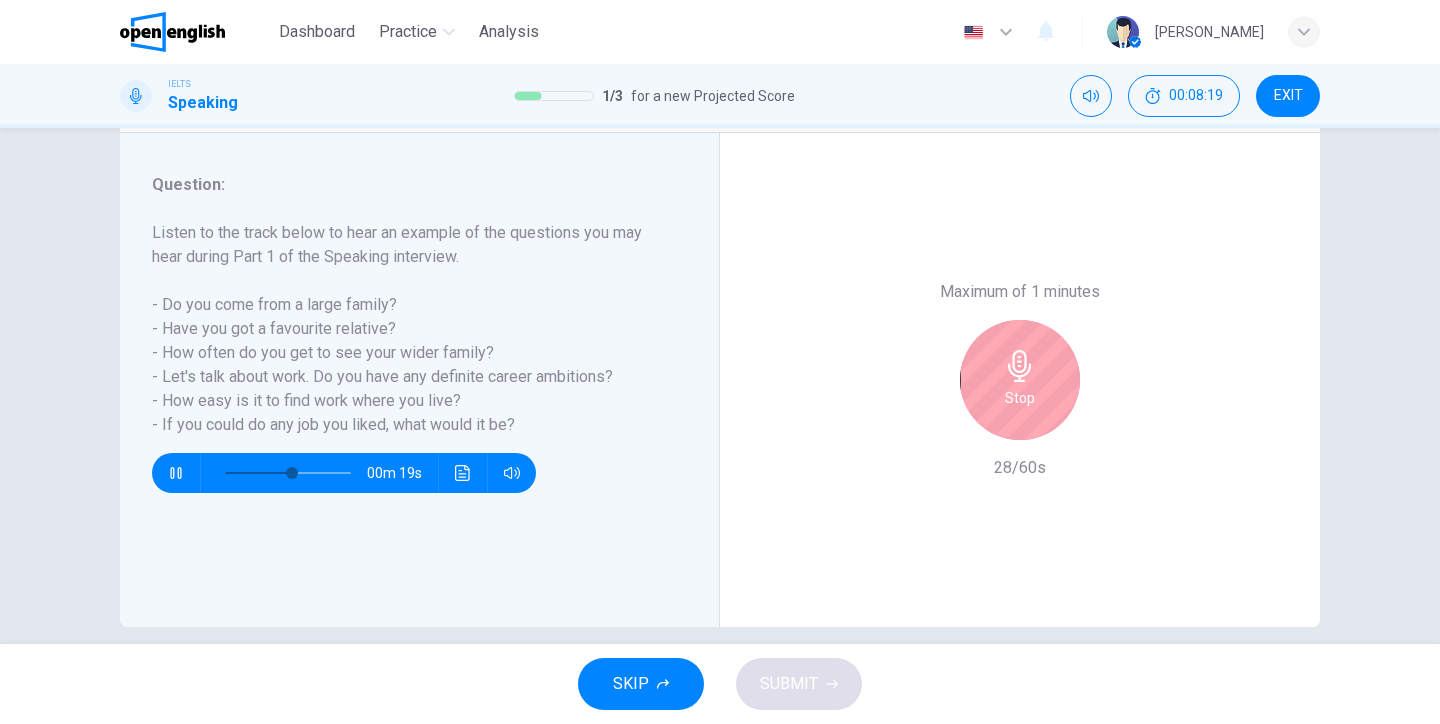 click 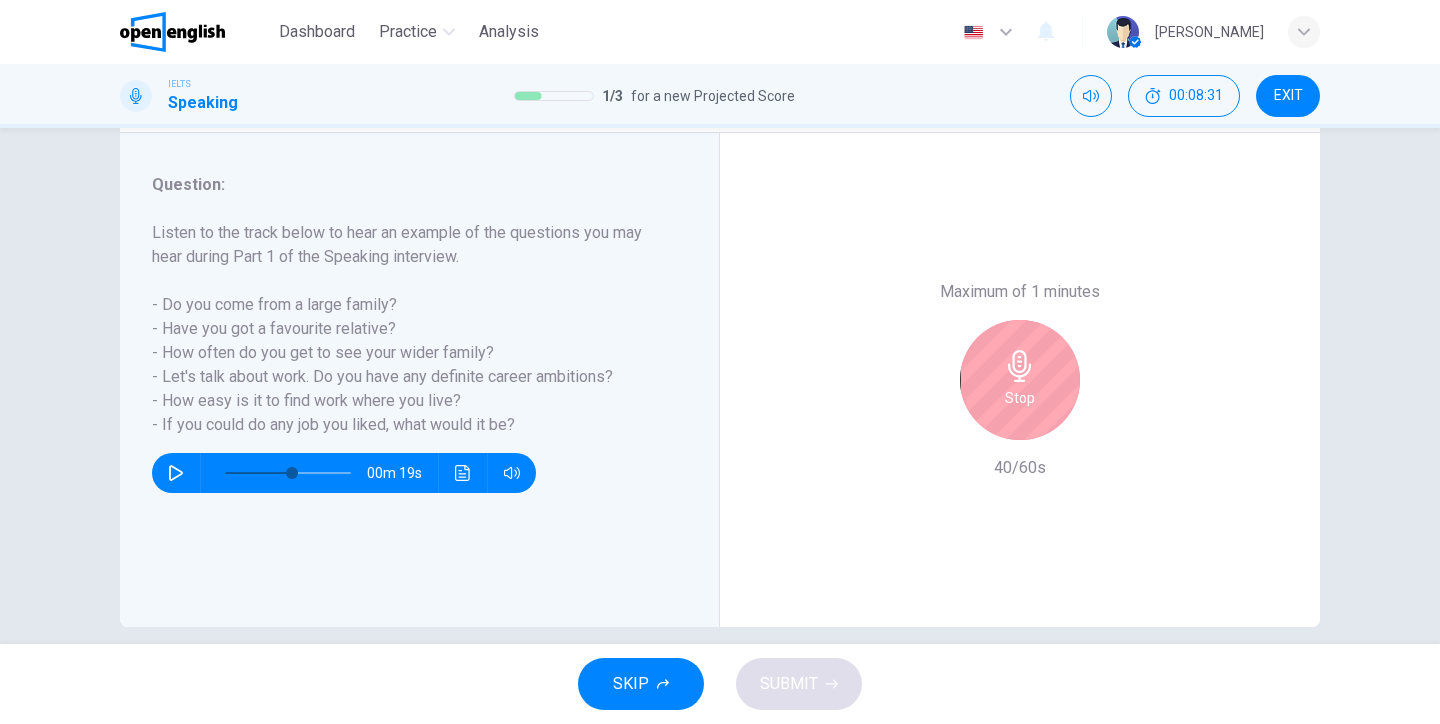 click 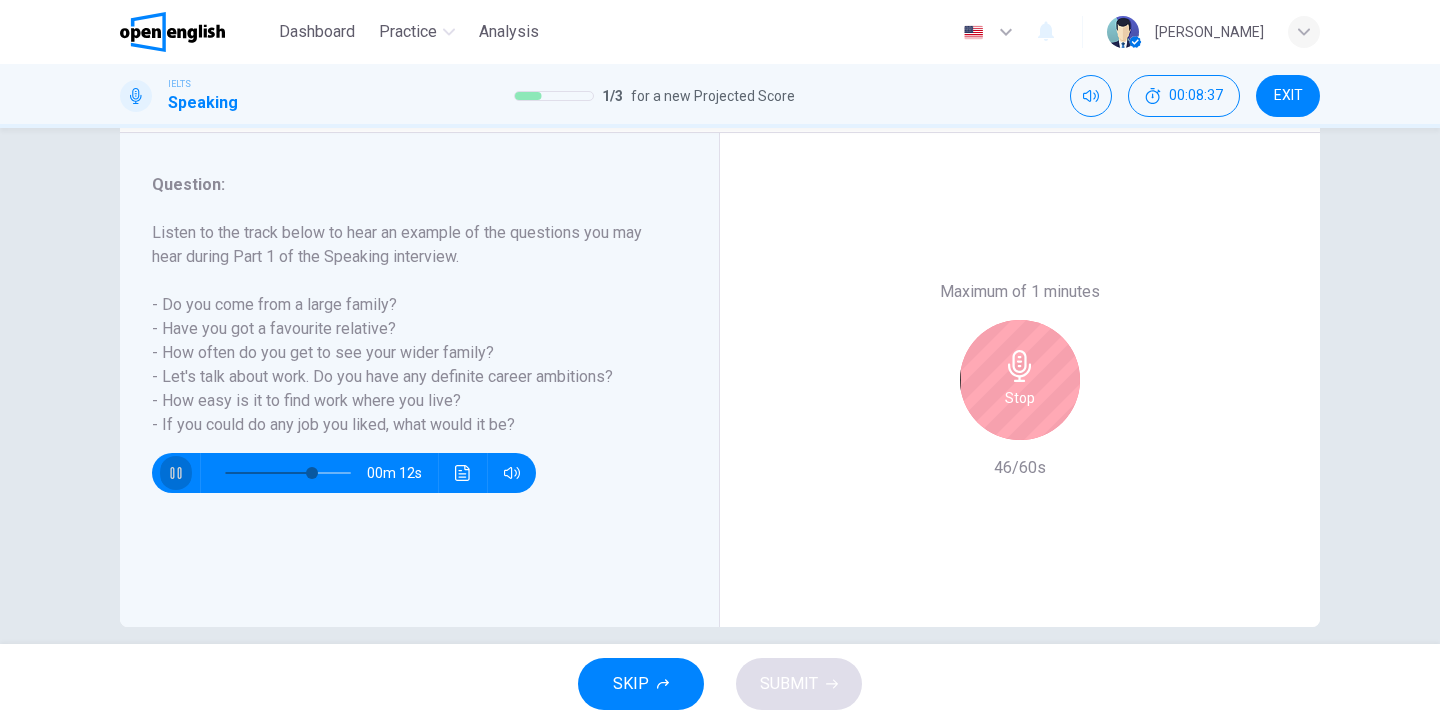 click 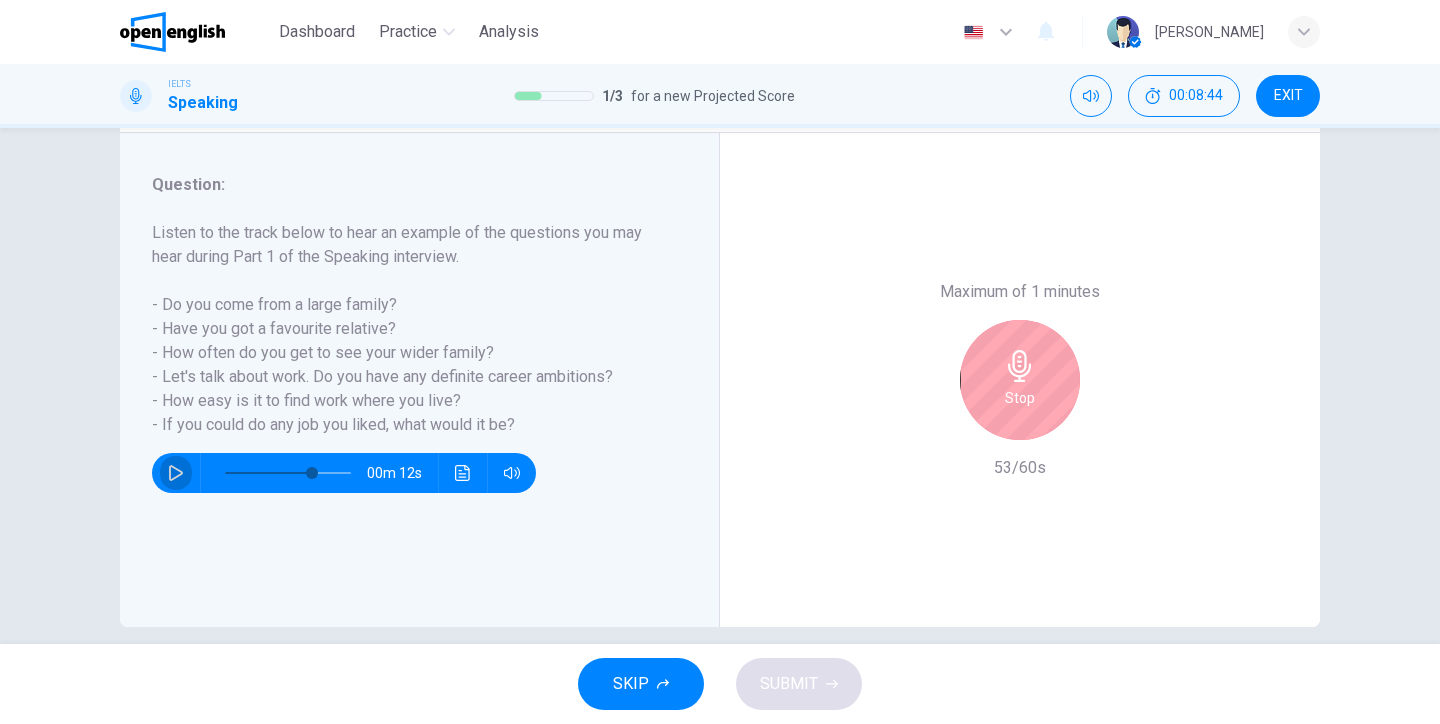 click 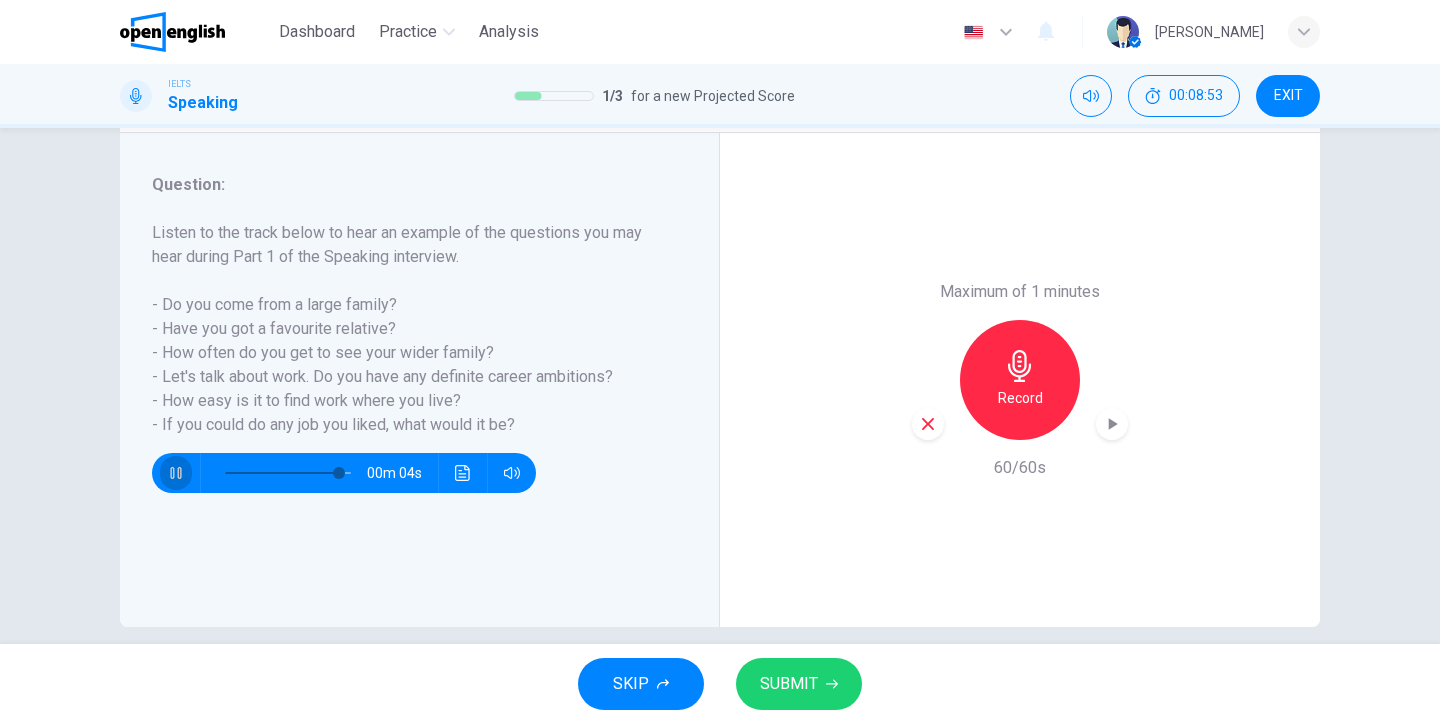 click 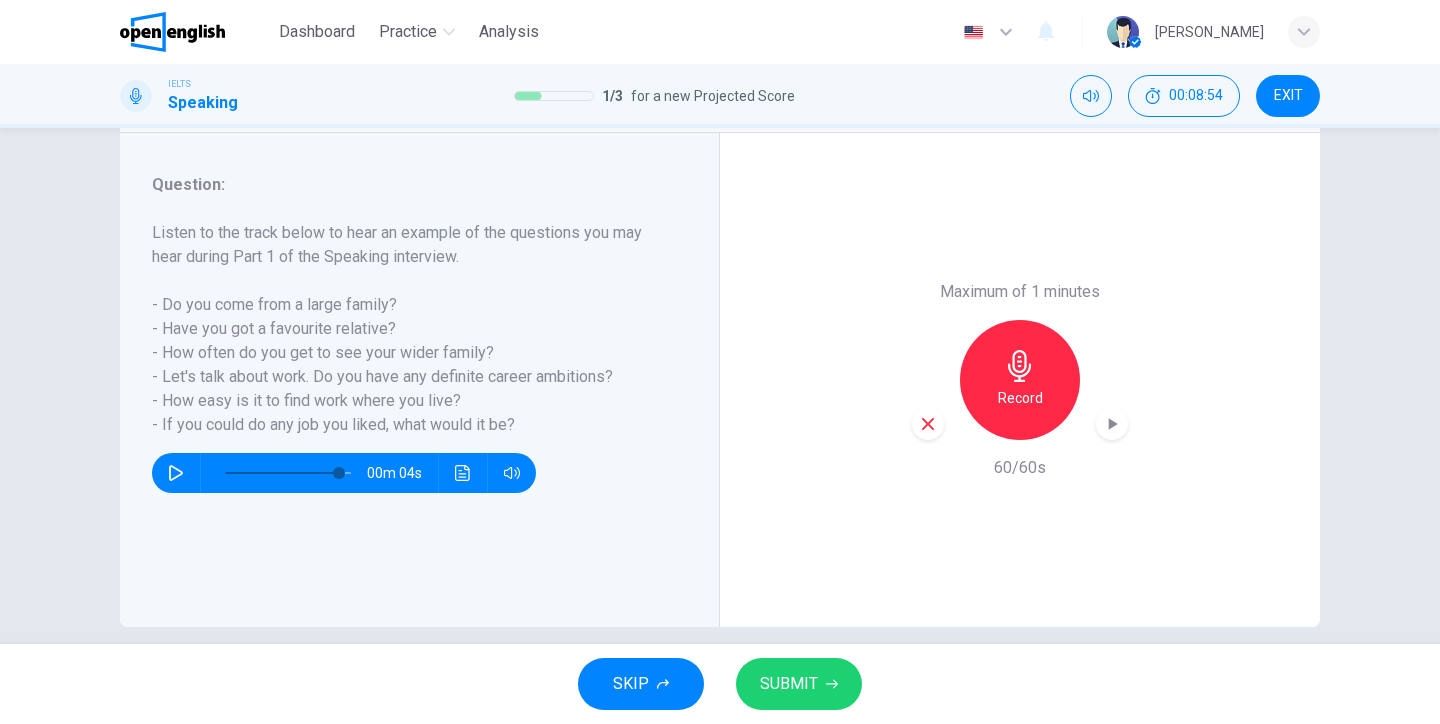 click on "SUBMIT" at bounding box center (789, 684) 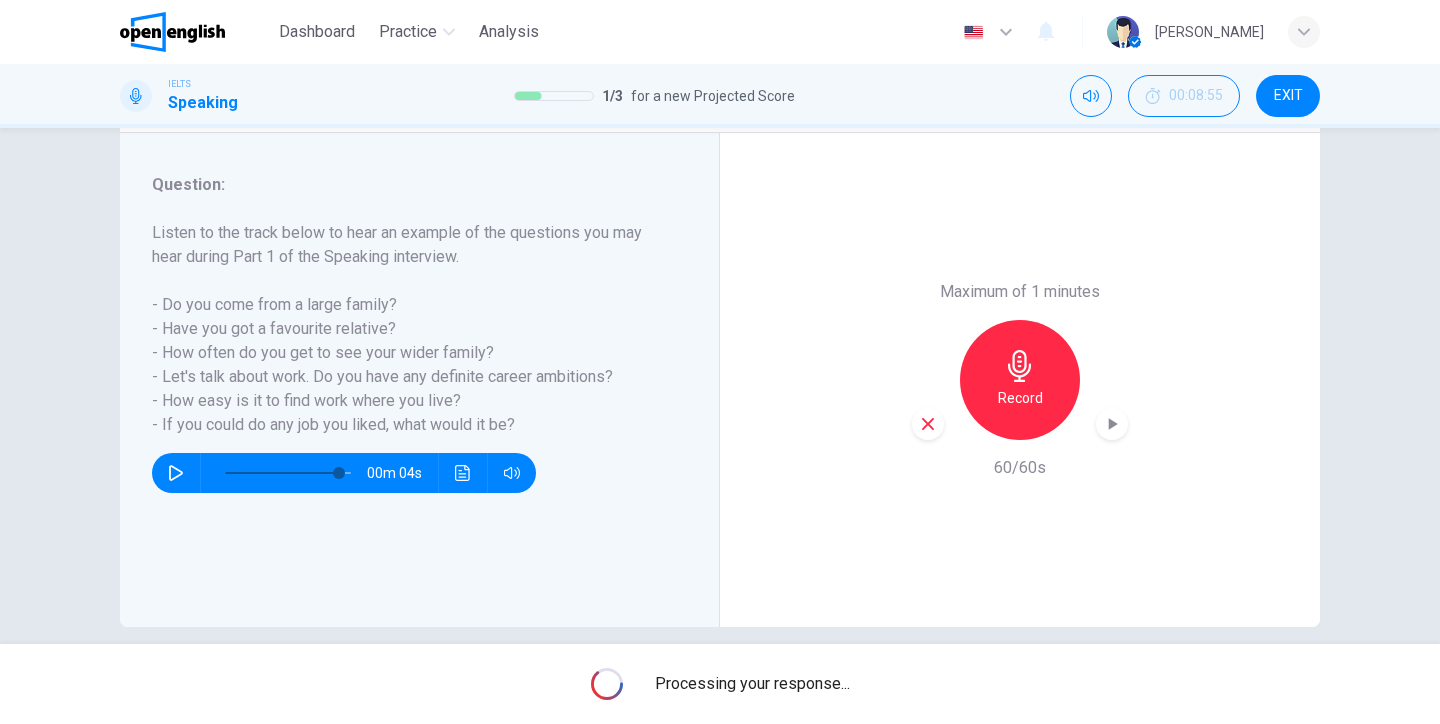 type on "*" 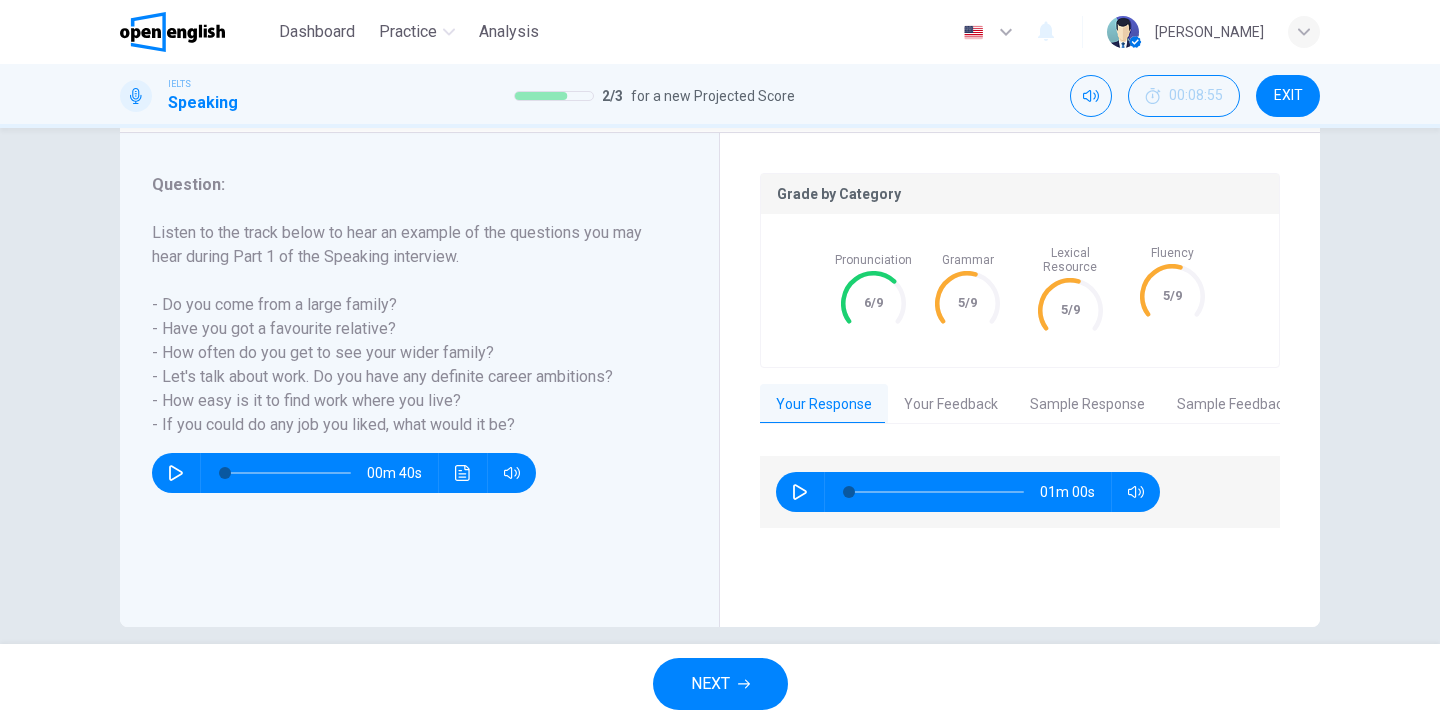click on "Your Feedback" at bounding box center [951, 405] 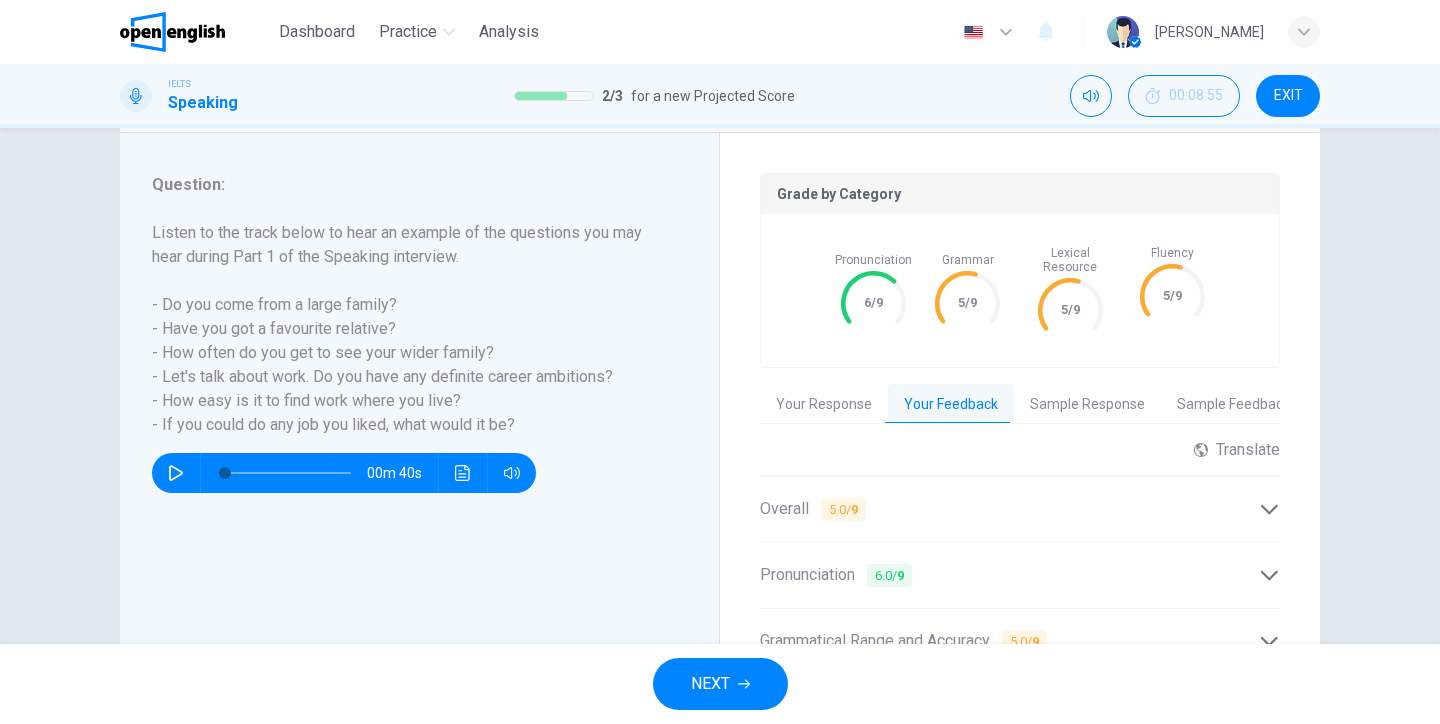 click on "Overall   5.0 / 9" at bounding box center (1009, 509) 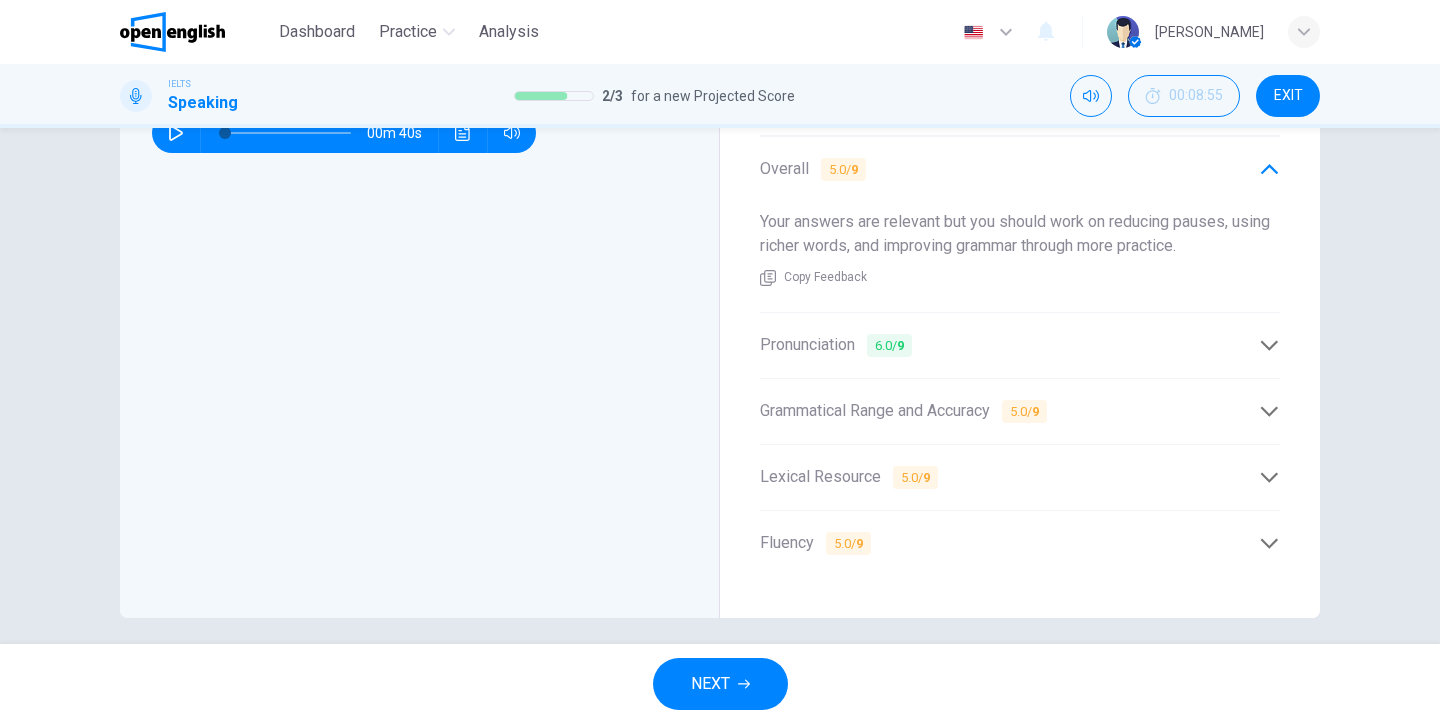 scroll, scrollTop: 575, scrollLeft: 0, axis: vertical 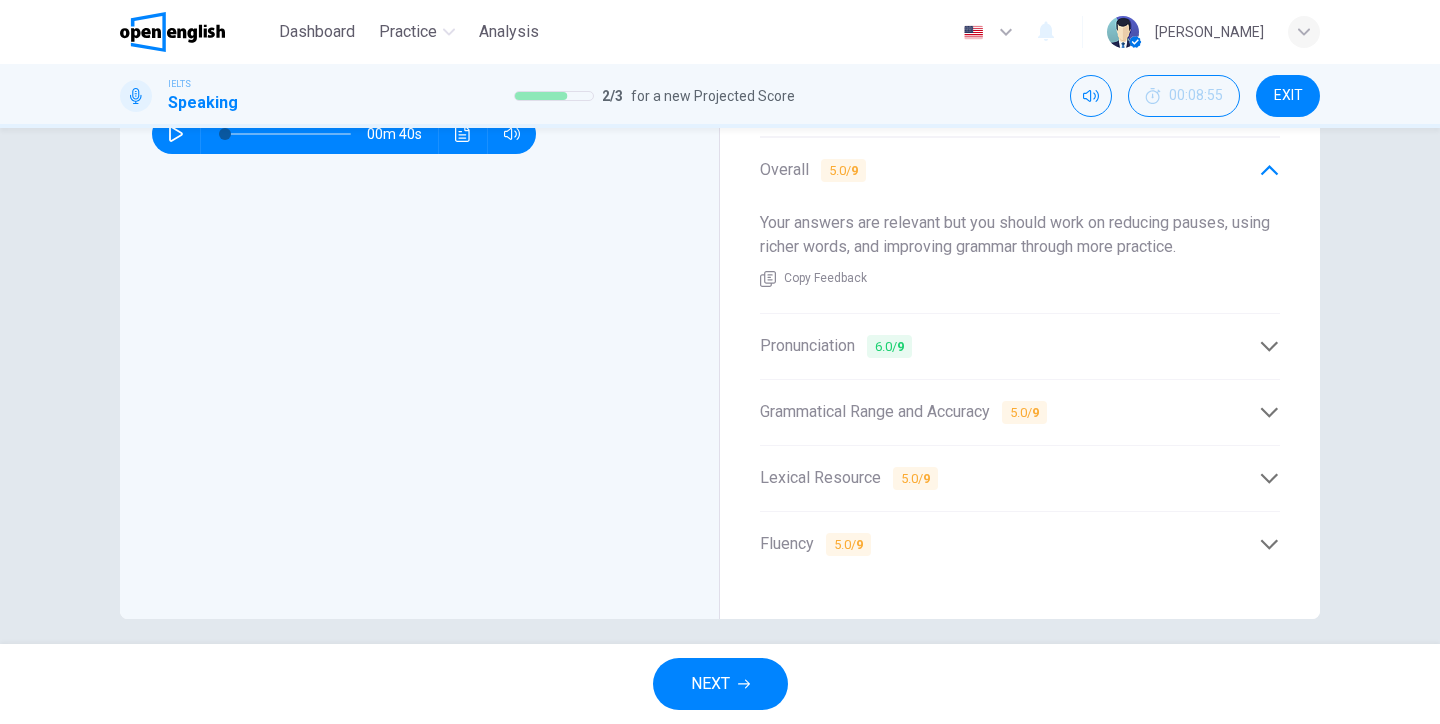 click 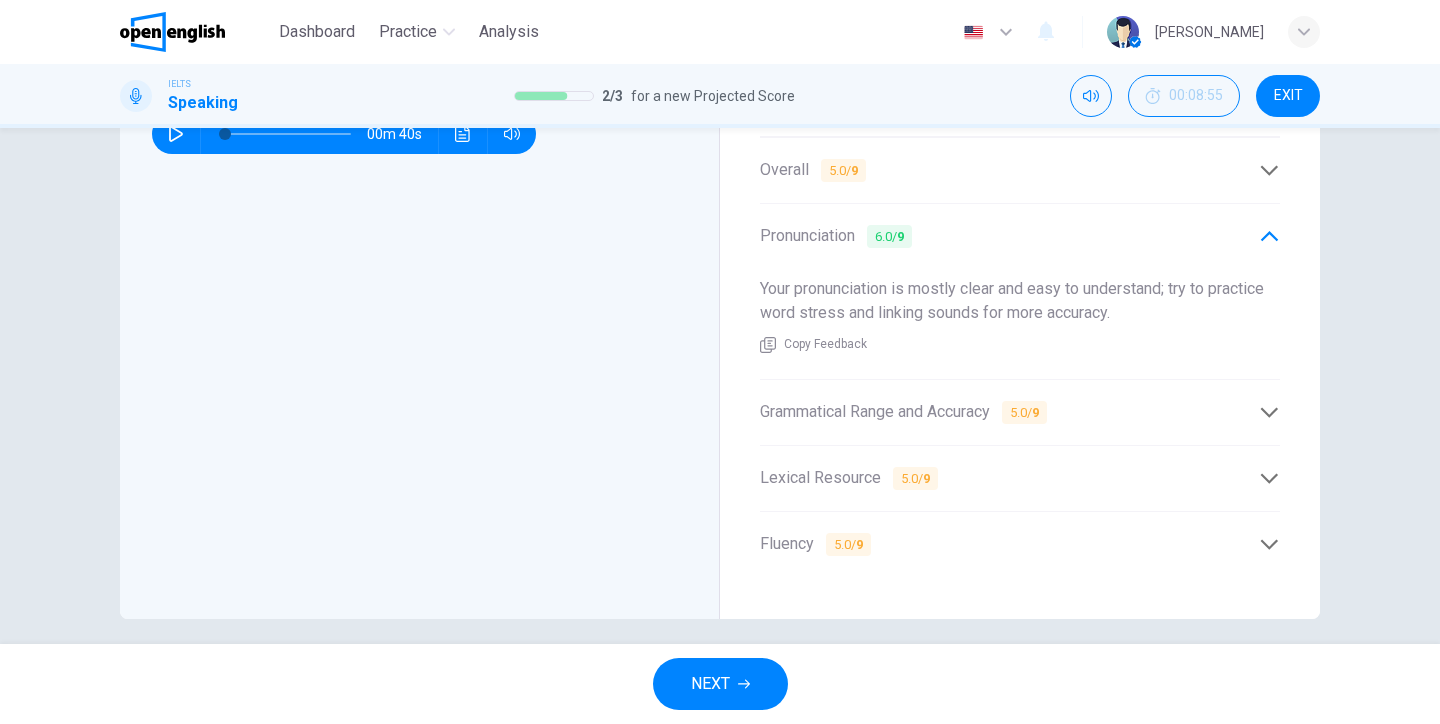 click 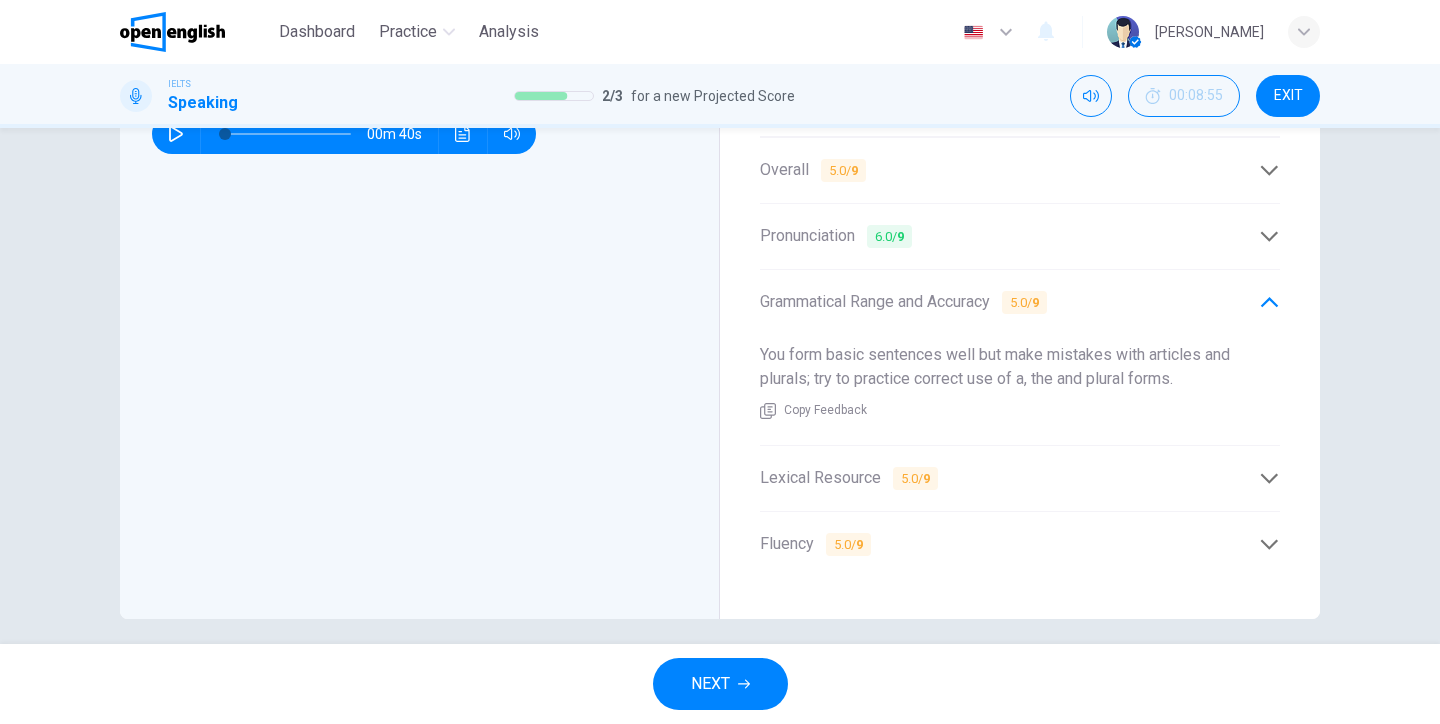 click on "Lexical Resource   5.0 / 9" at bounding box center (1009, 478) 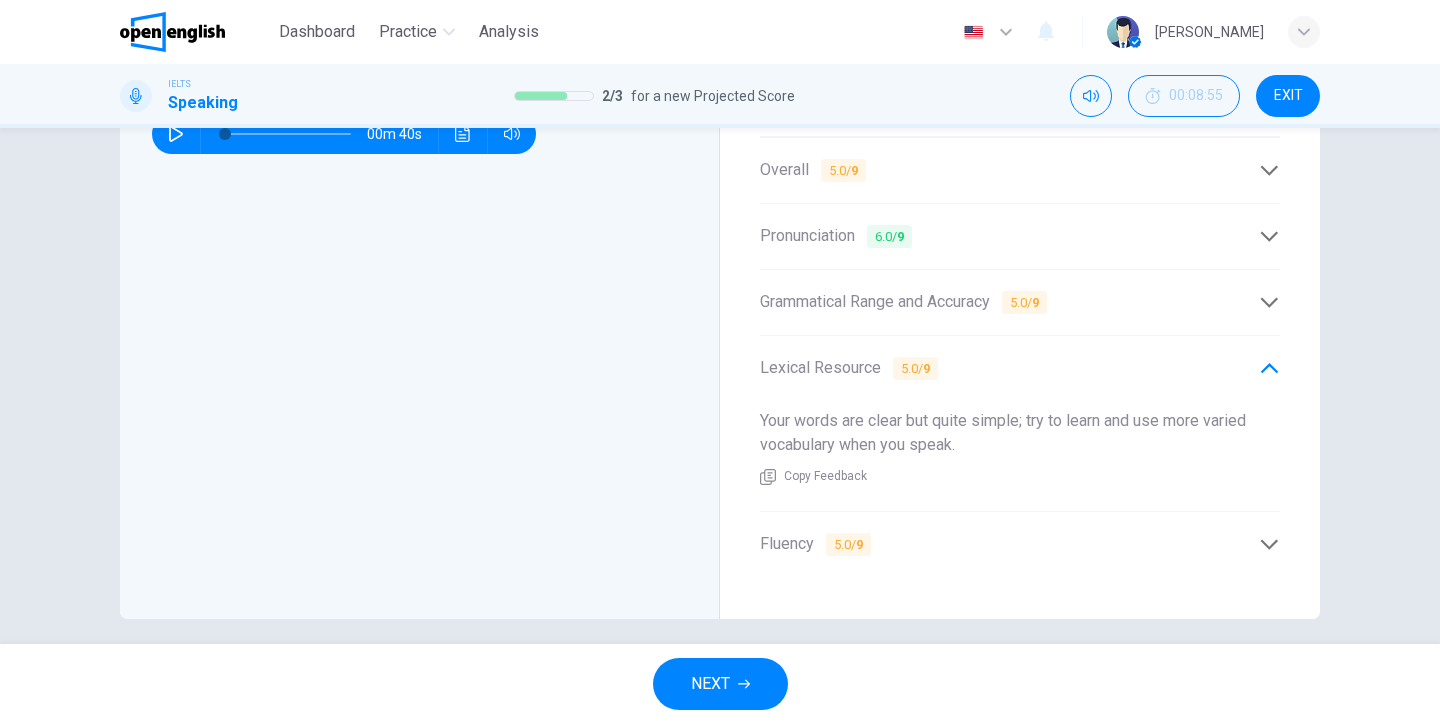 click on "Fluency   5.0 / 9" at bounding box center (1009, 544) 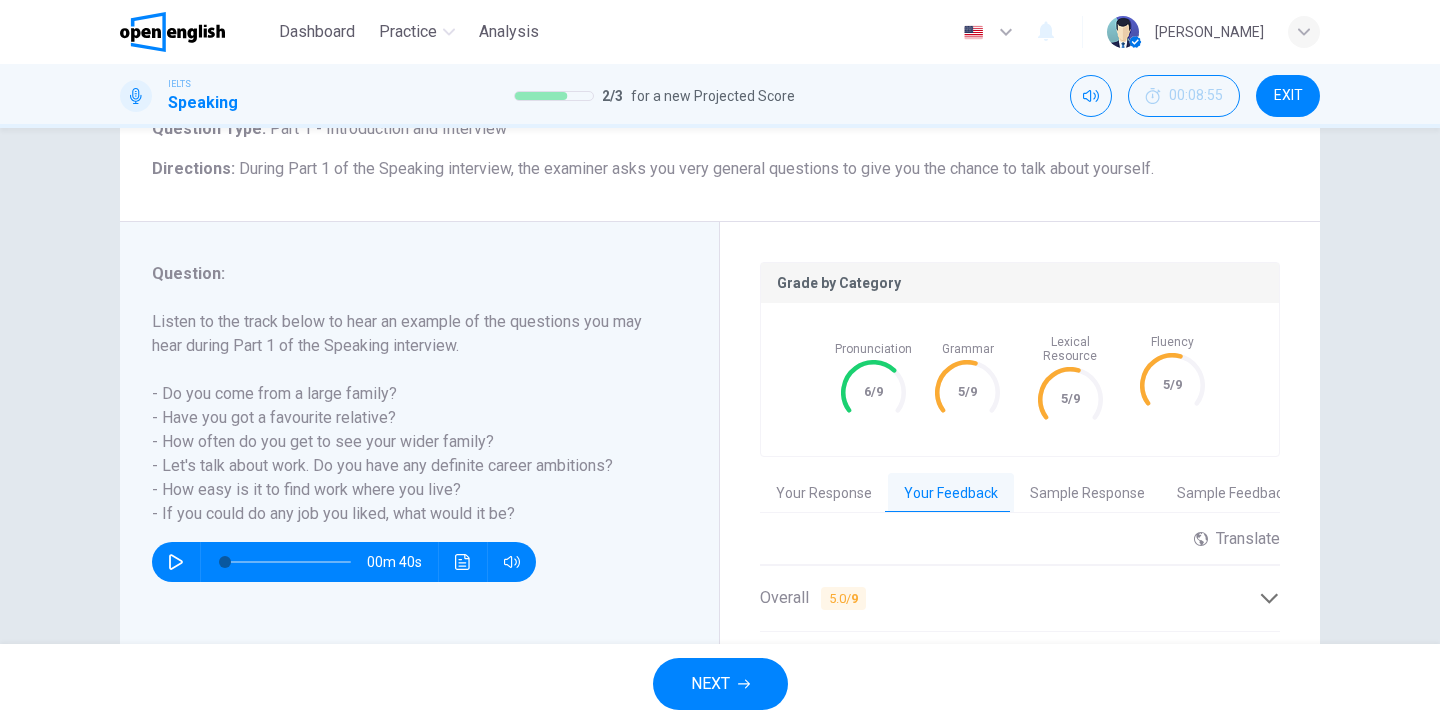scroll, scrollTop: 143, scrollLeft: 0, axis: vertical 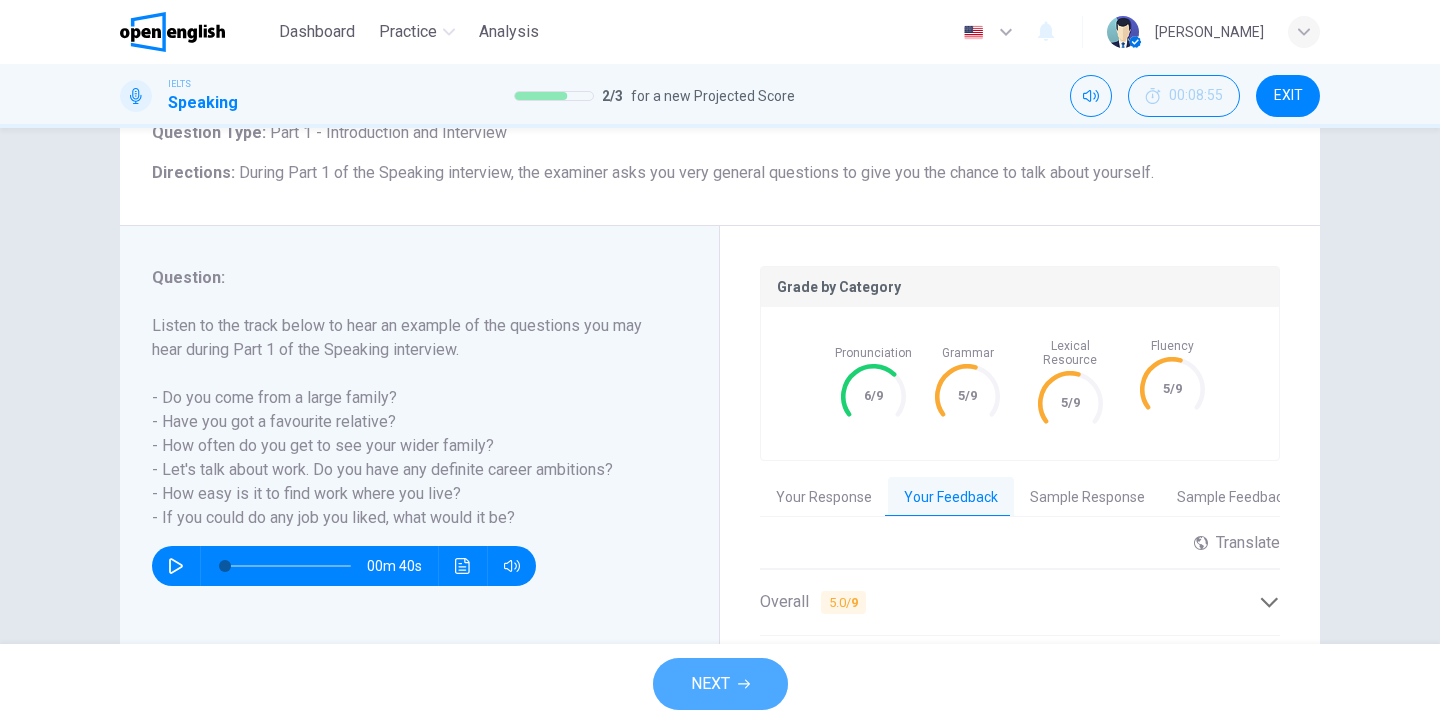 click on "NEXT" at bounding box center (710, 684) 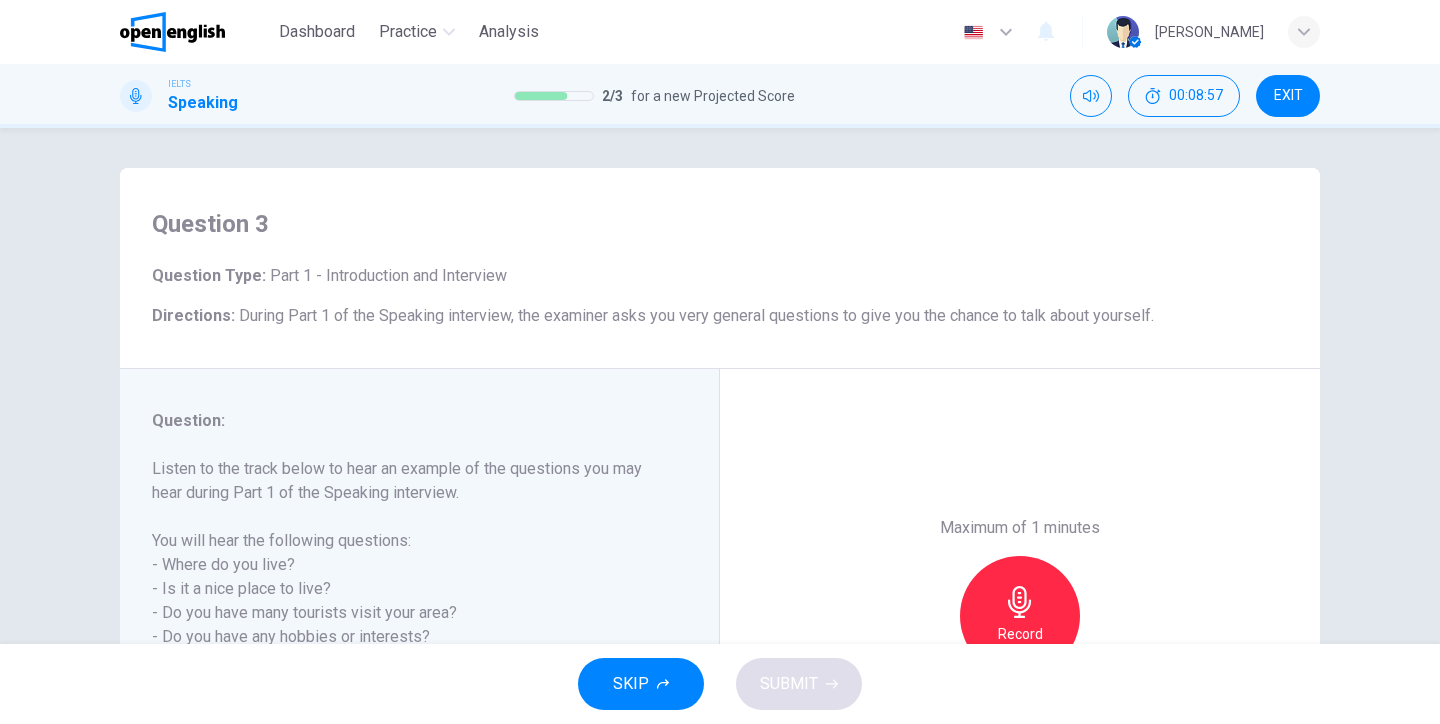 scroll, scrollTop: 1, scrollLeft: 0, axis: vertical 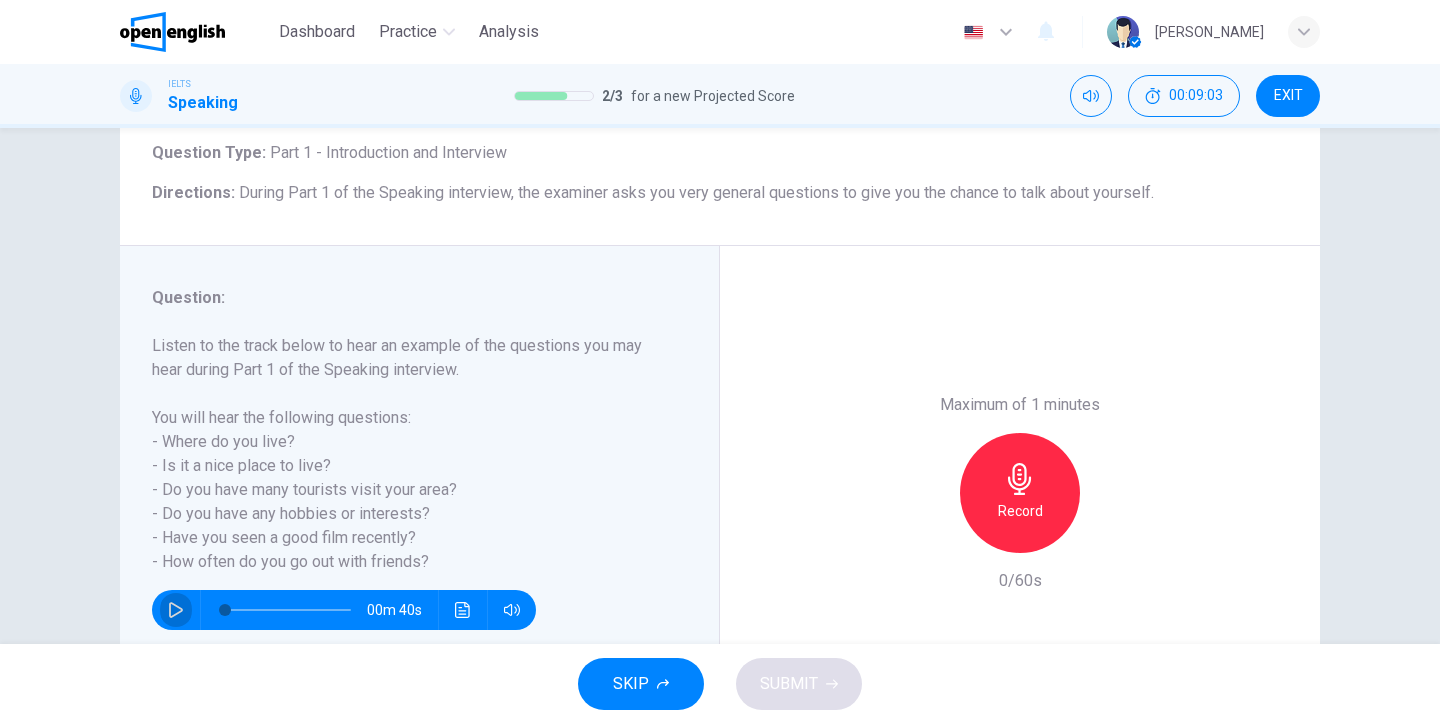 click 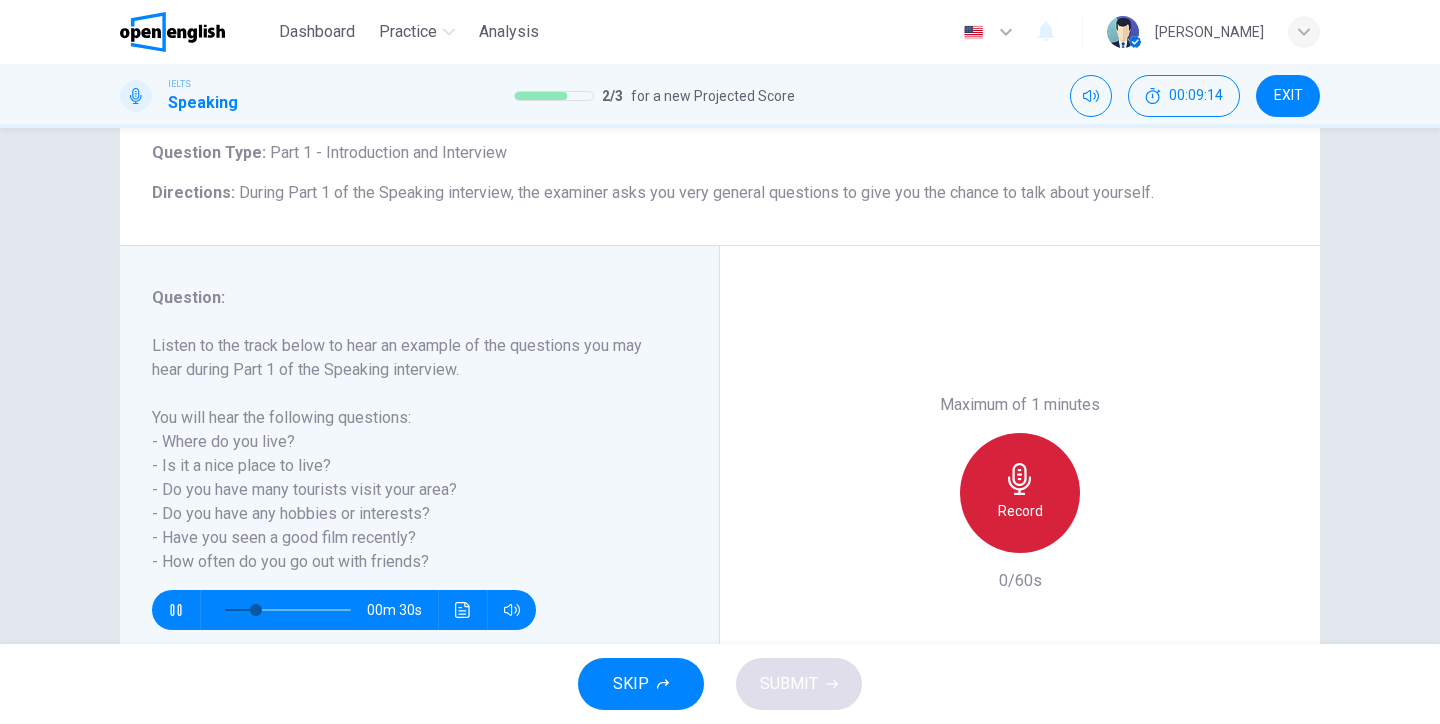click on "Record" at bounding box center (1020, 511) 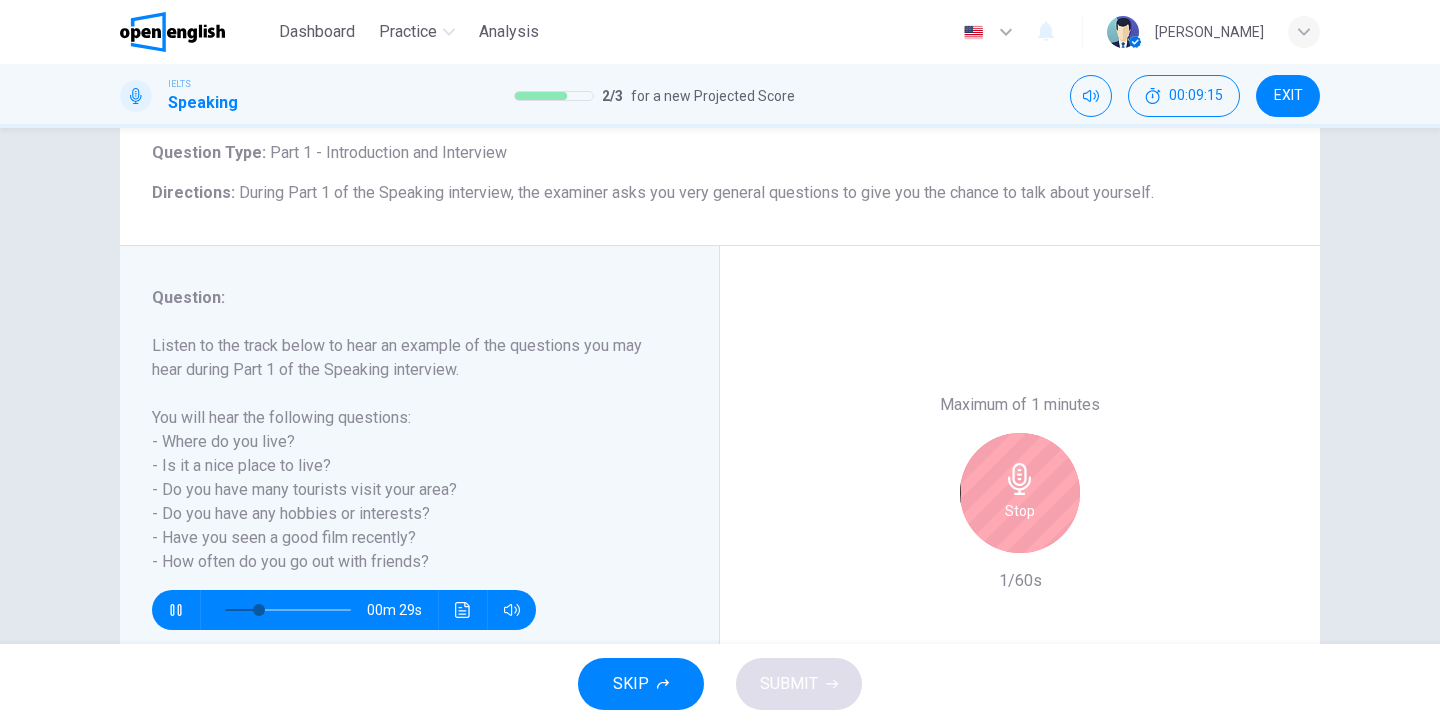 click 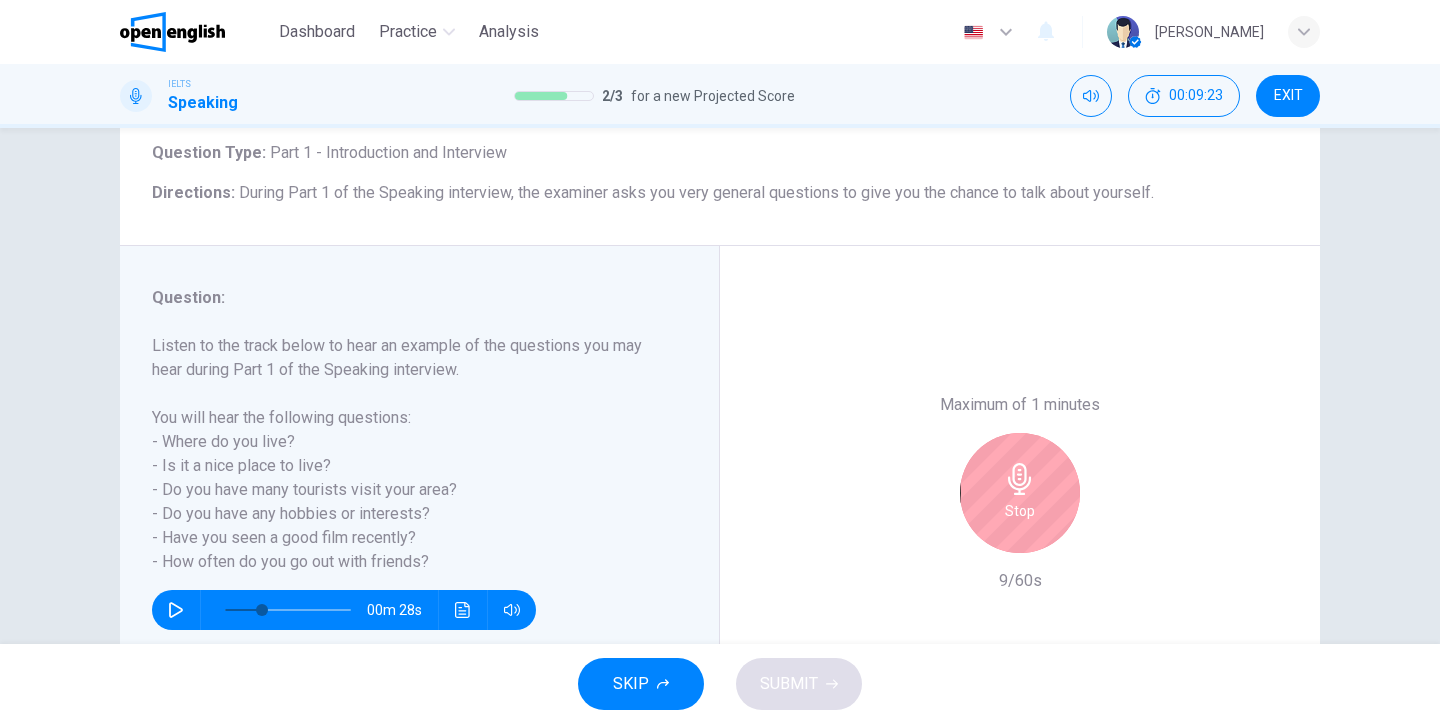 click on "00m 28s" at bounding box center [344, 610] 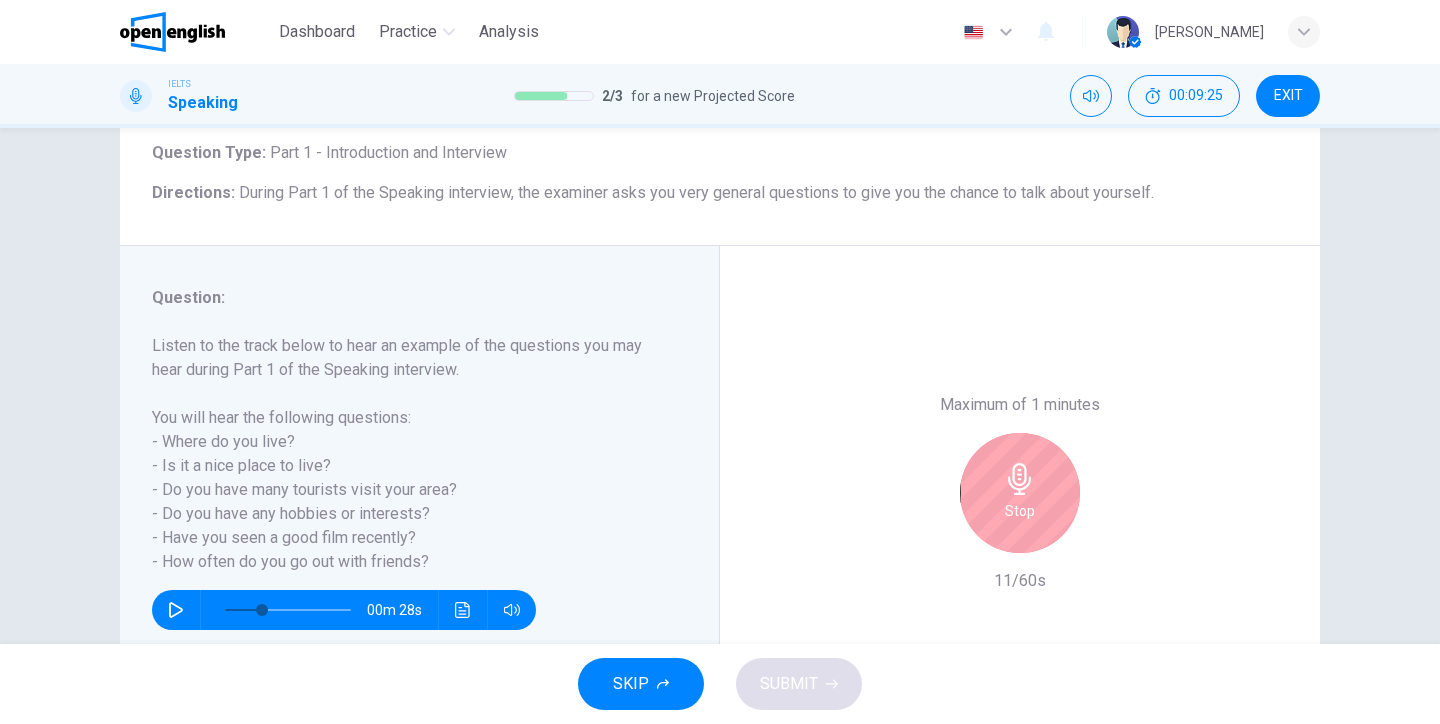 click on "Stop" at bounding box center [1020, 511] 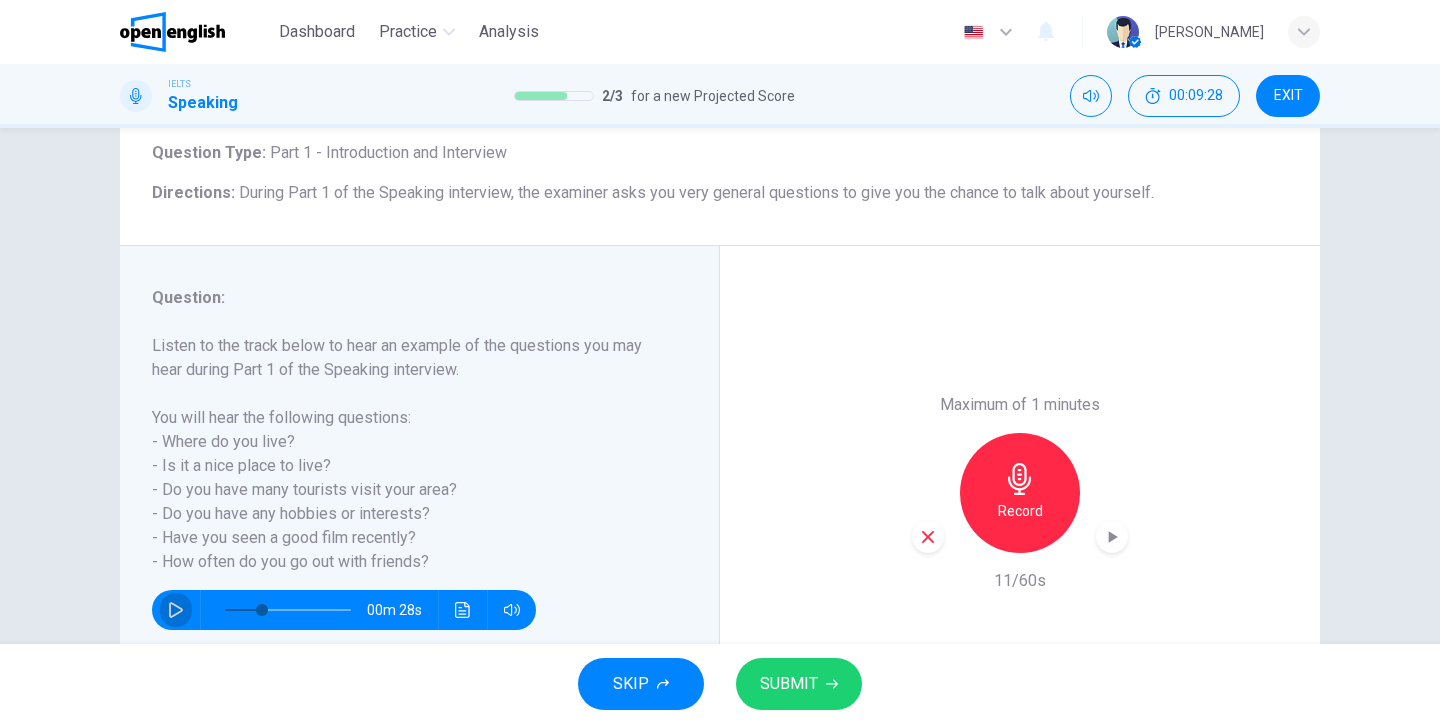click 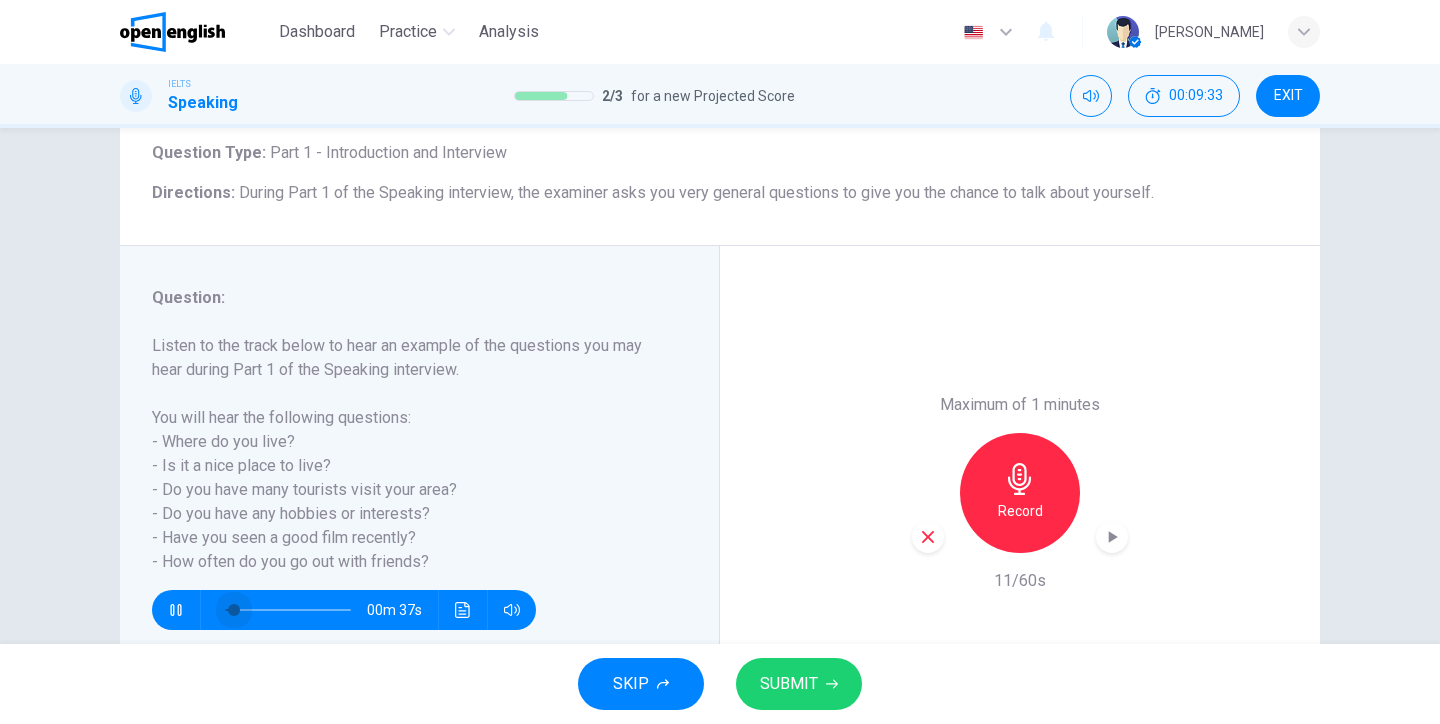 click at bounding box center (288, 610) 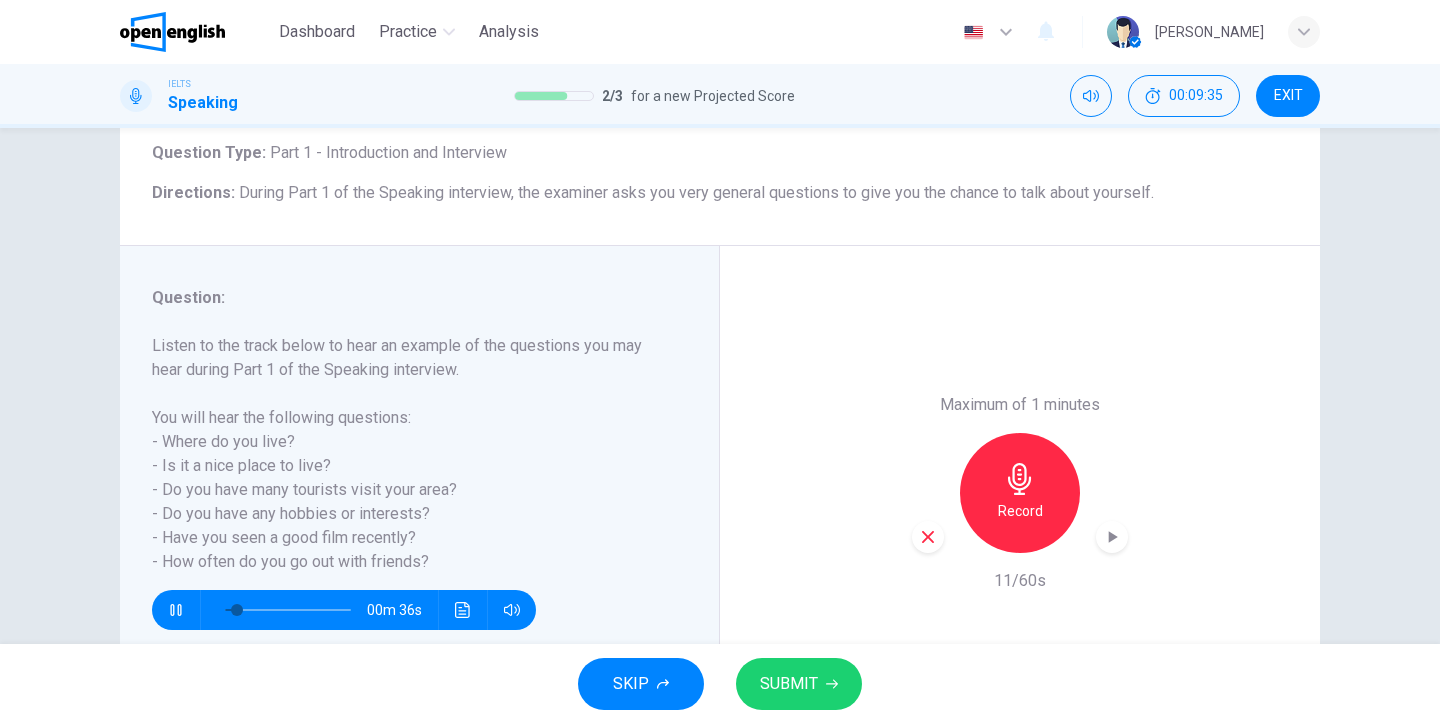 click 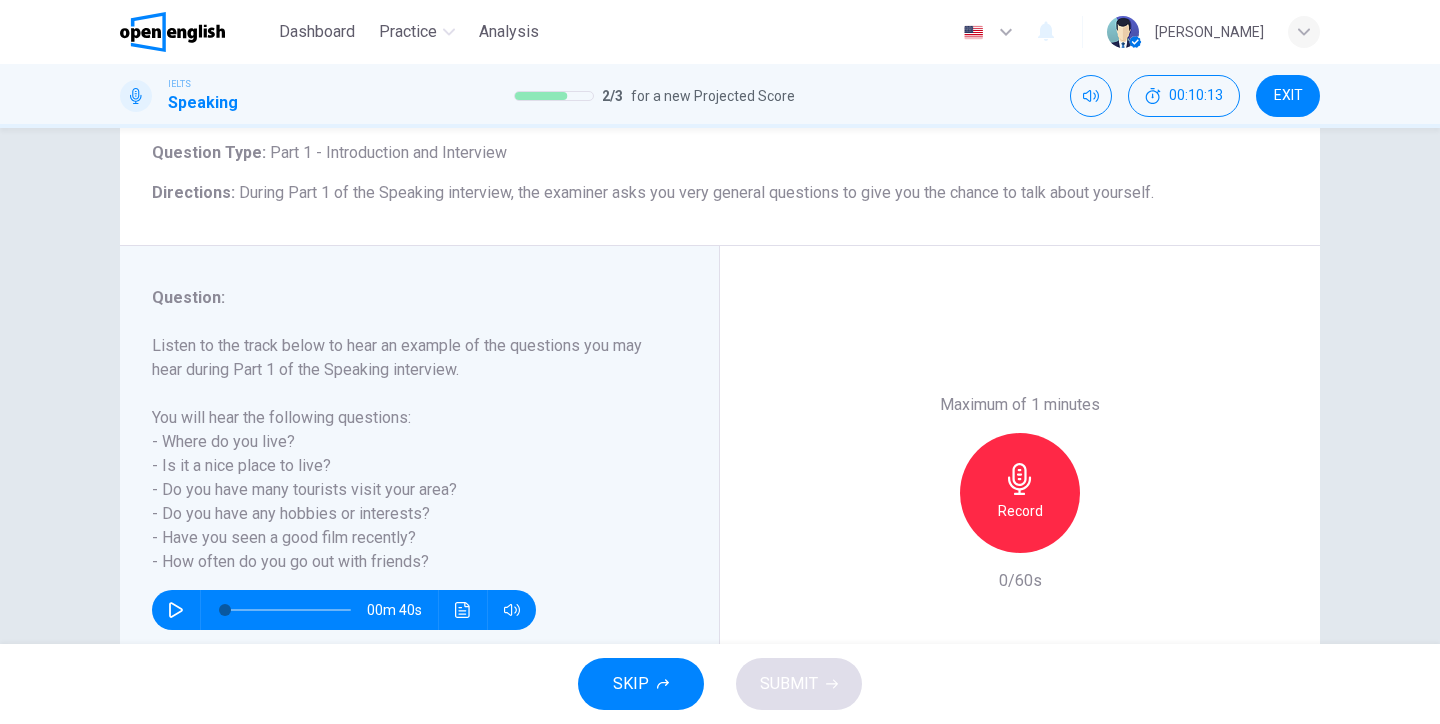 click 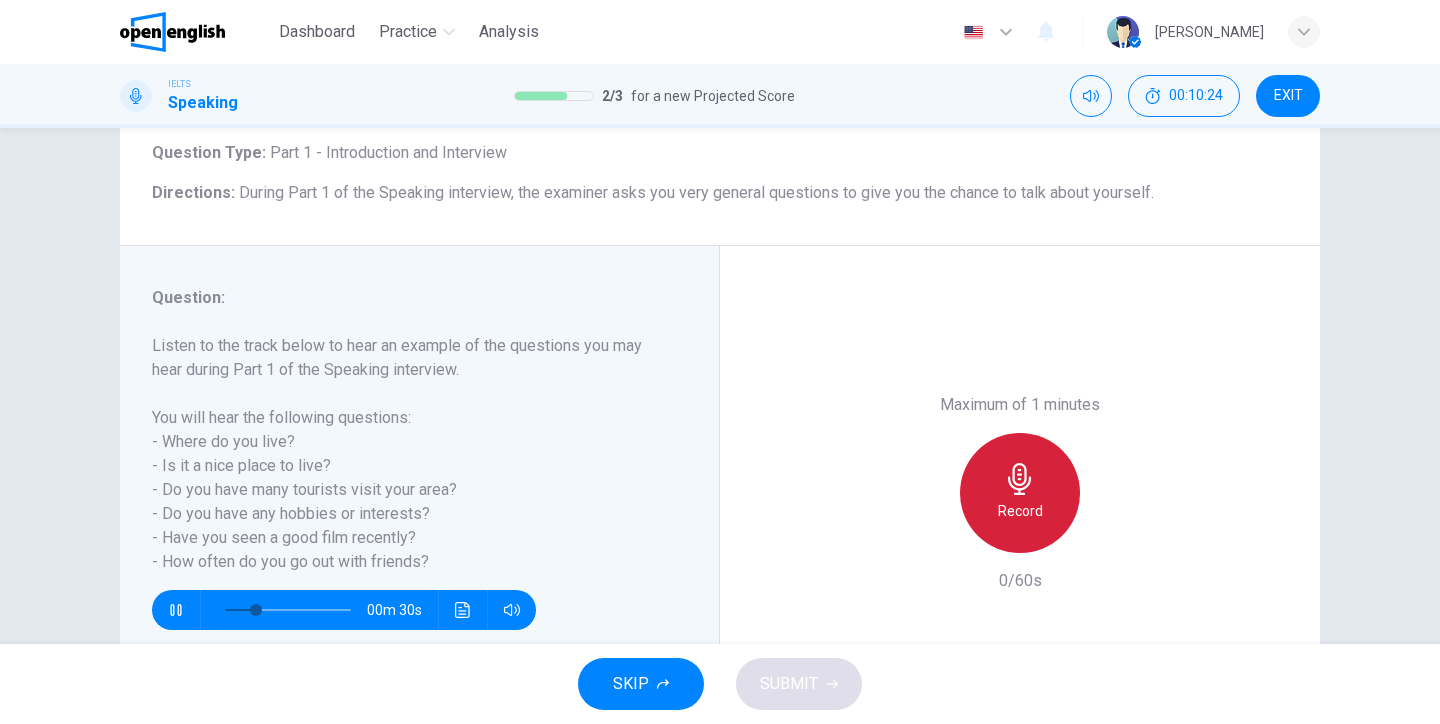 click 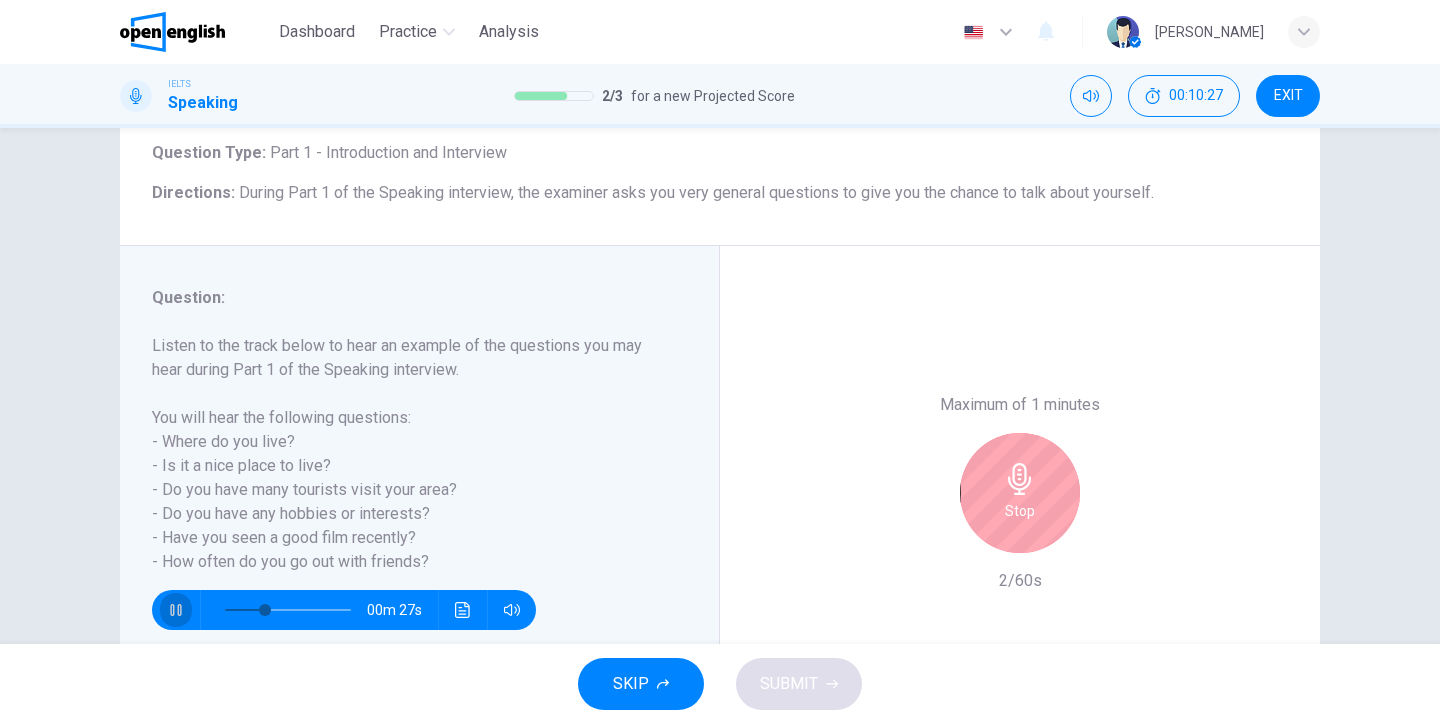 click 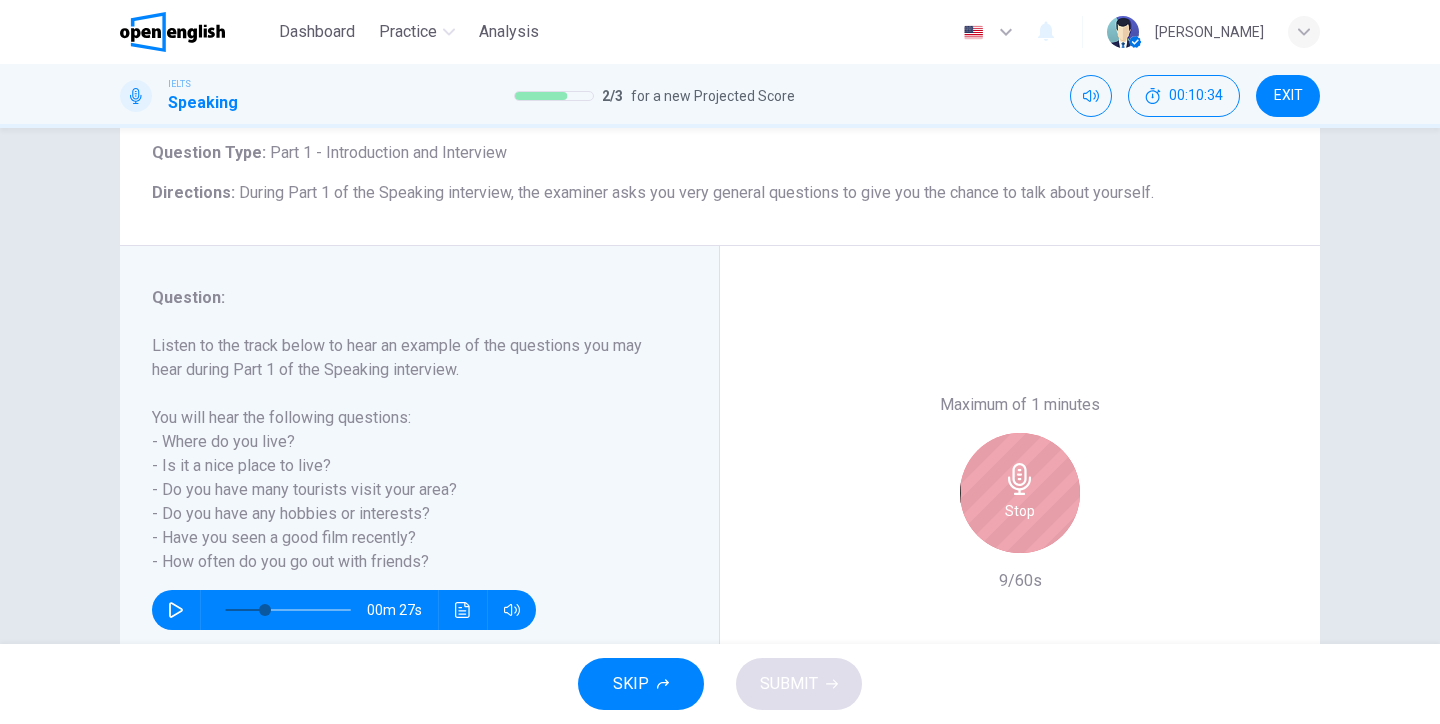 click on "Stop" at bounding box center [1020, 511] 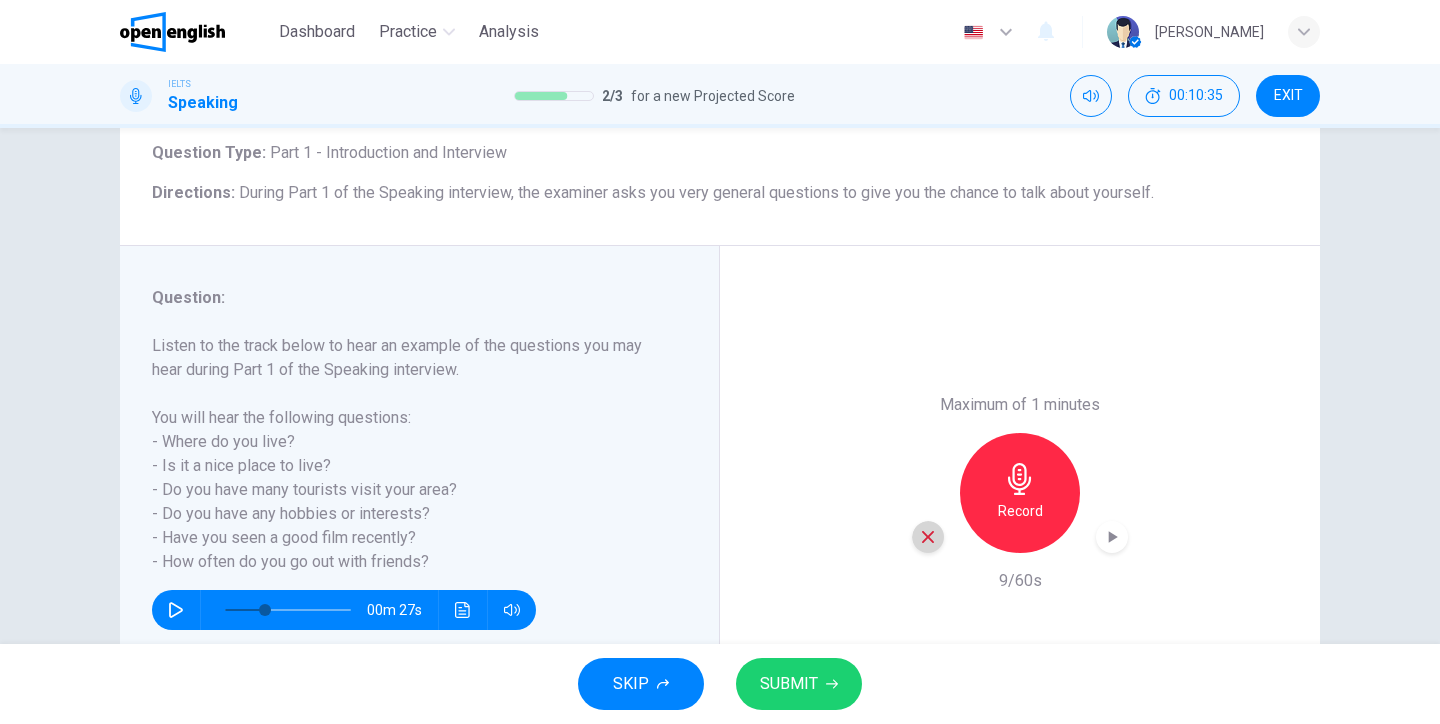 click 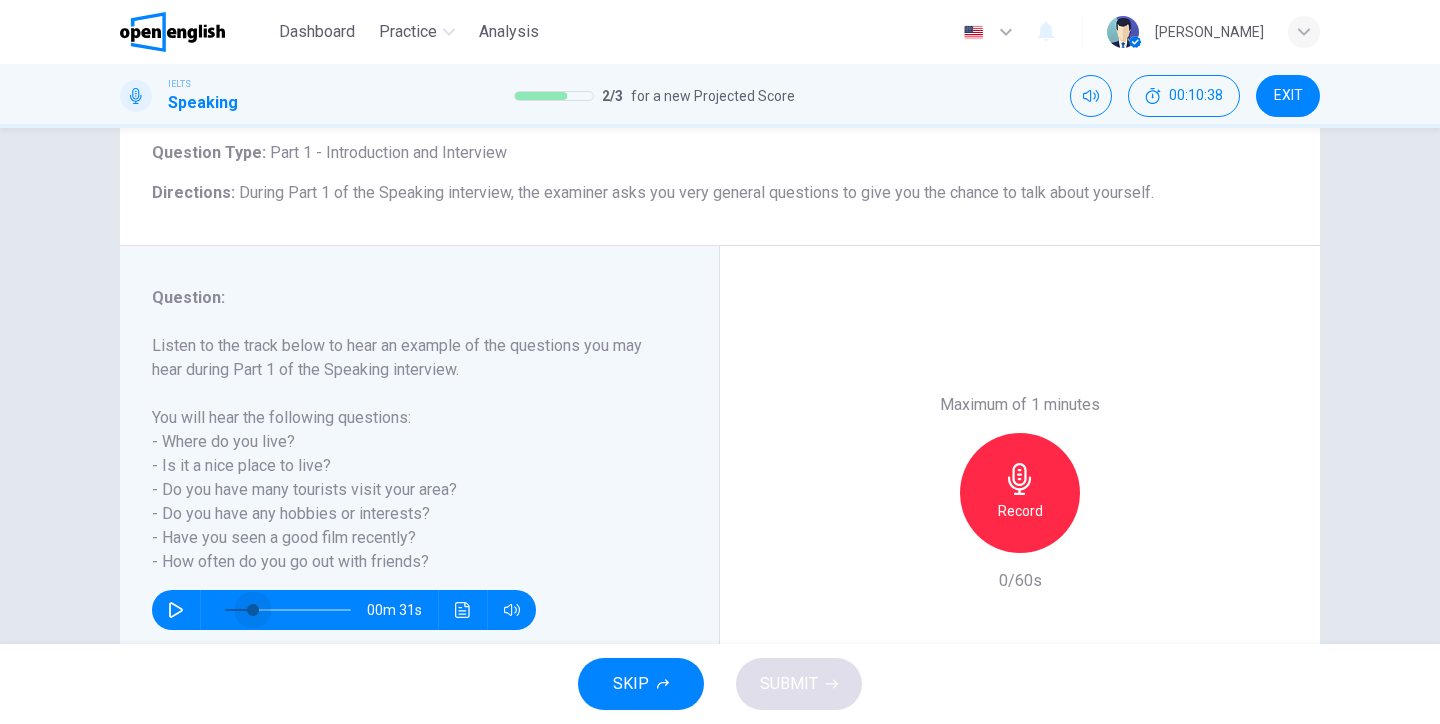 click at bounding box center (253, 610) 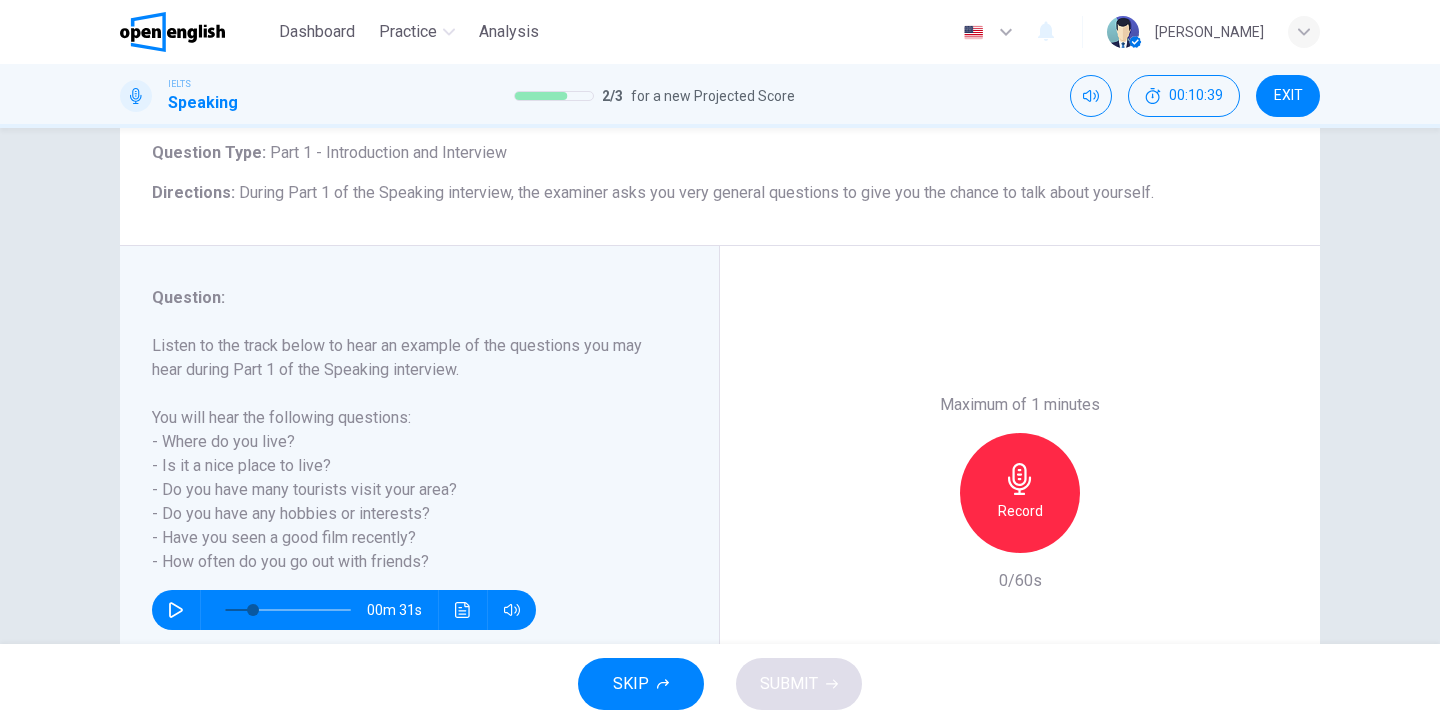 click 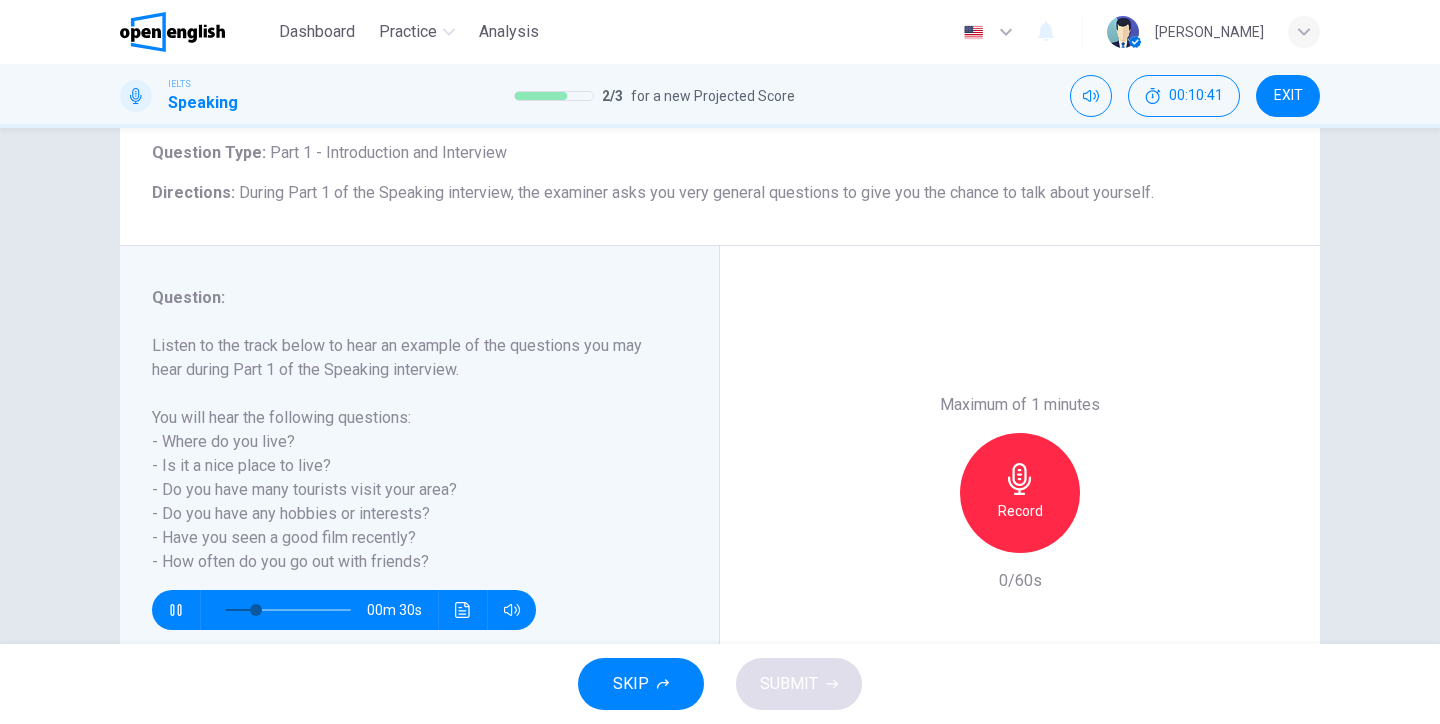 click 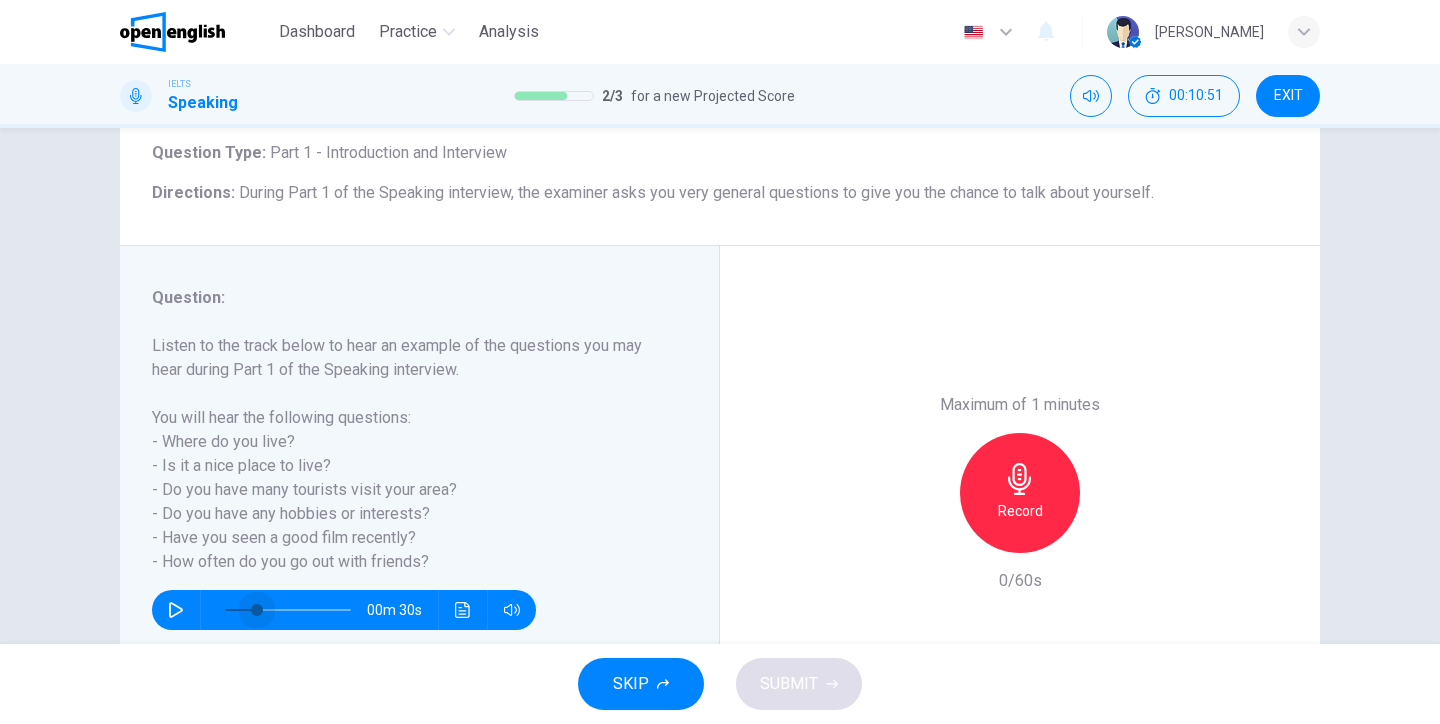 click at bounding box center (257, 610) 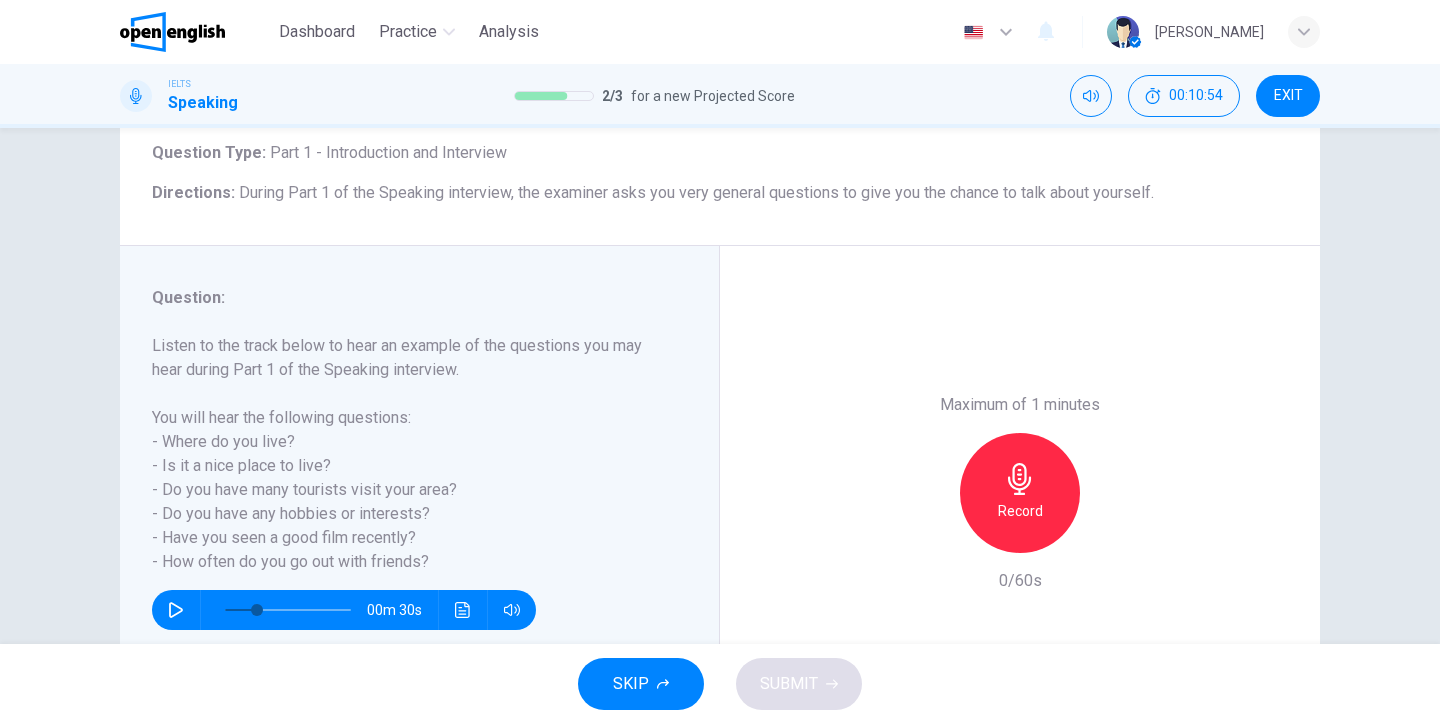 click 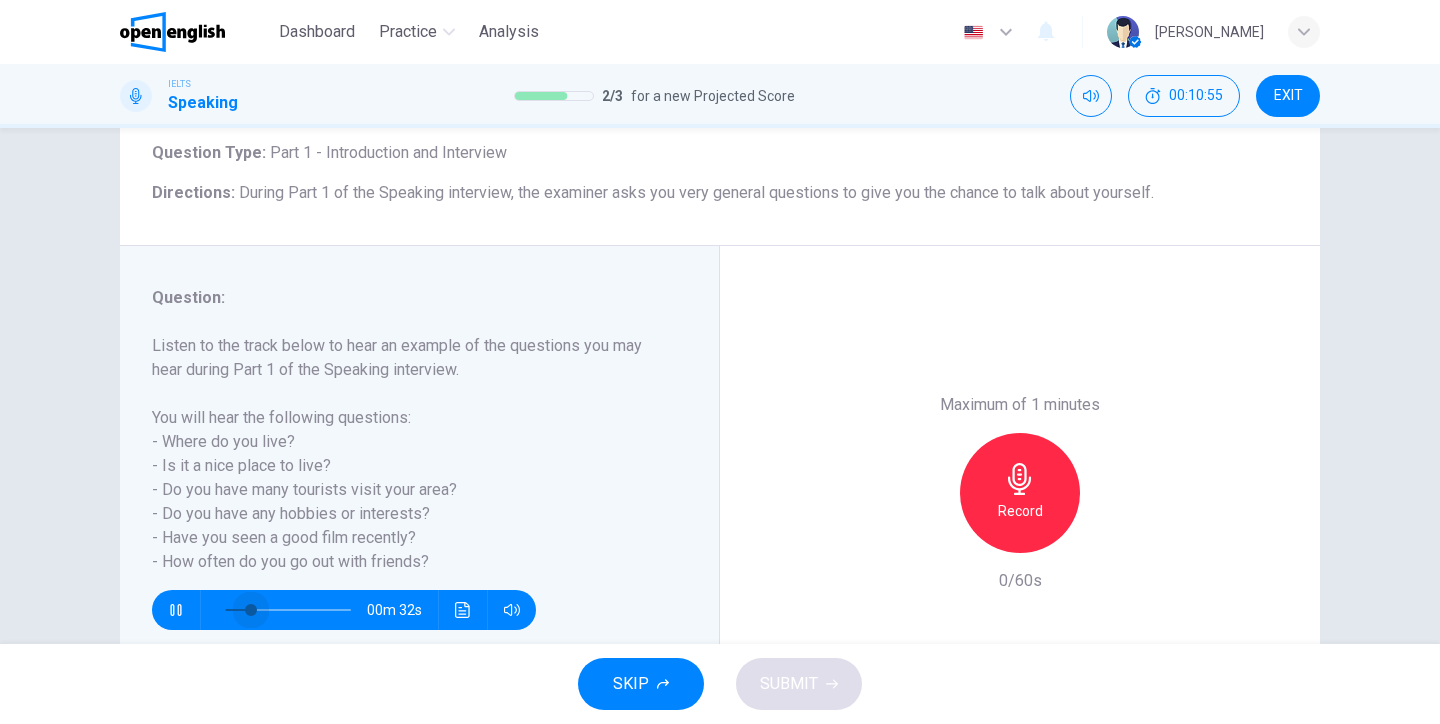 click at bounding box center (251, 610) 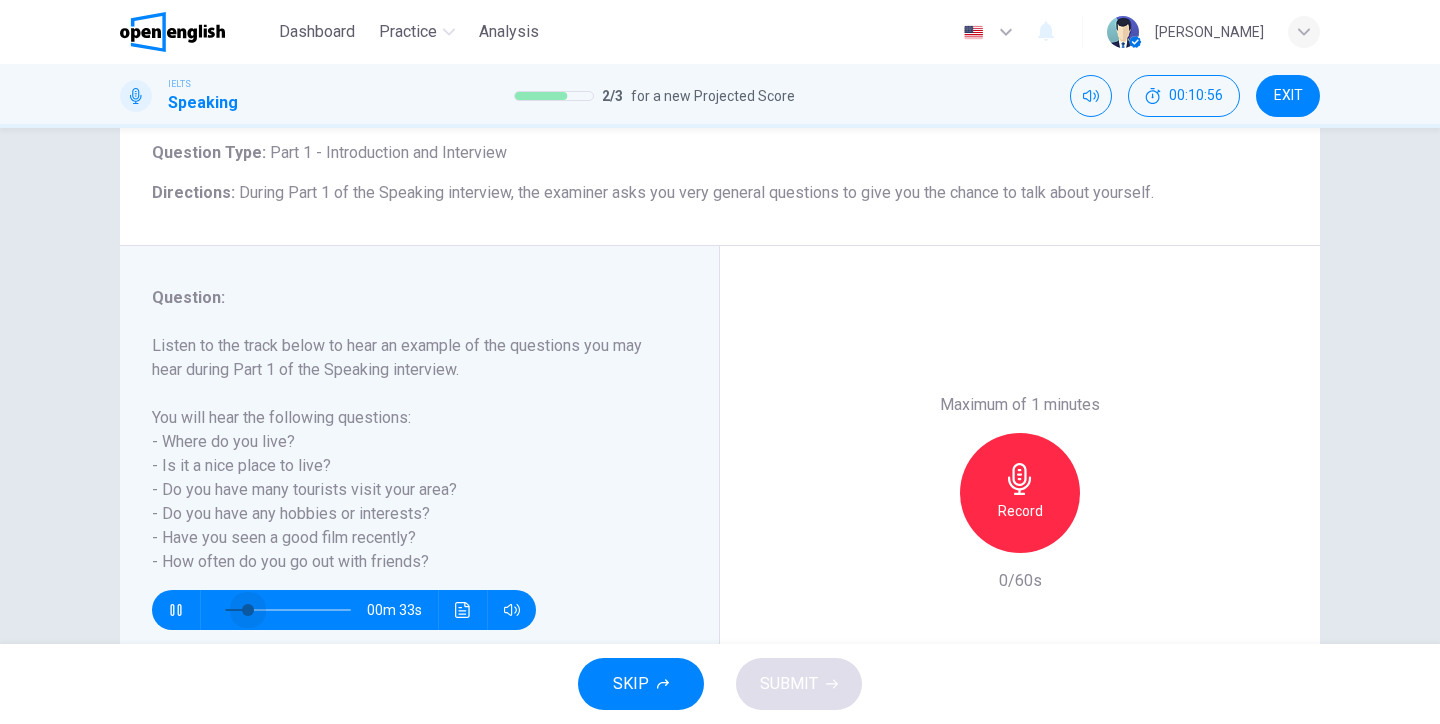 click at bounding box center (248, 610) 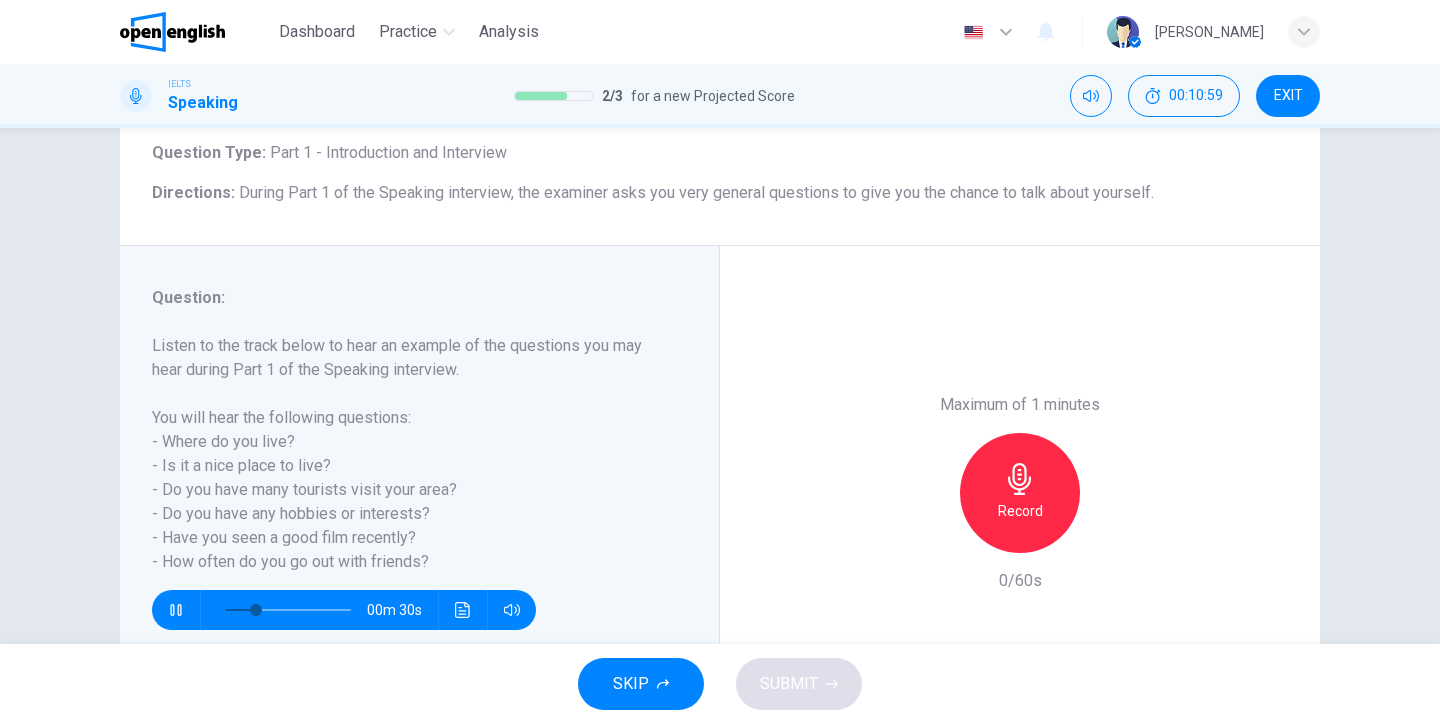 click on "Record" at bounding box center [1020, 493] 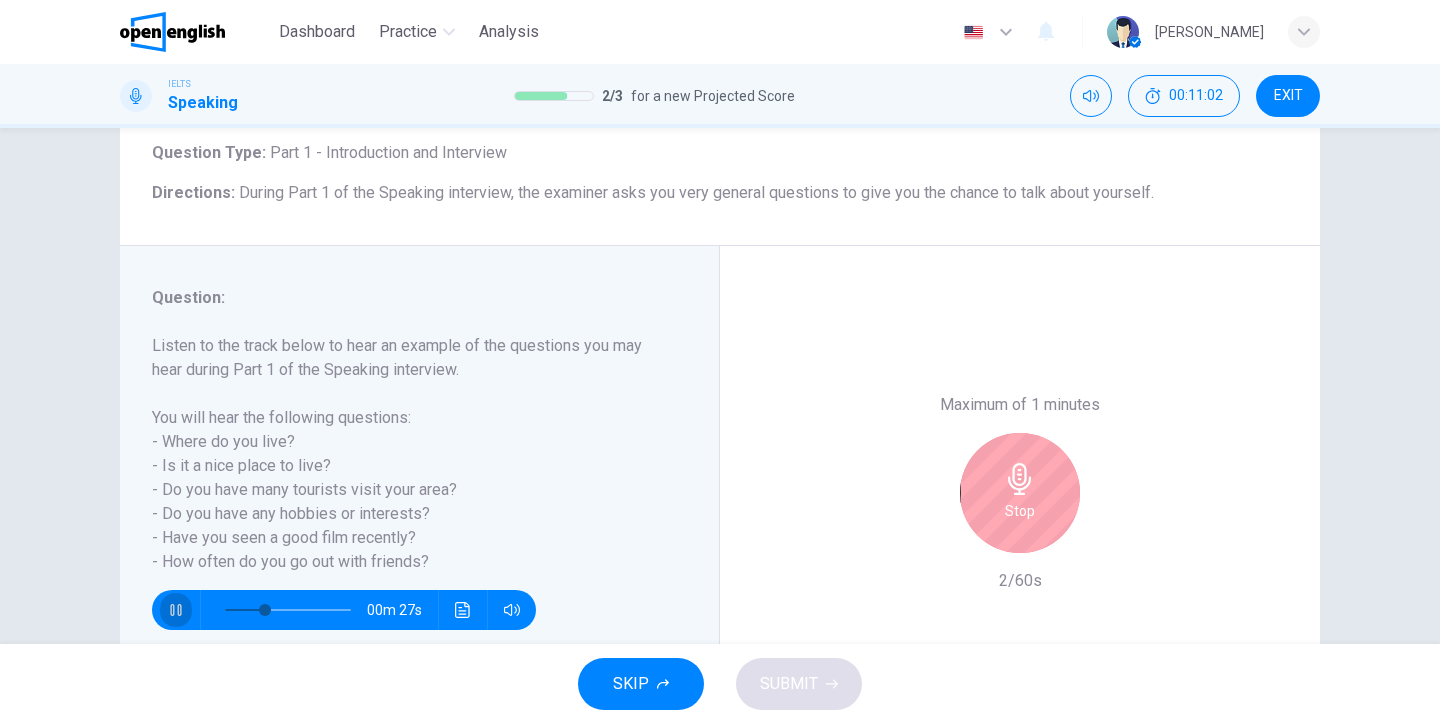 click 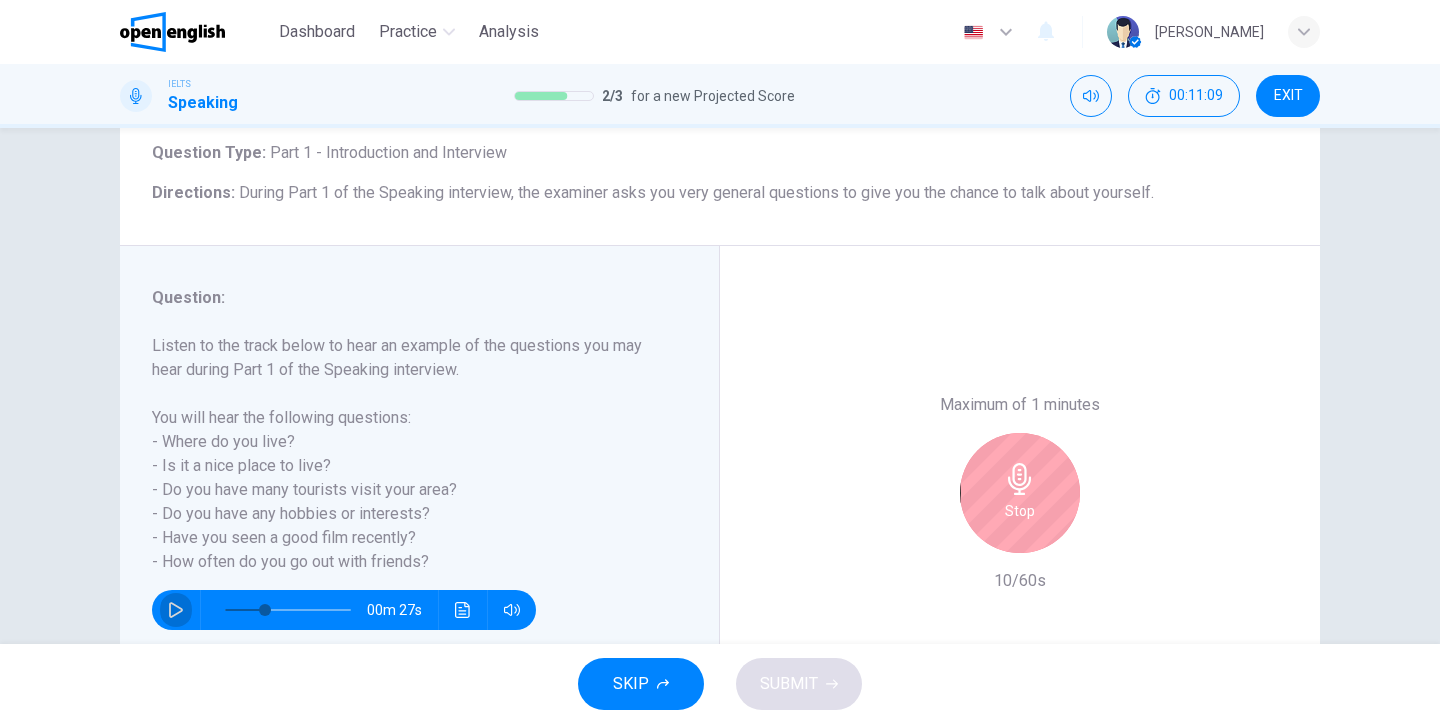 click at bounding box center [176, 610] 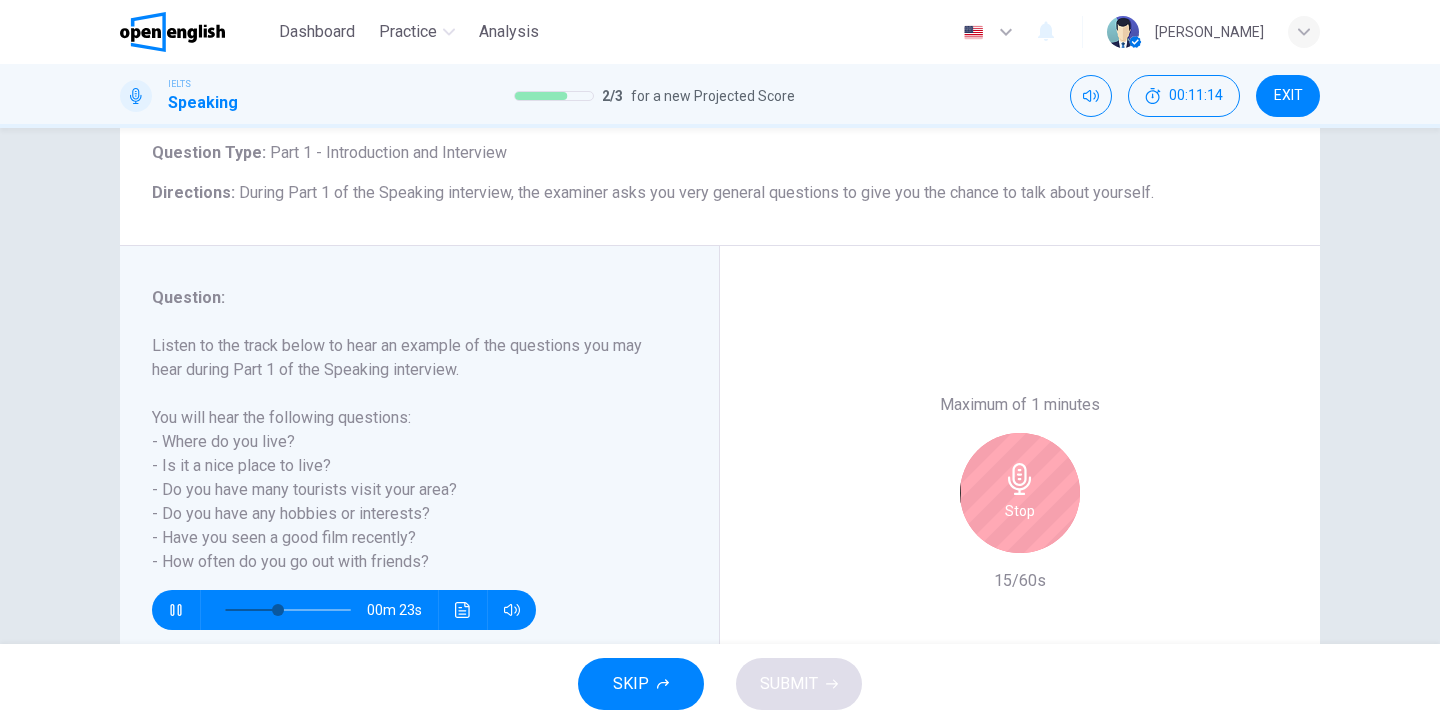 click 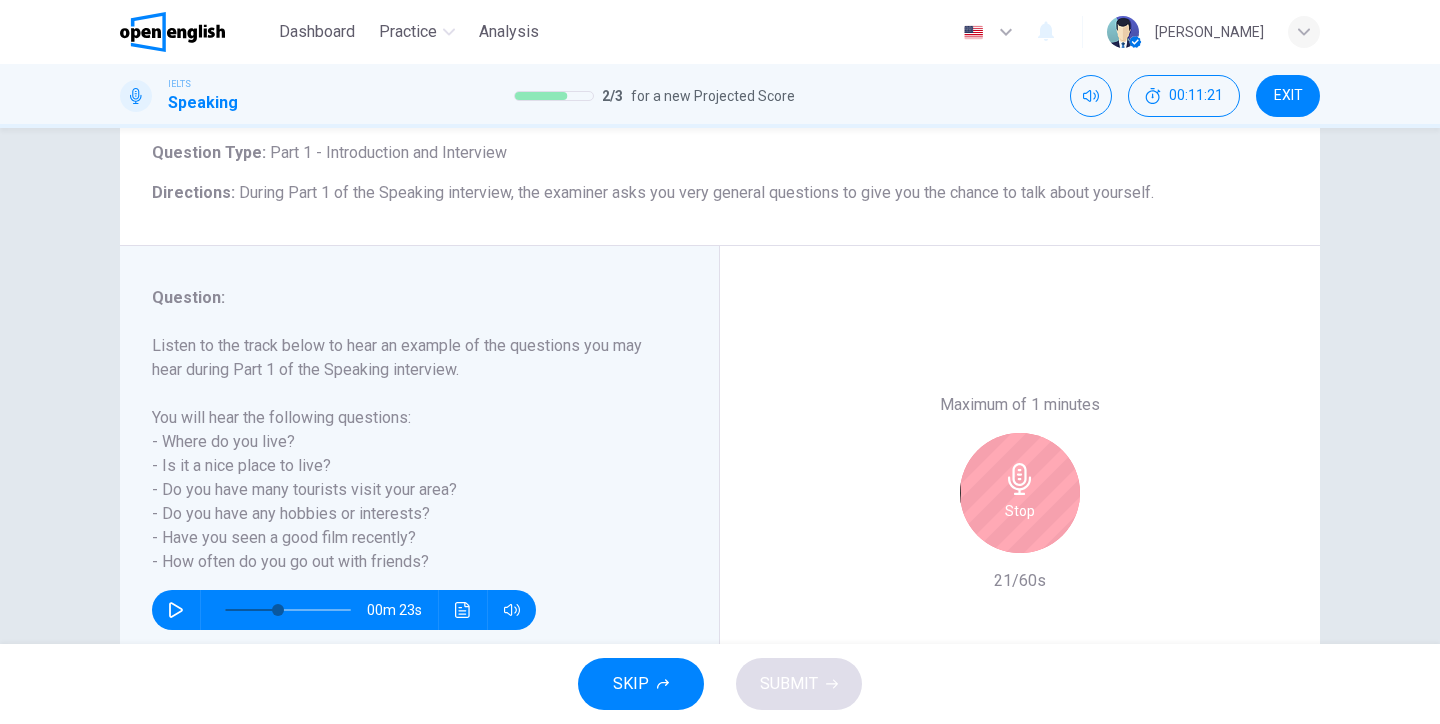 click 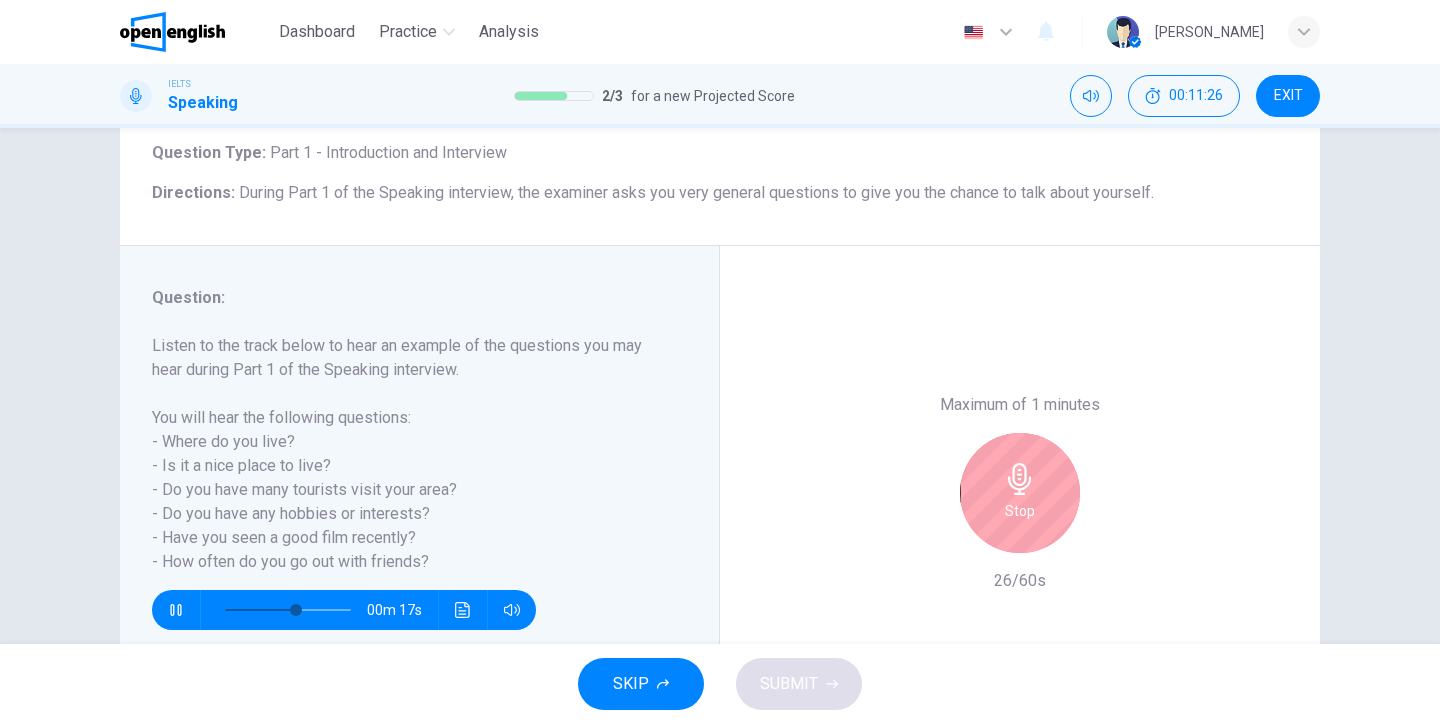 click 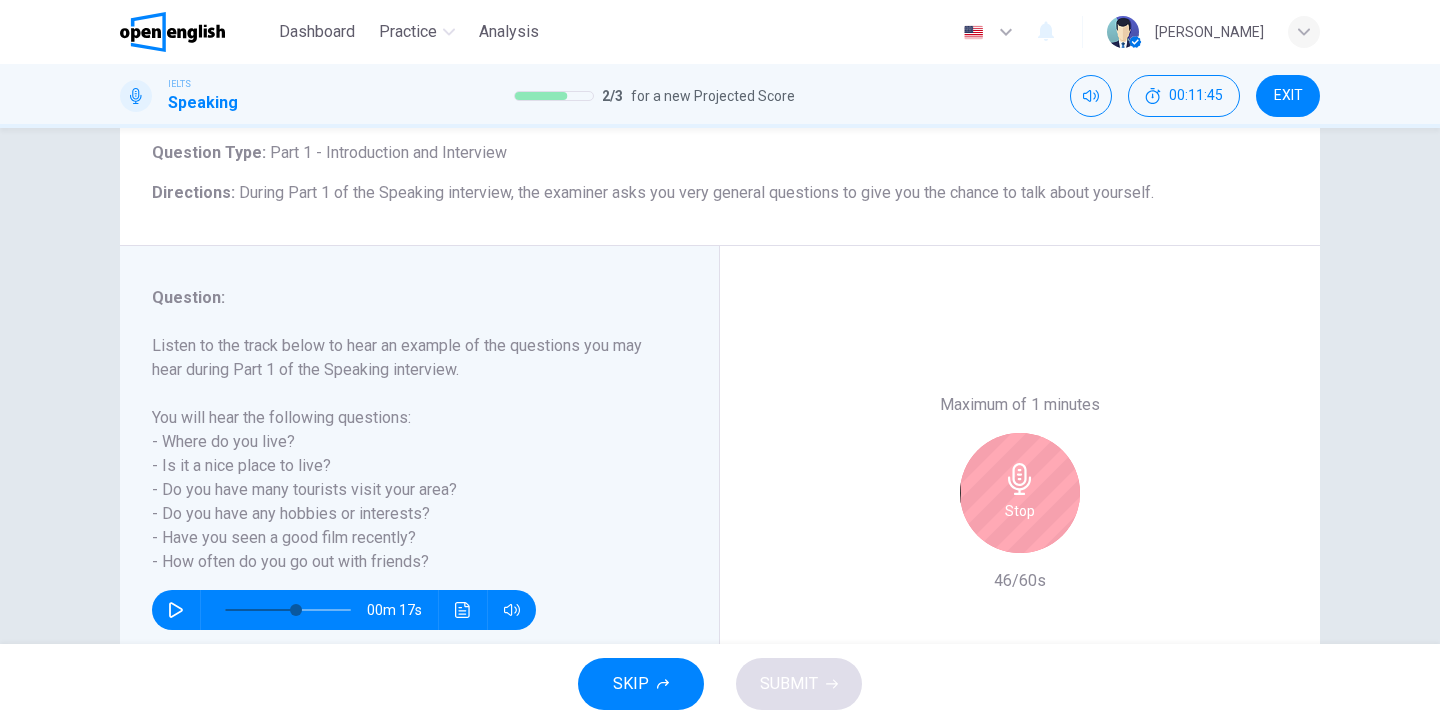 click on "Stop" at bounding box center (1020, 511) 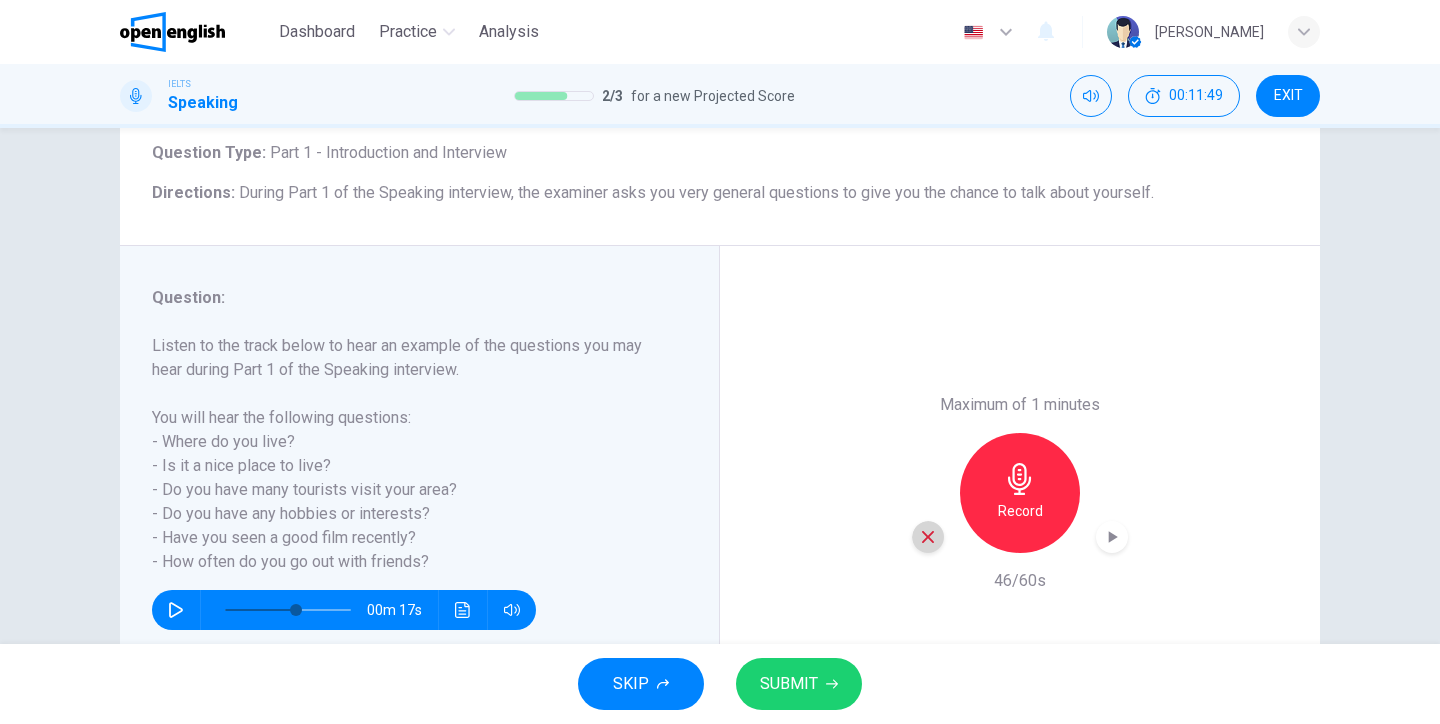 click 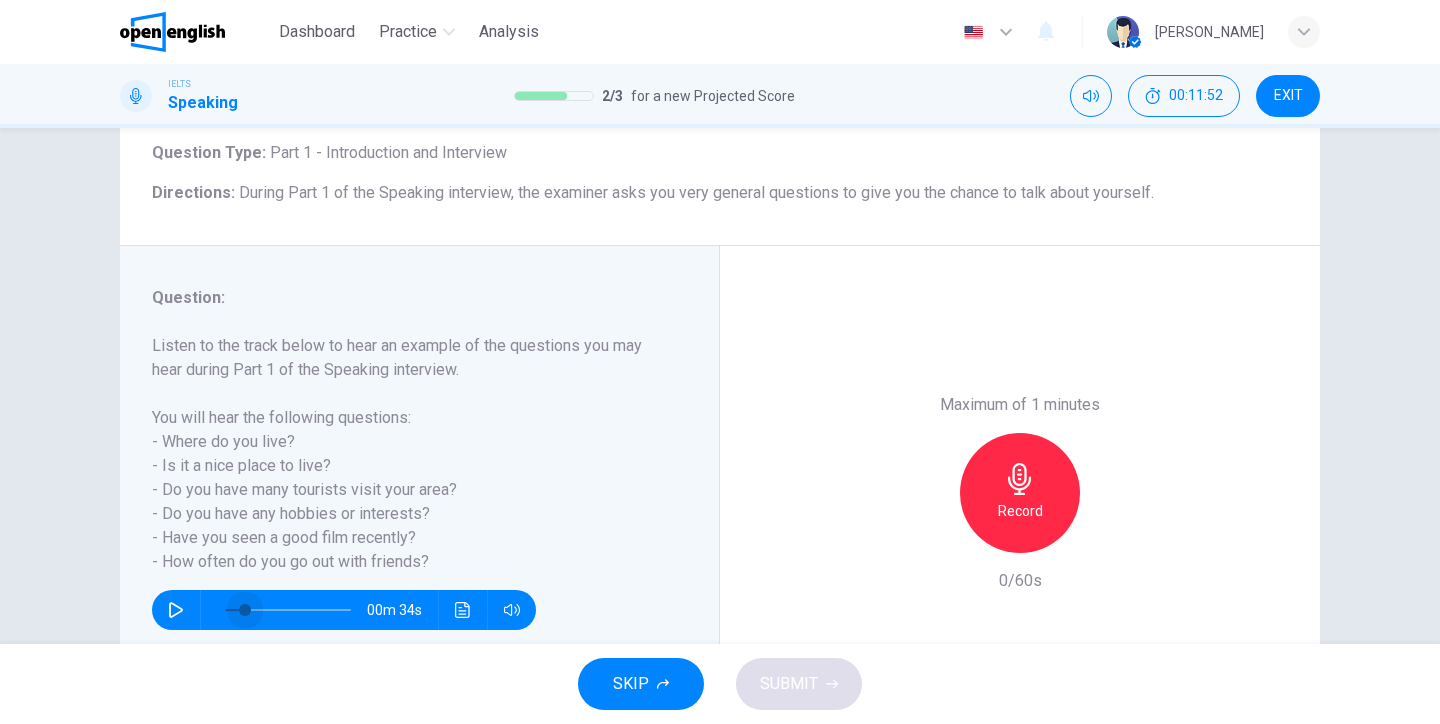 click at bounding box center [288, 610] 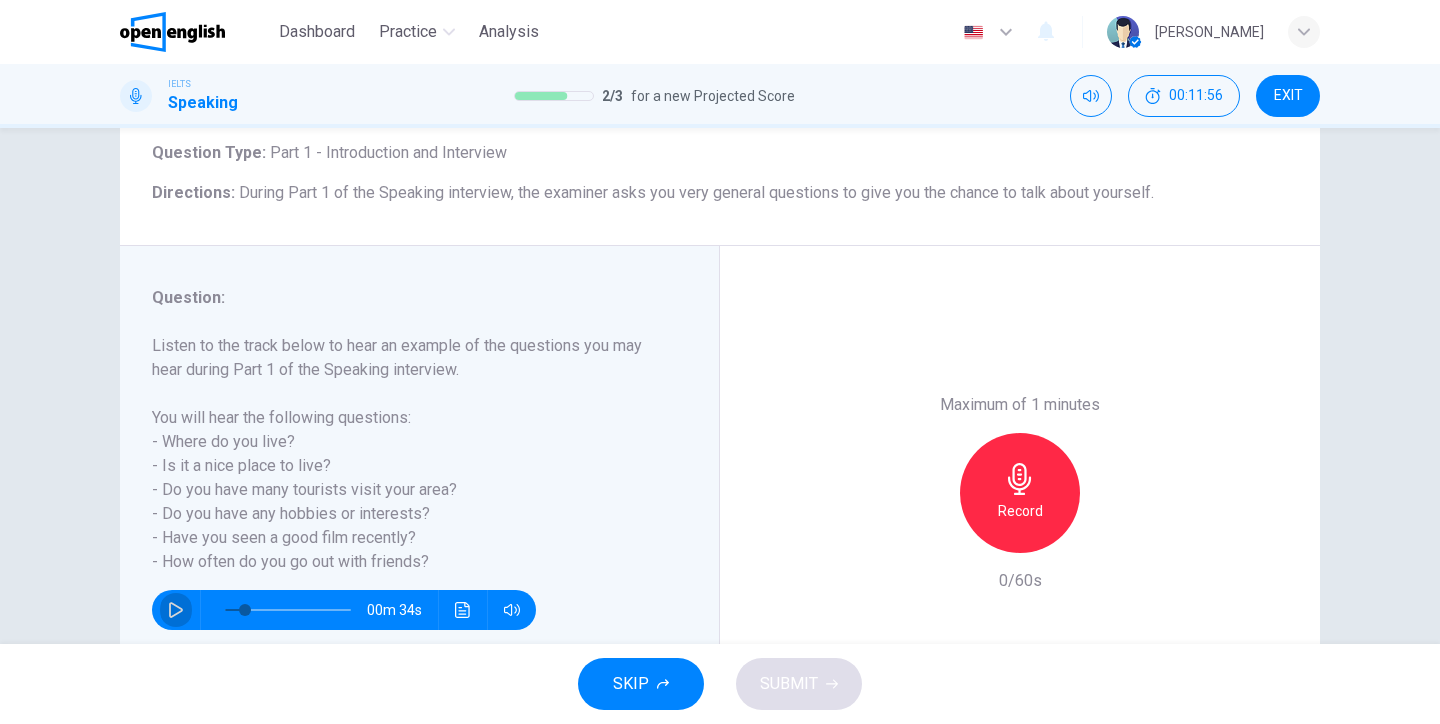 click 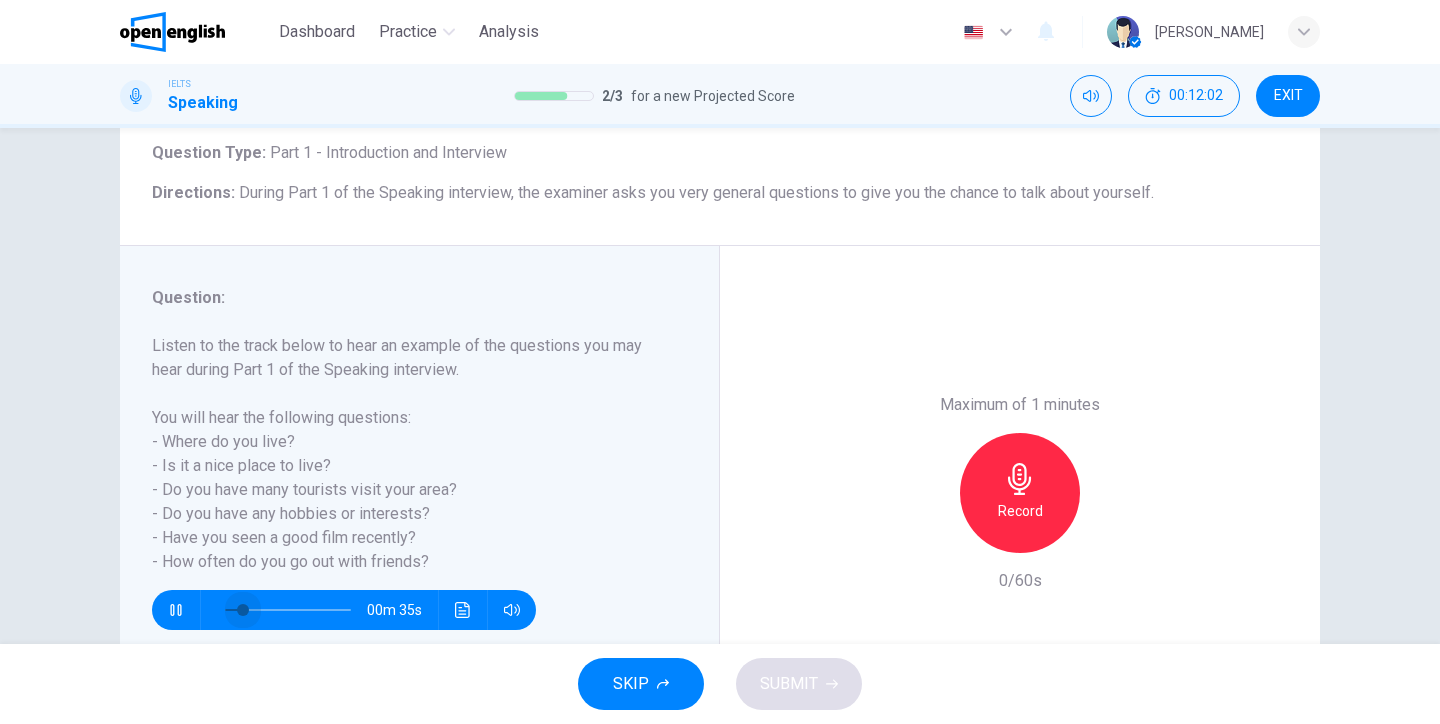 click at bounding box center [243, 610] 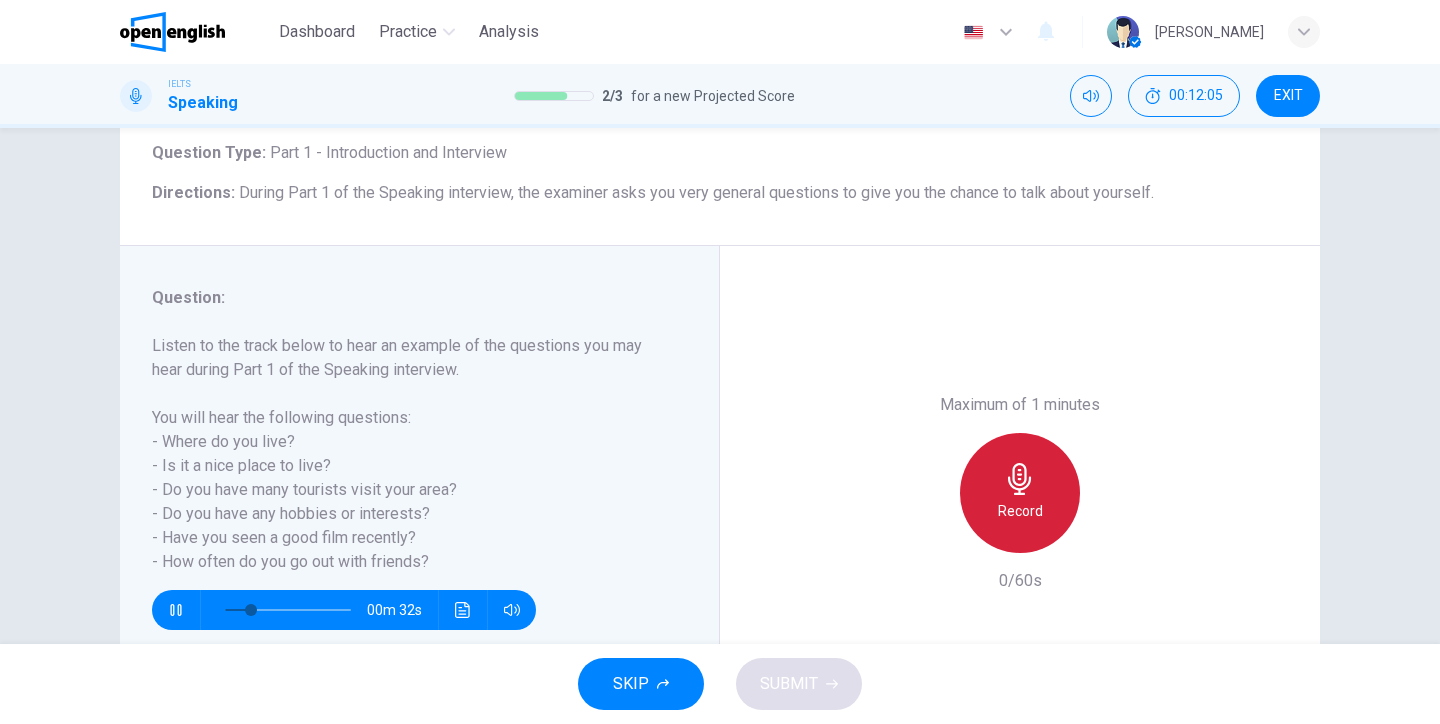 click on "Record" at bounding box center [1020, 511] 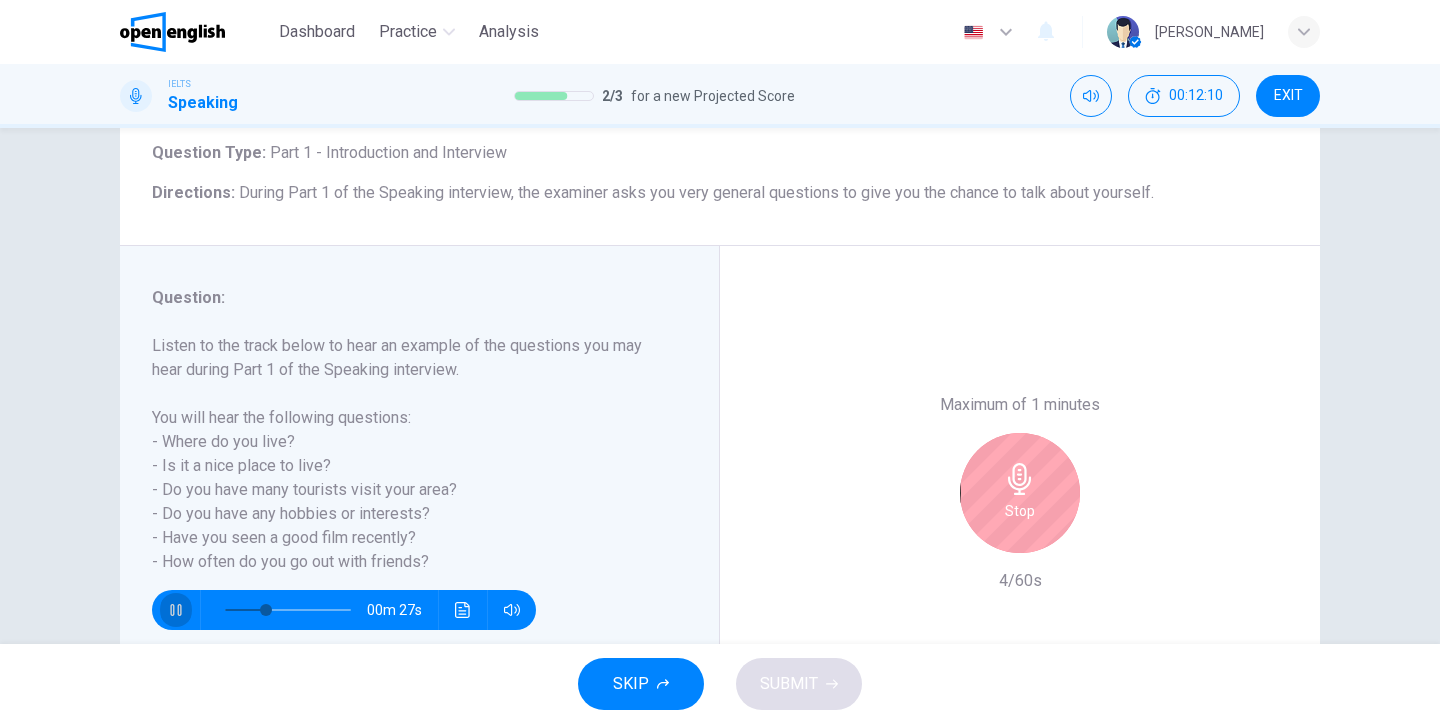 click 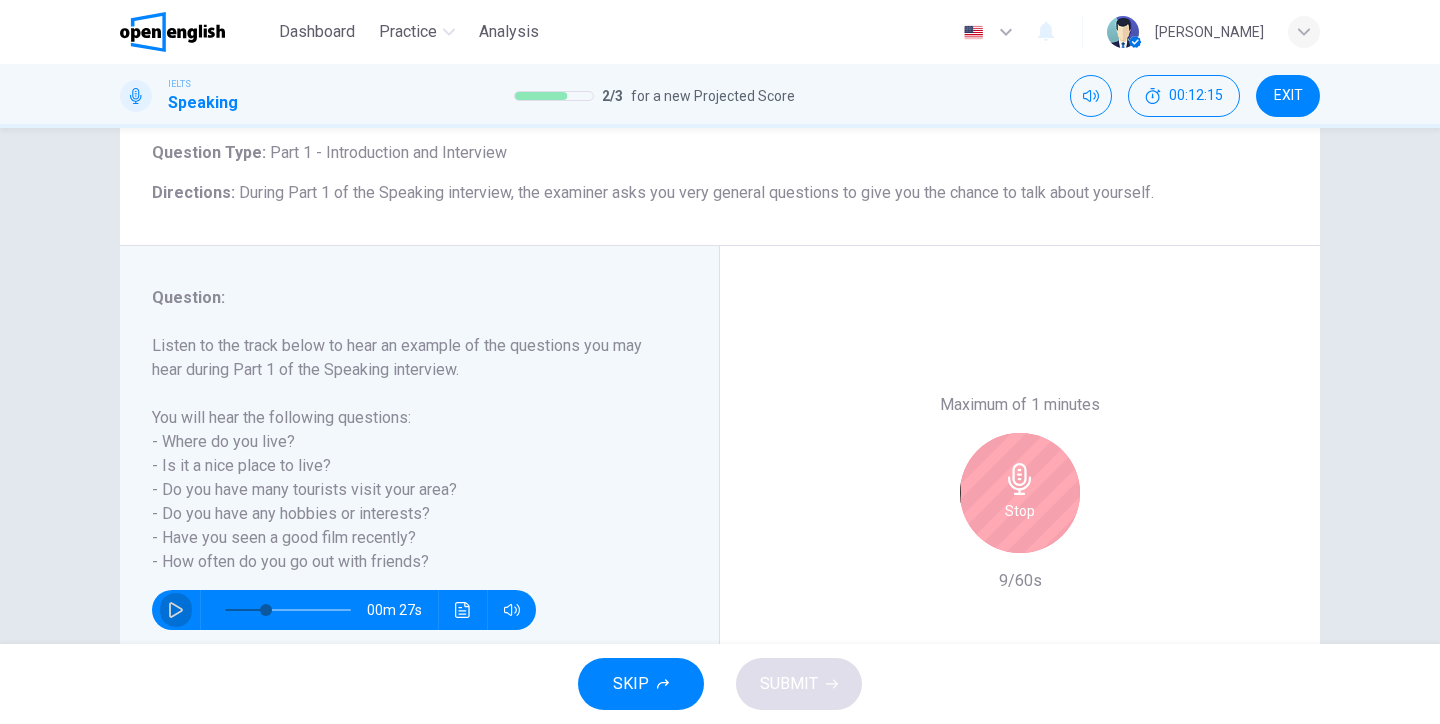 click 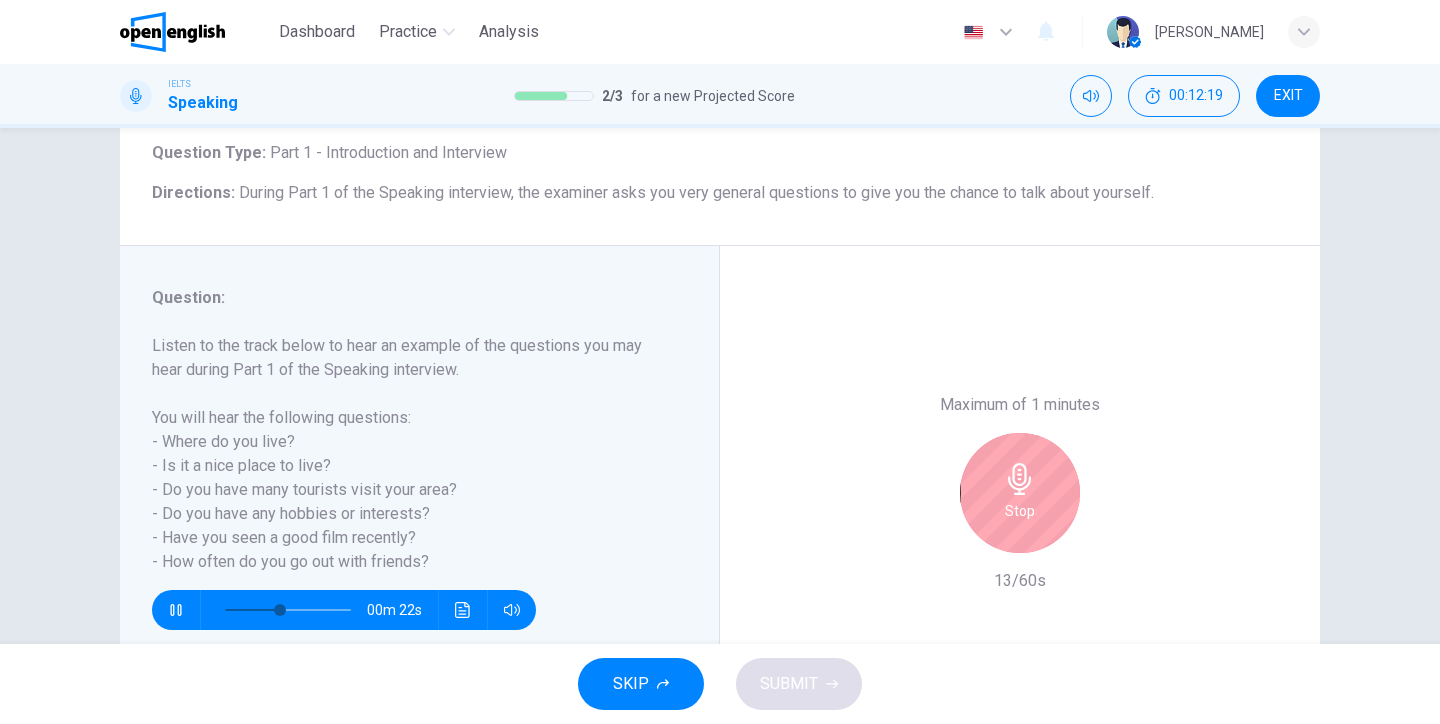 click 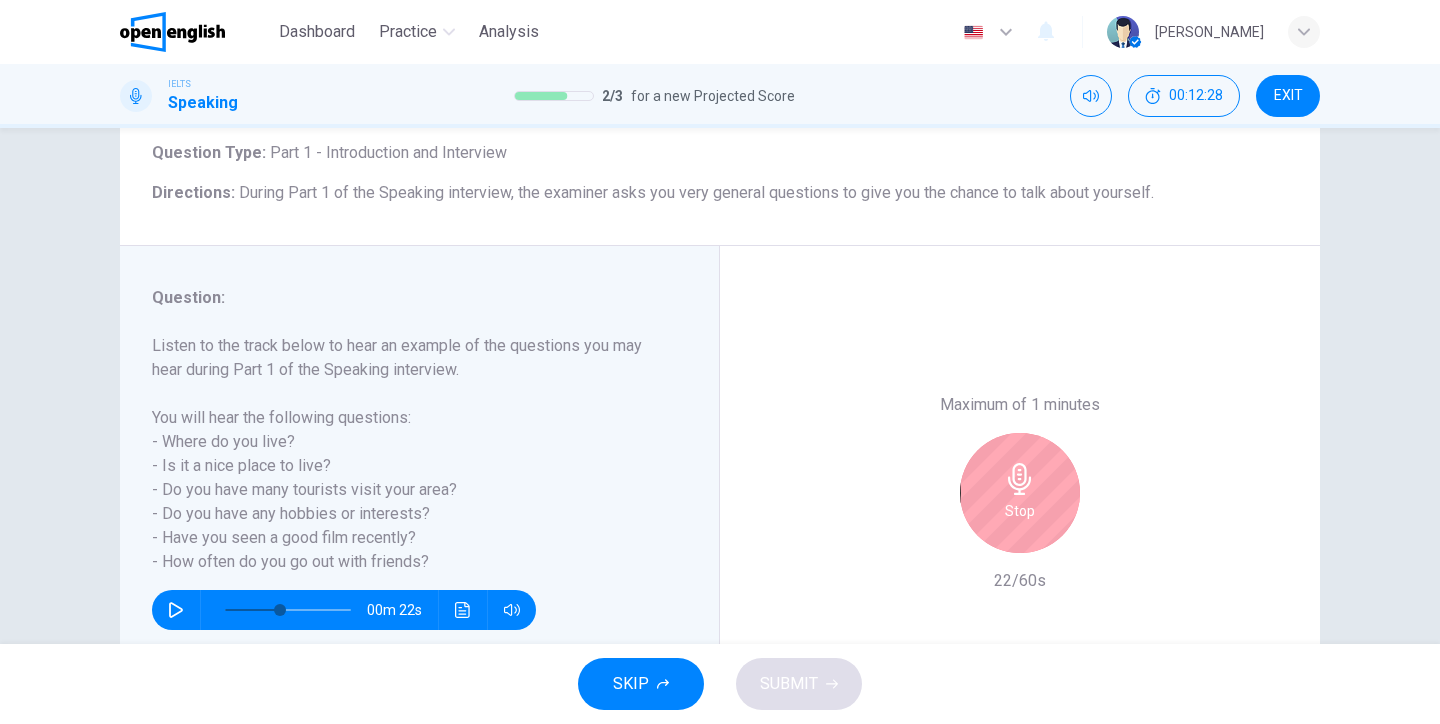 scroll, scrollTop: 0, scrollLeft: 0, axis: both 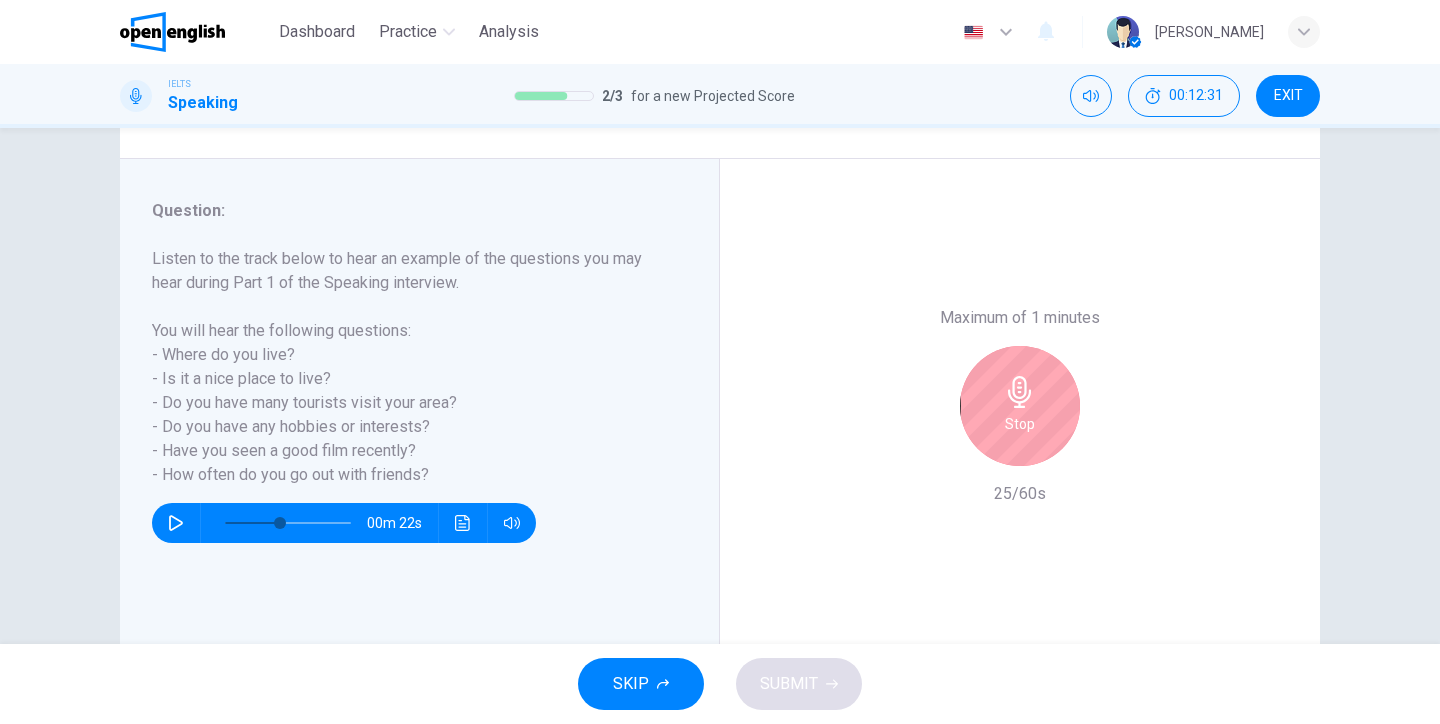 click 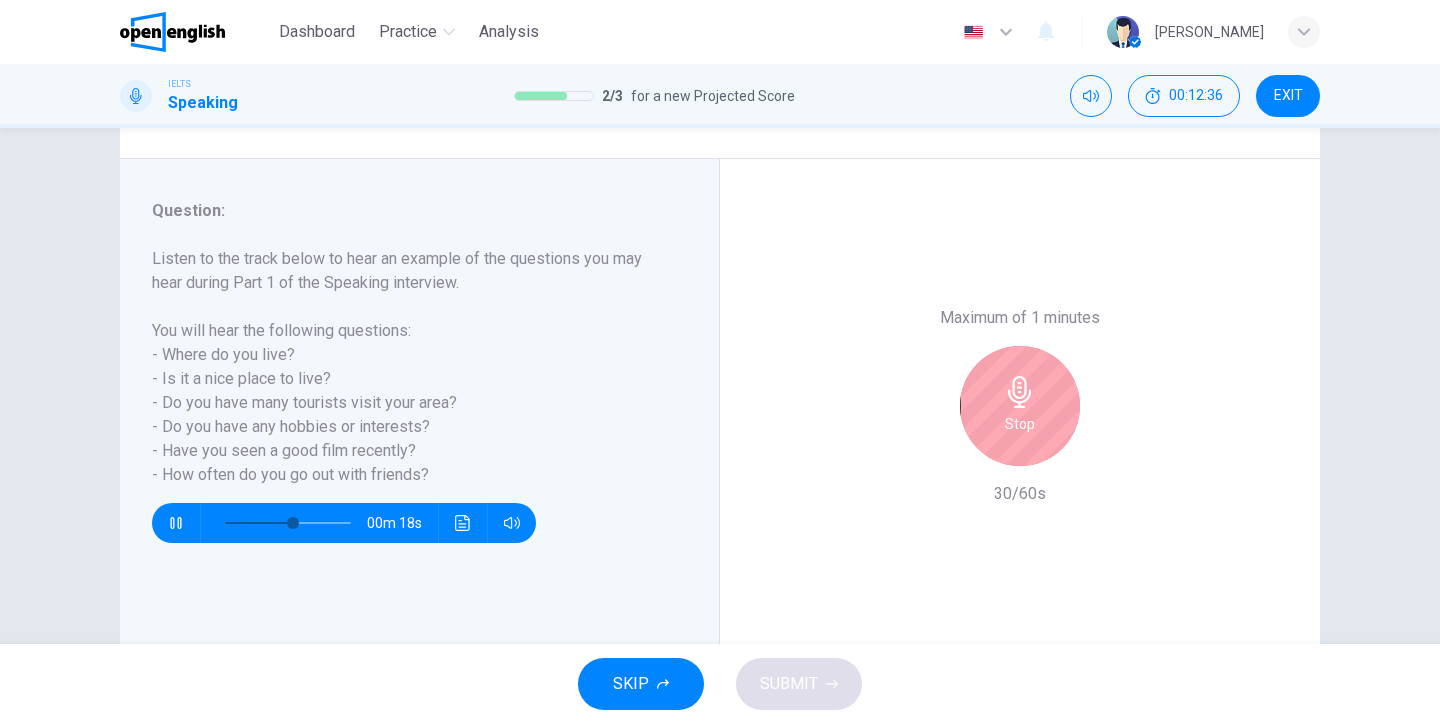 click 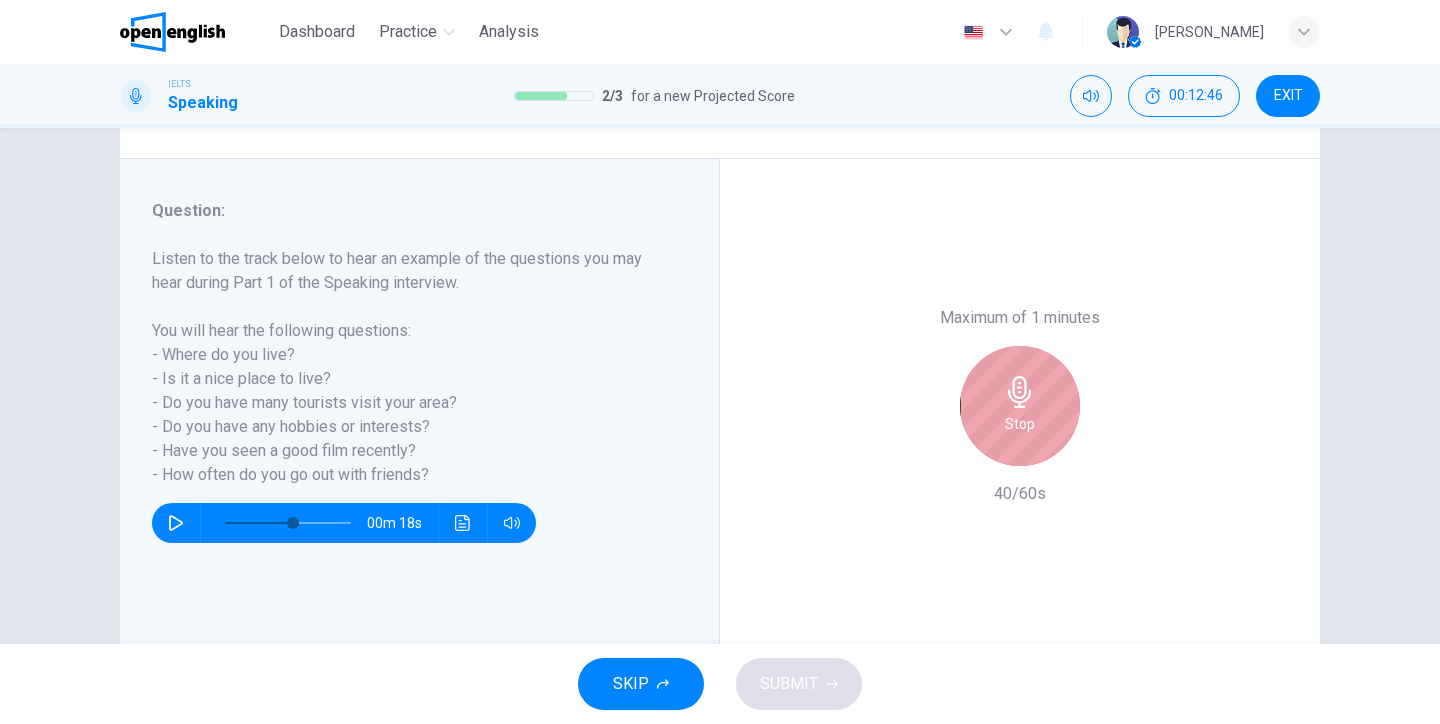 click on "Stop" at bounding box center (1020, 406) 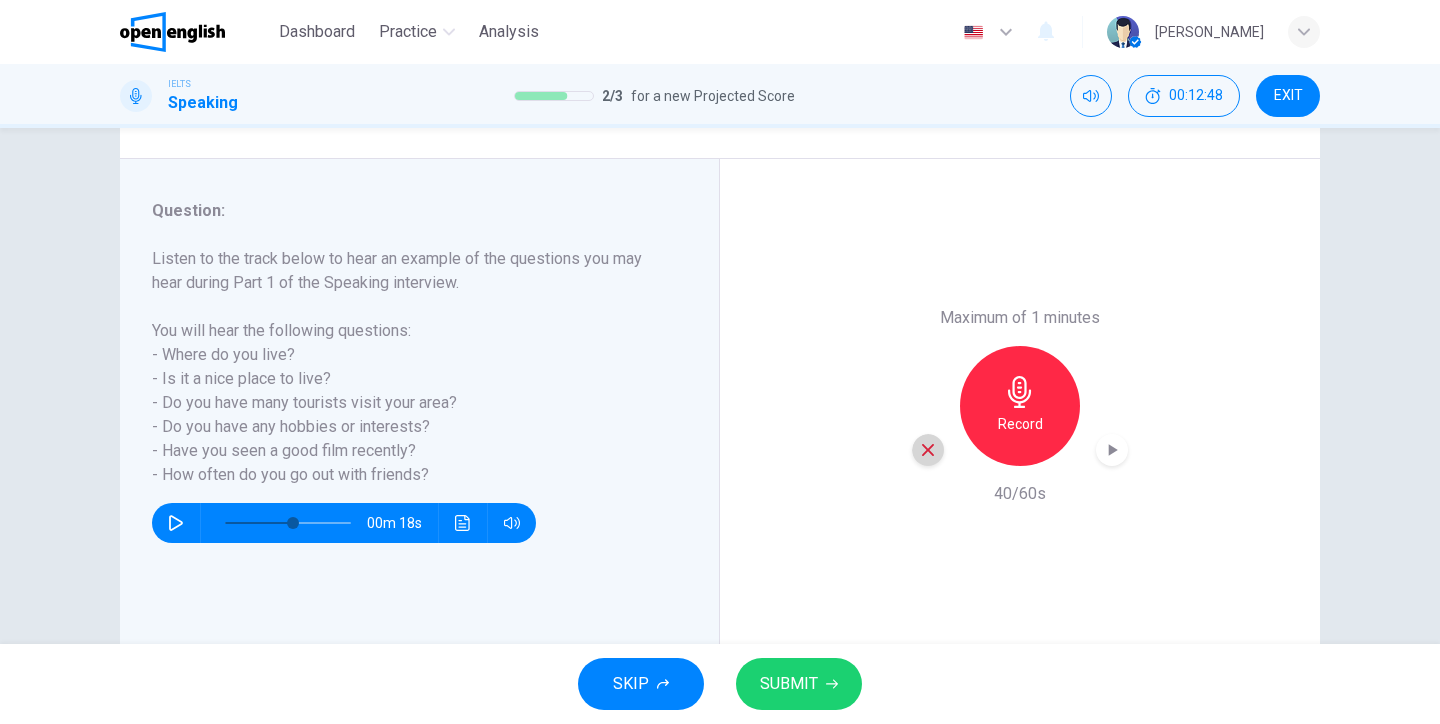click 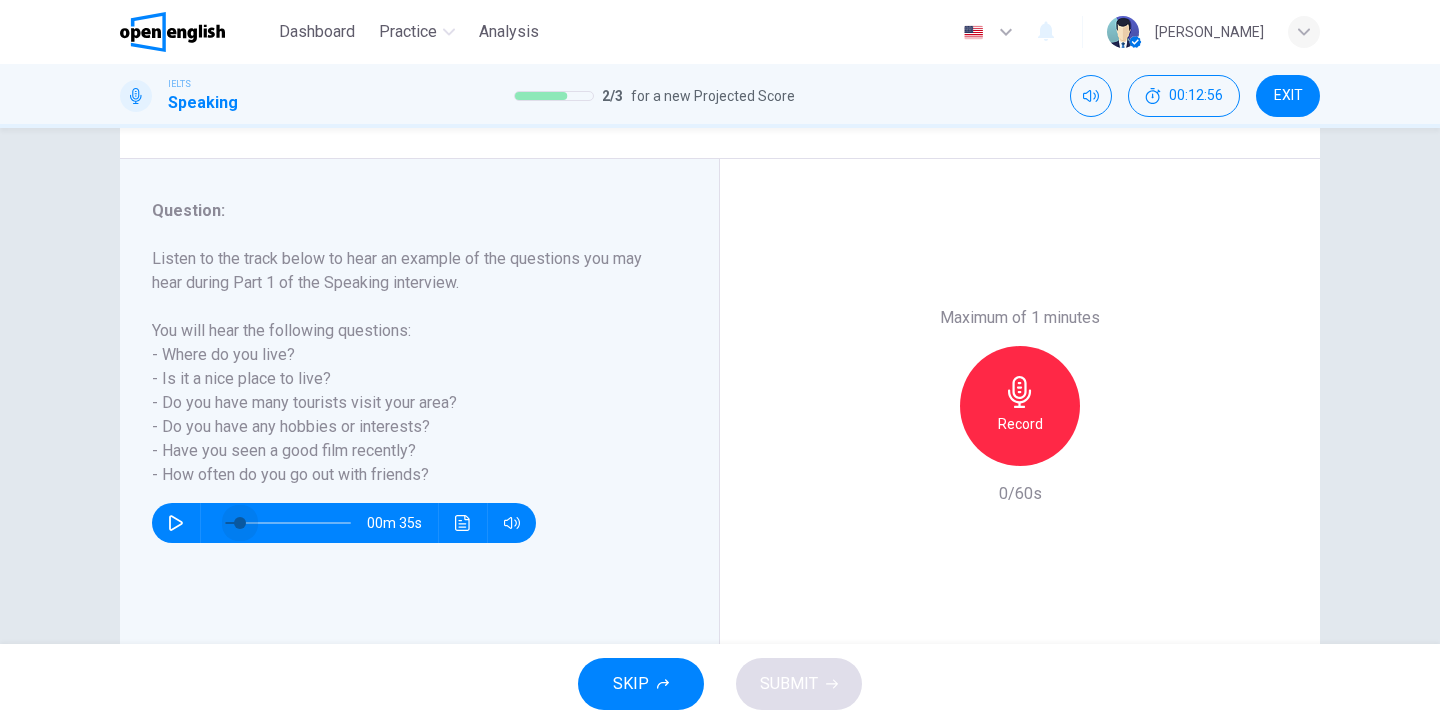 click at bounding box center [288, 523] 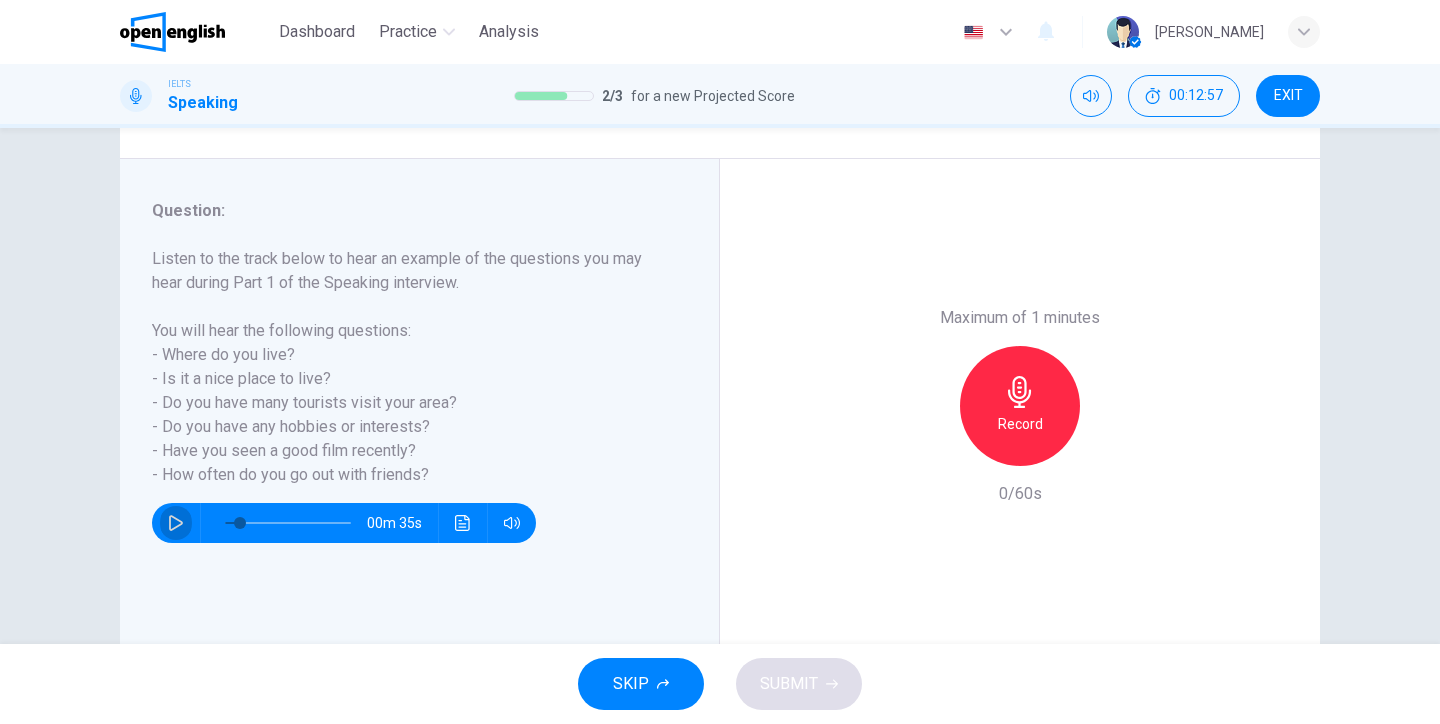 click 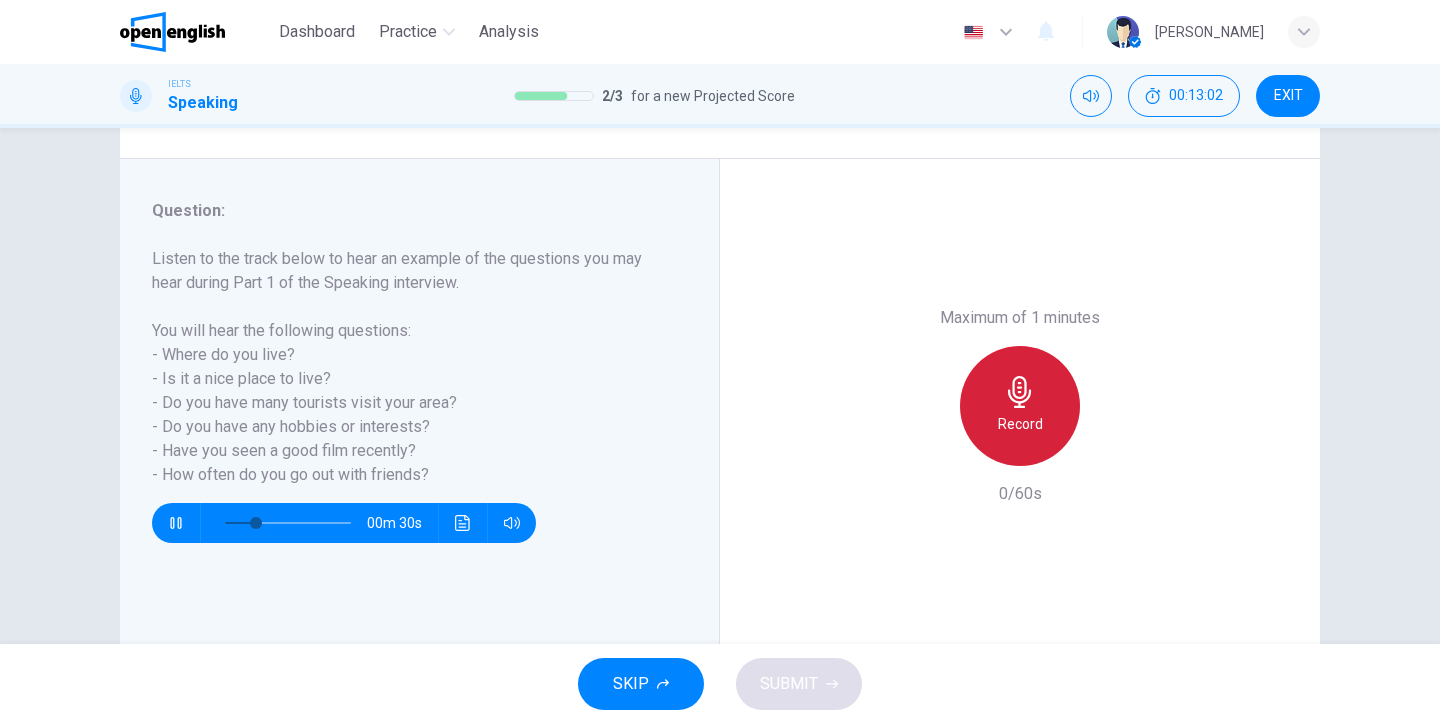 click on "Record" at bounding box center (1020, 406) 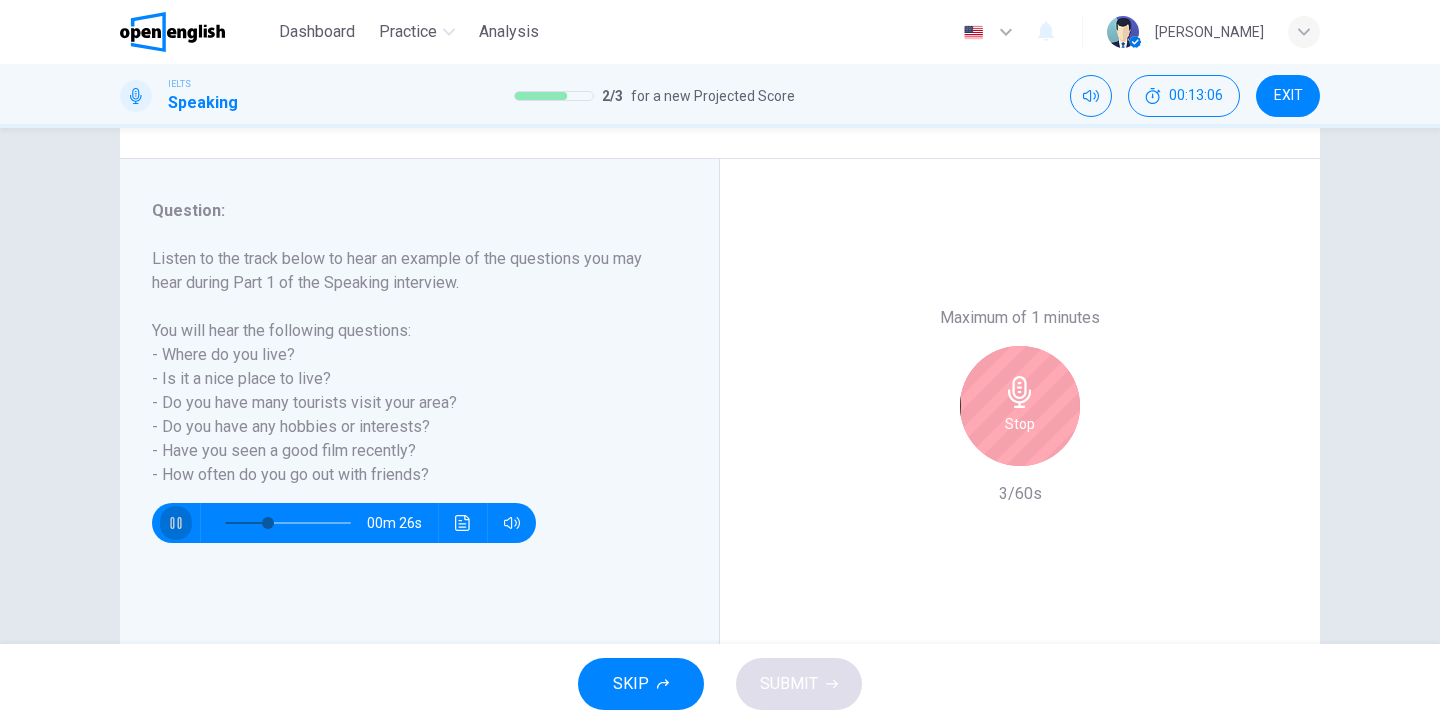 click 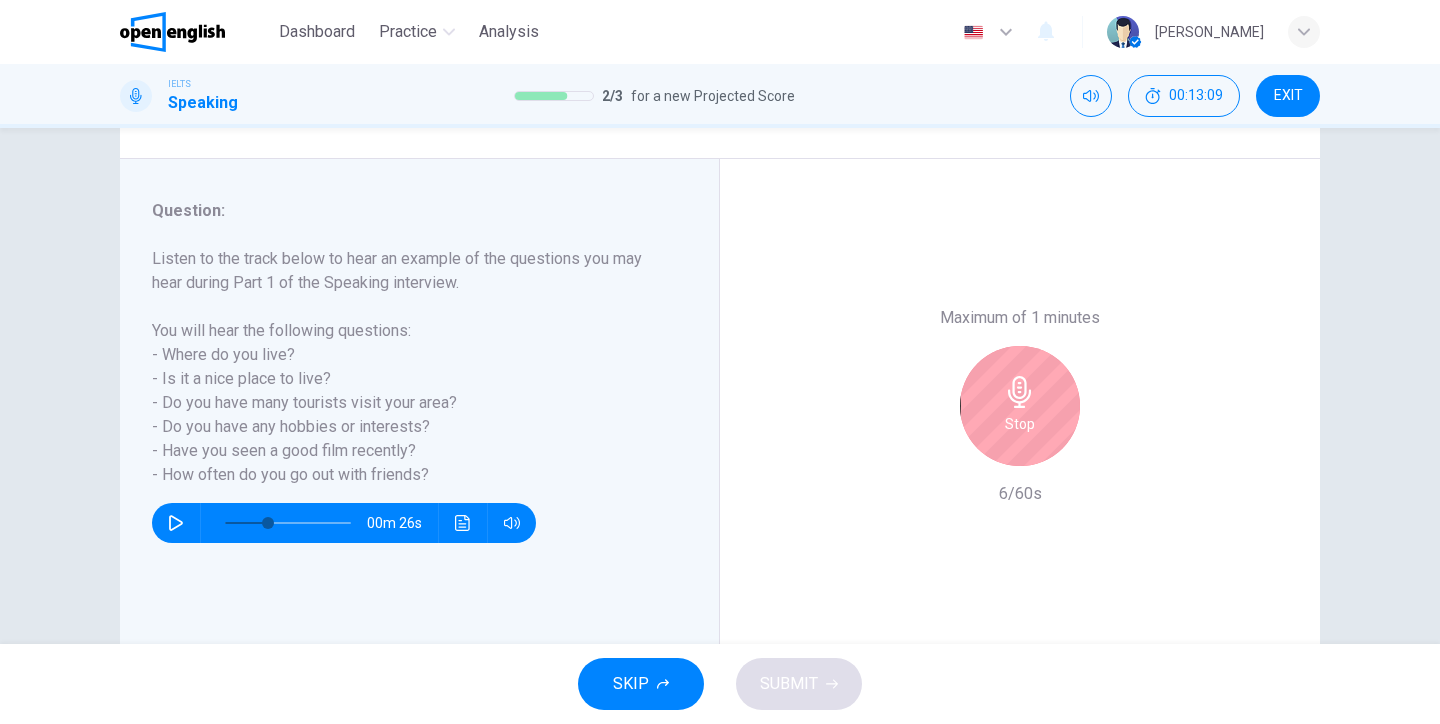 click 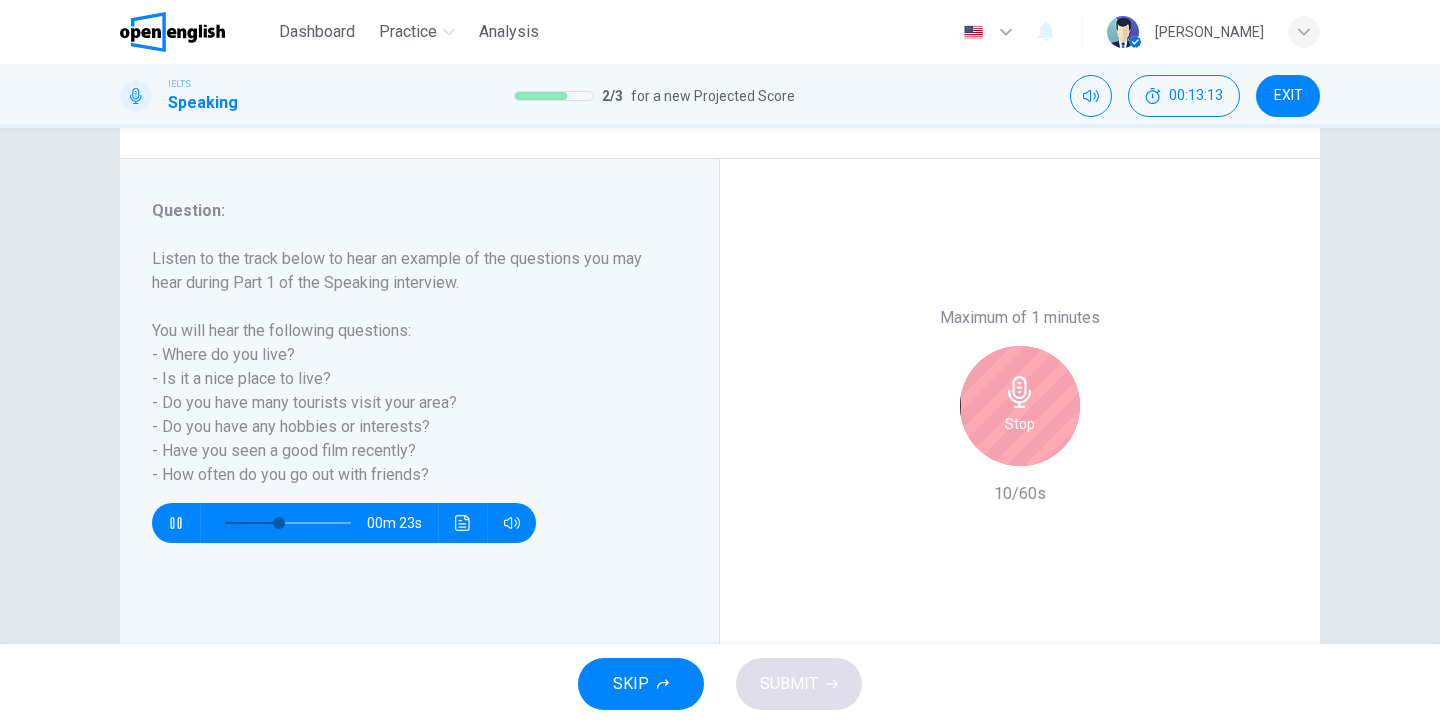 click 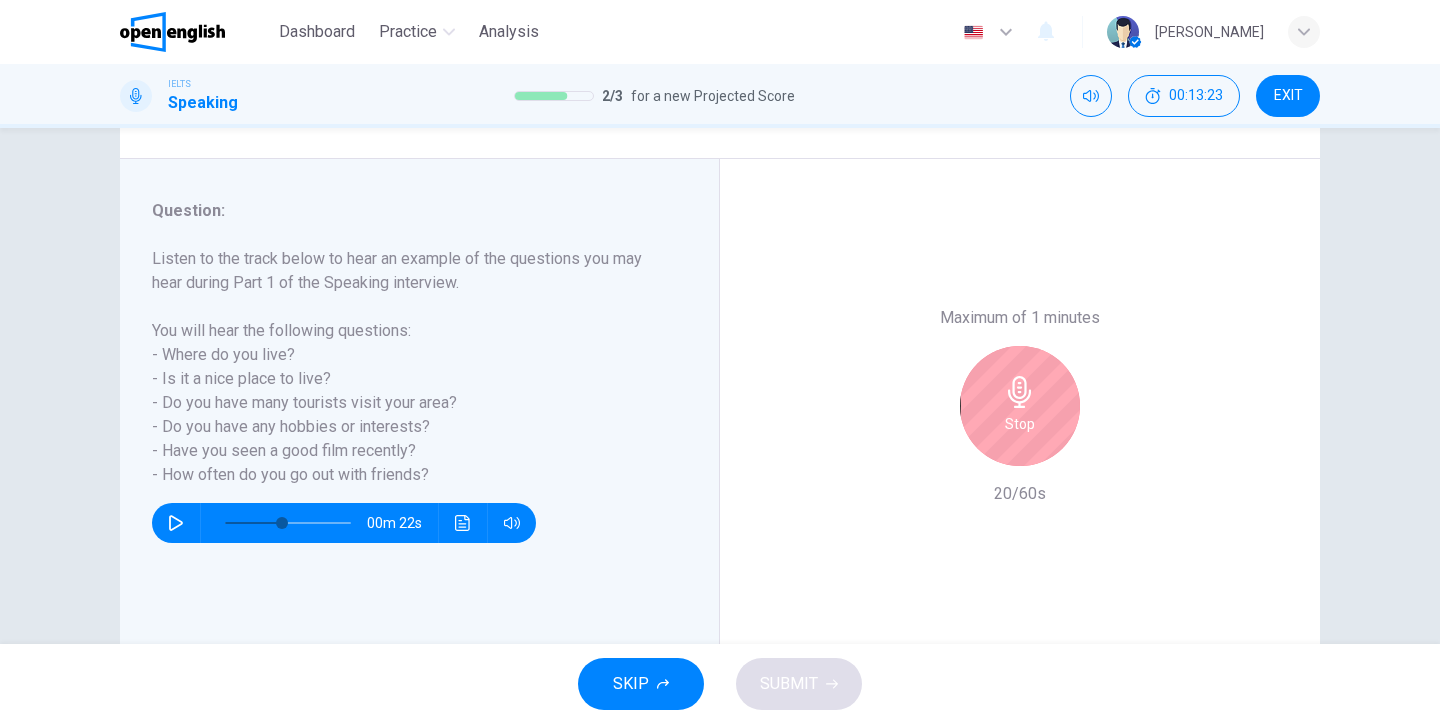 click 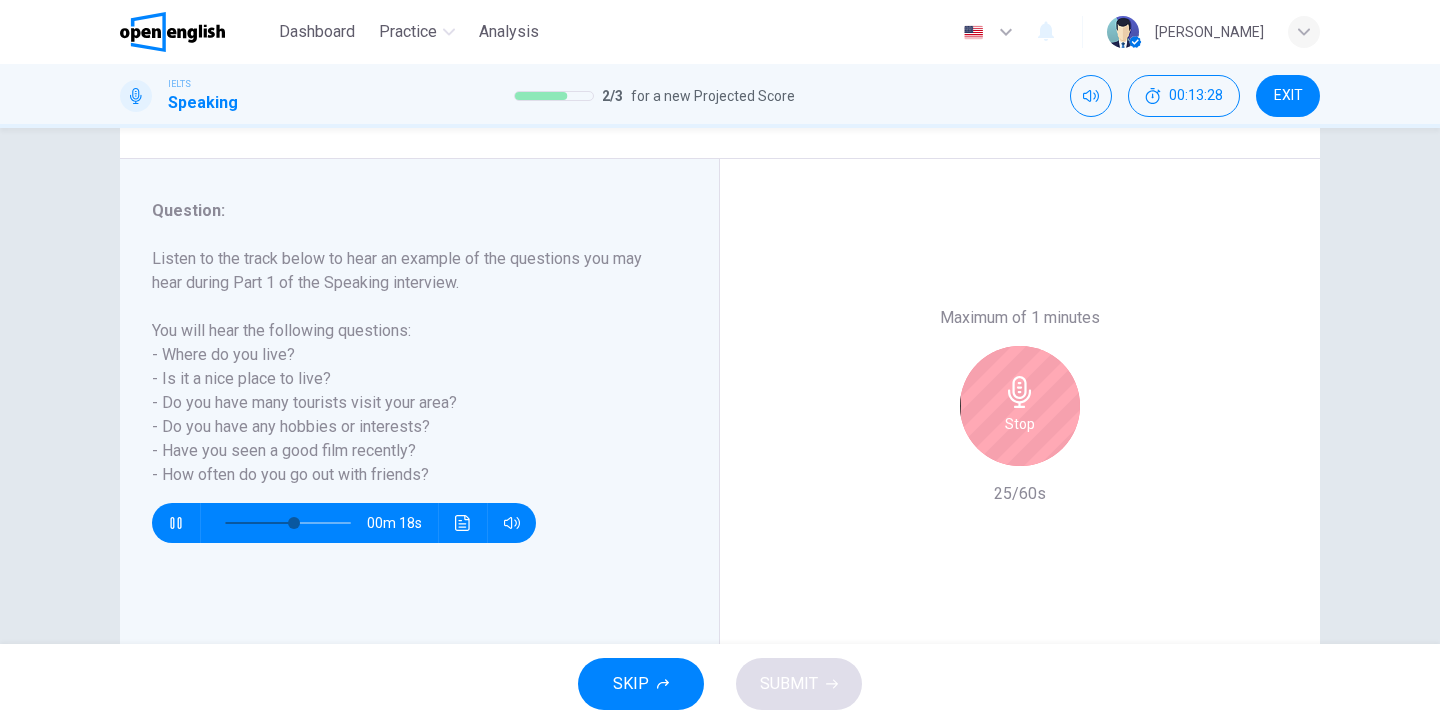 click 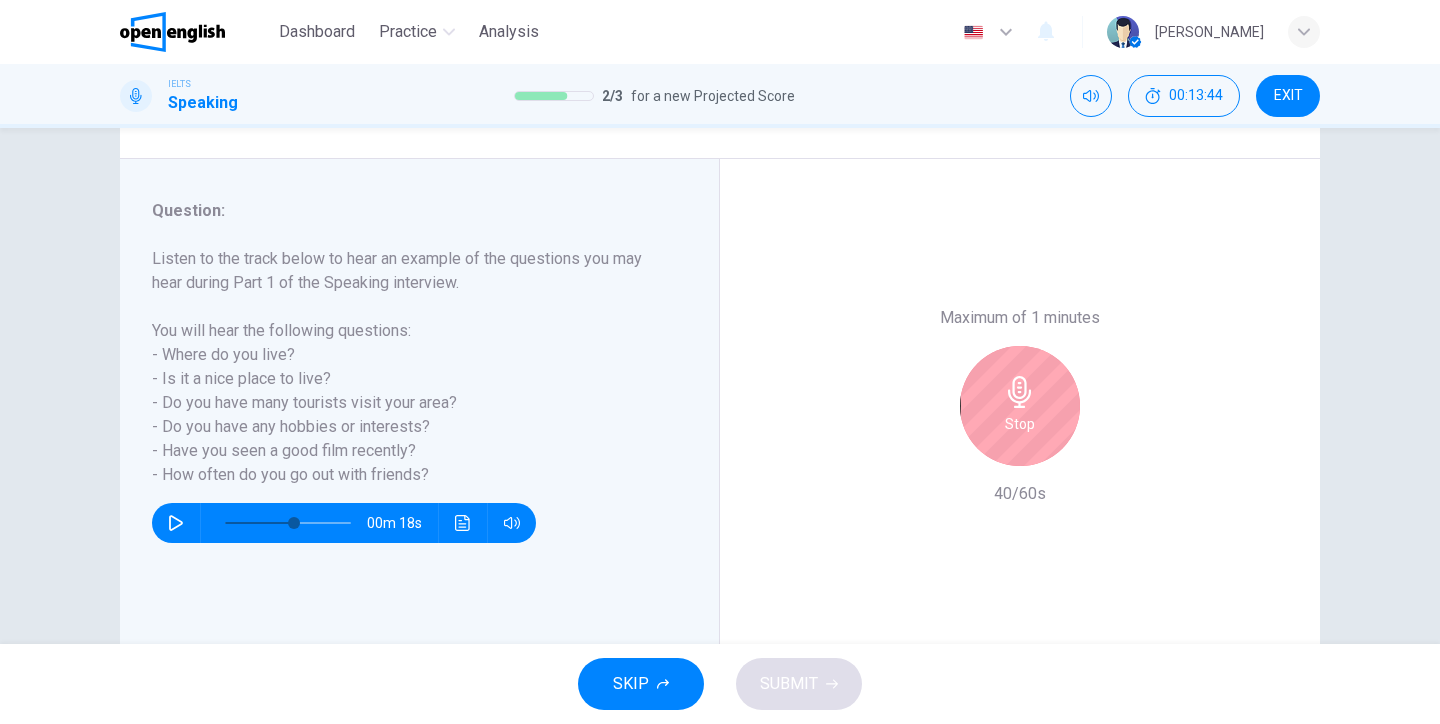 click 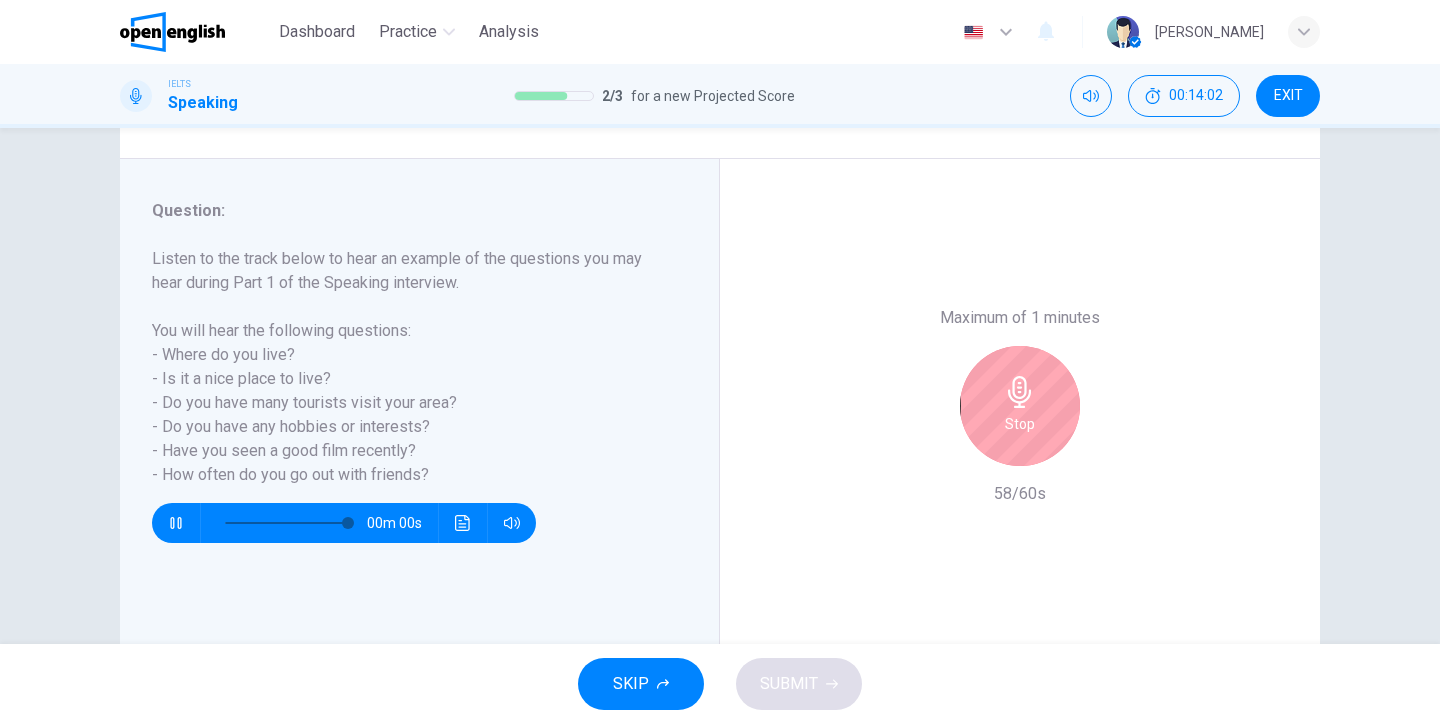 type on "*" 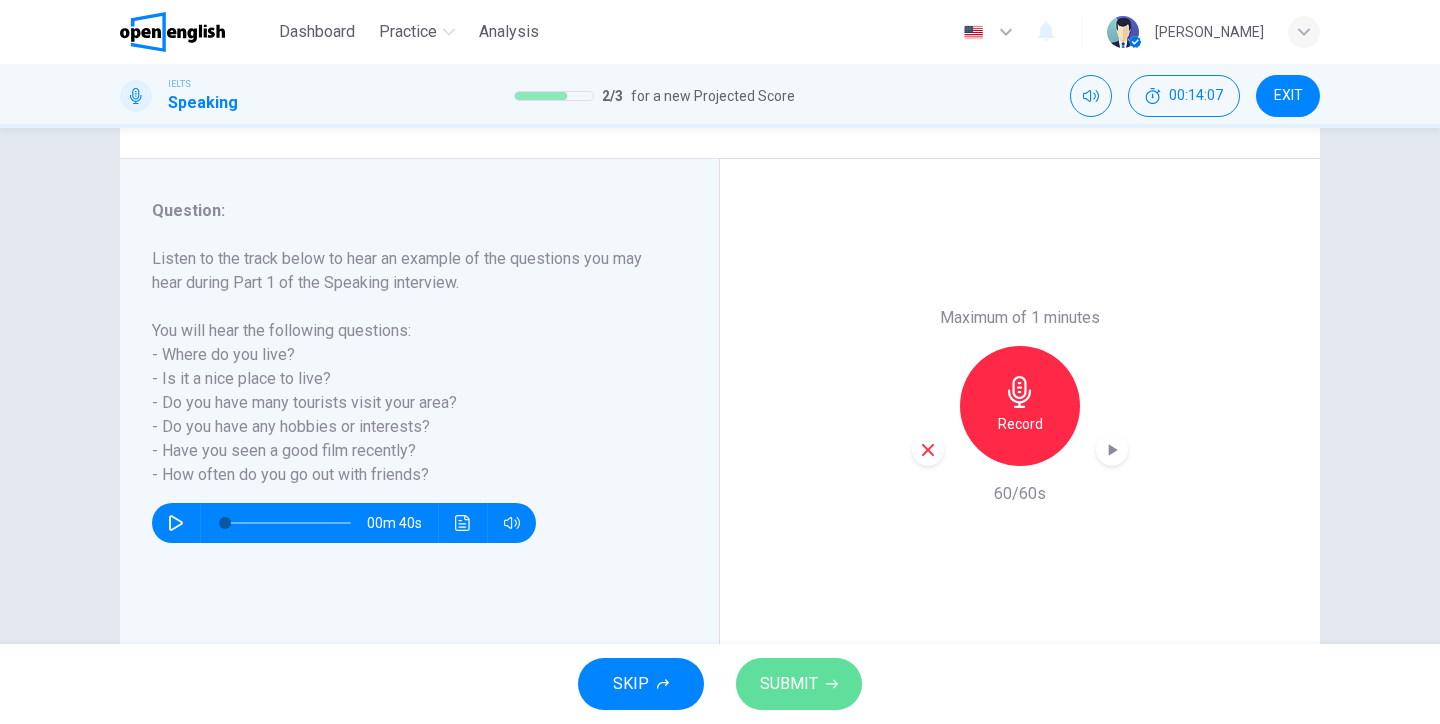 click on "SUBMIT" at bounding box center [789, 684] 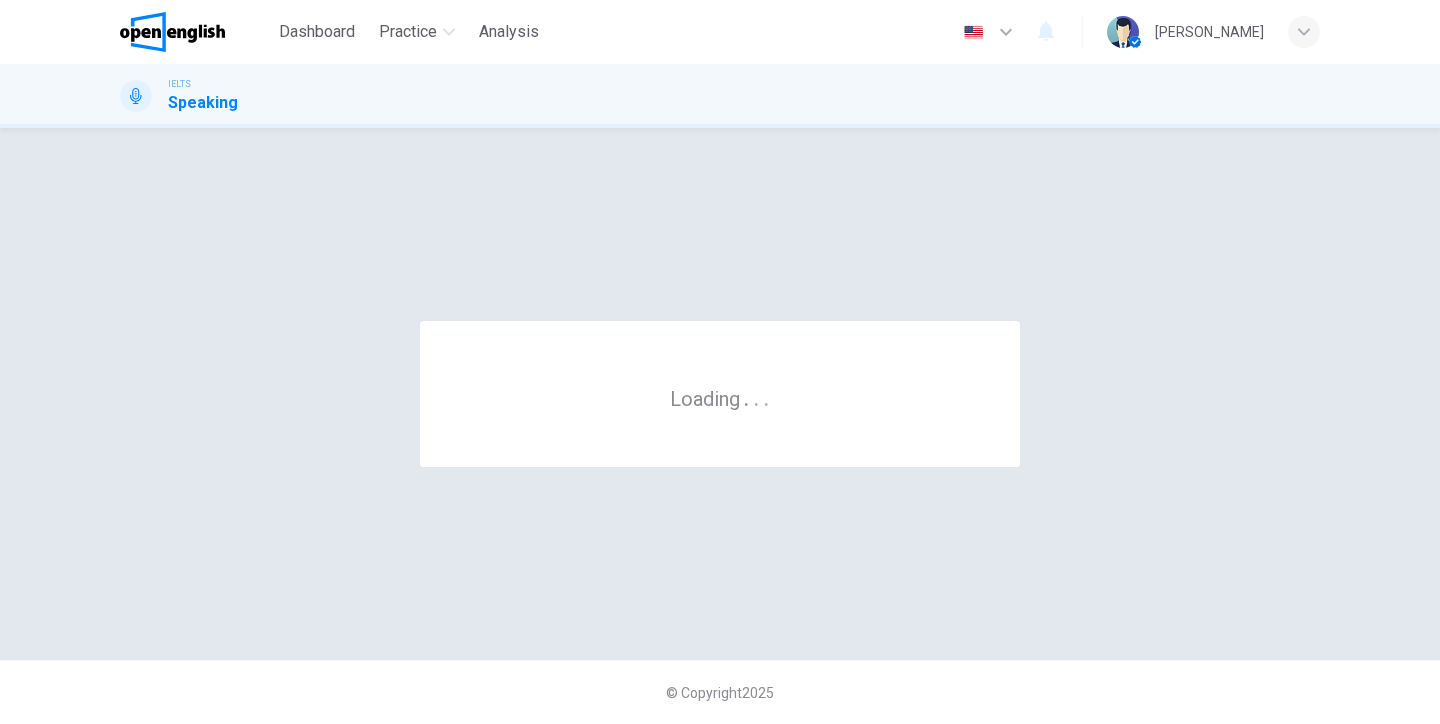 scroll, scrollTop: 0, scrollLeft: 0, axis: both 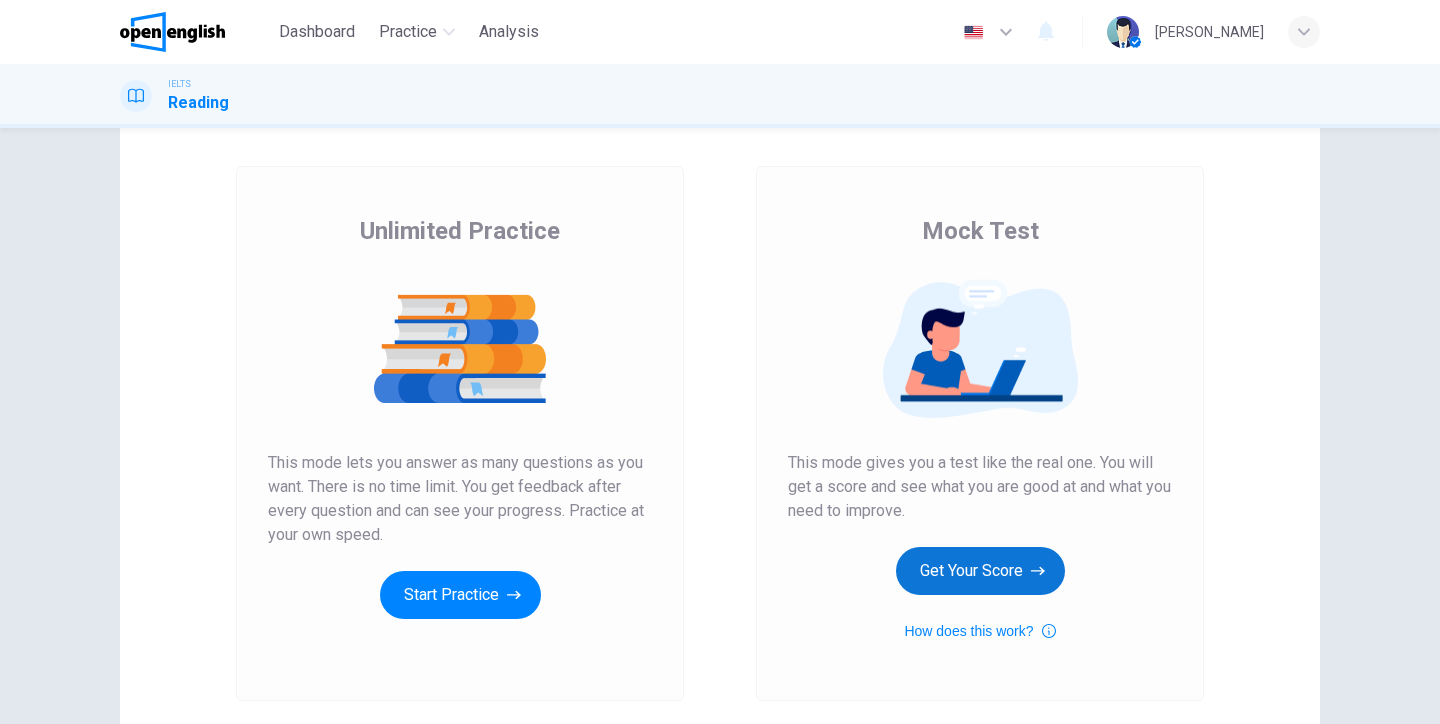 click on "Get Your Score" at bounding box center [980, 571] 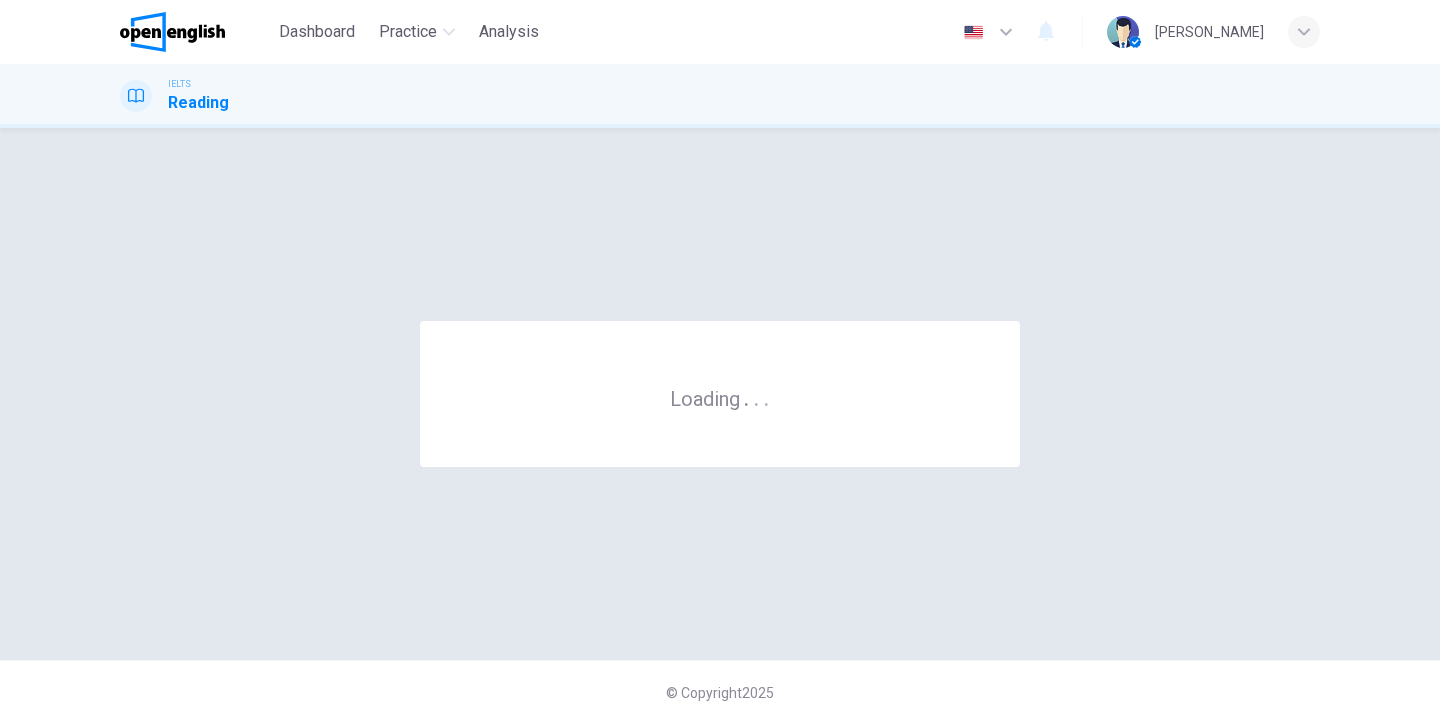 scroll, scrollTop: 0, scrollLeft: 0, axis: both 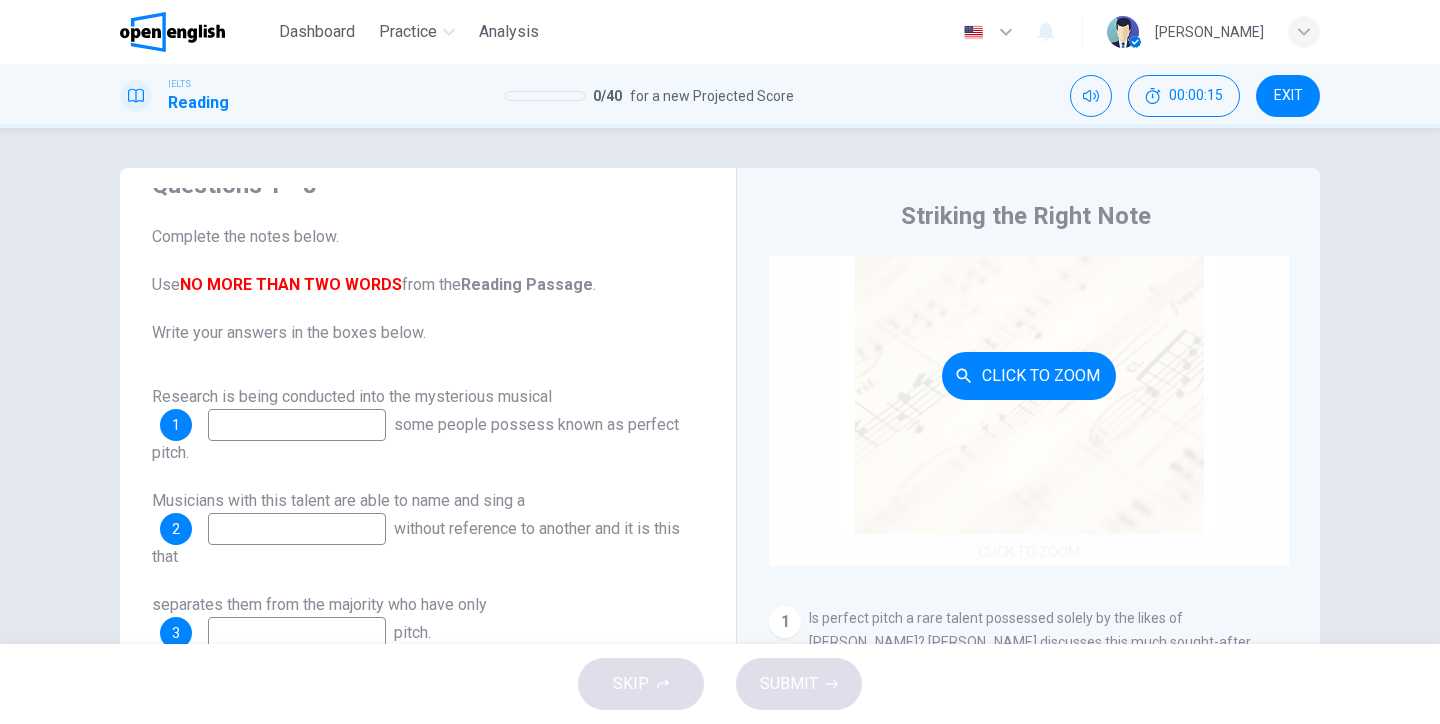 click on "Click to Zoom" at bounding box center [1029, 375] 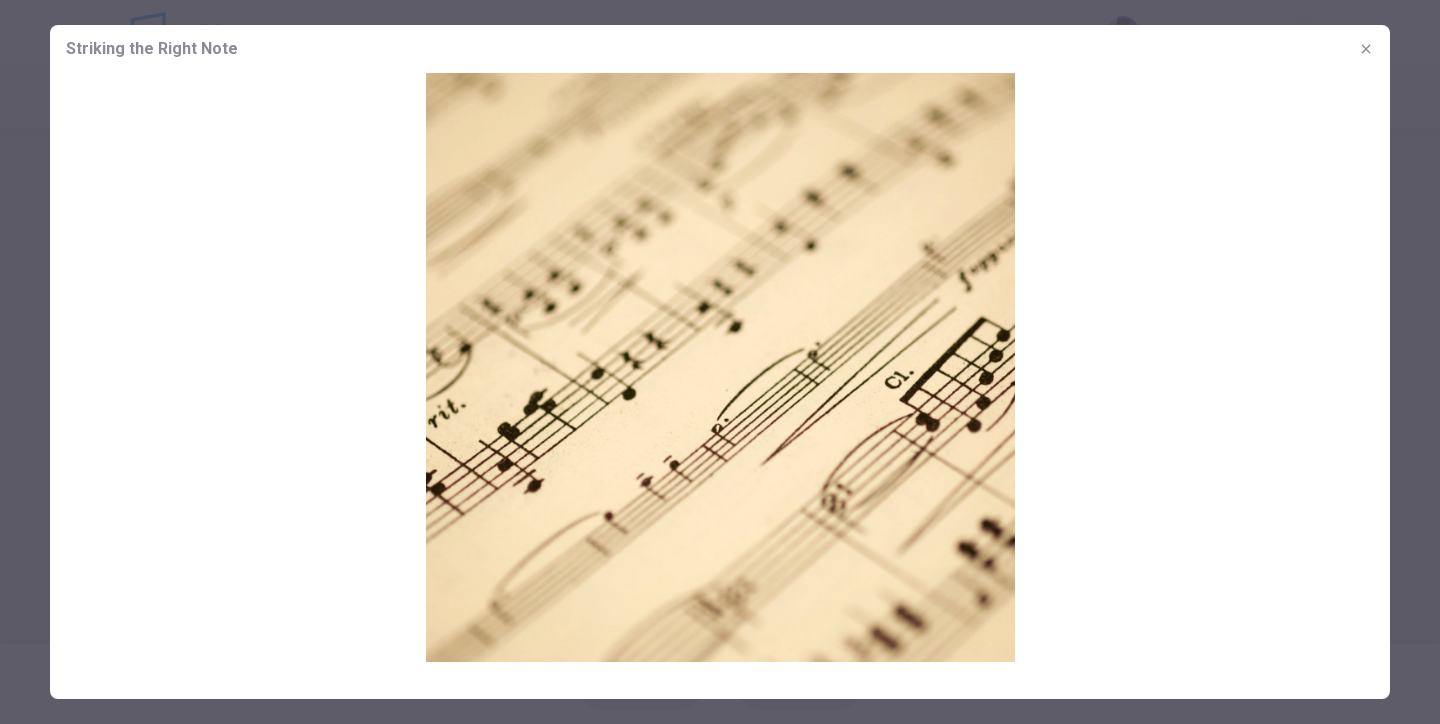 click 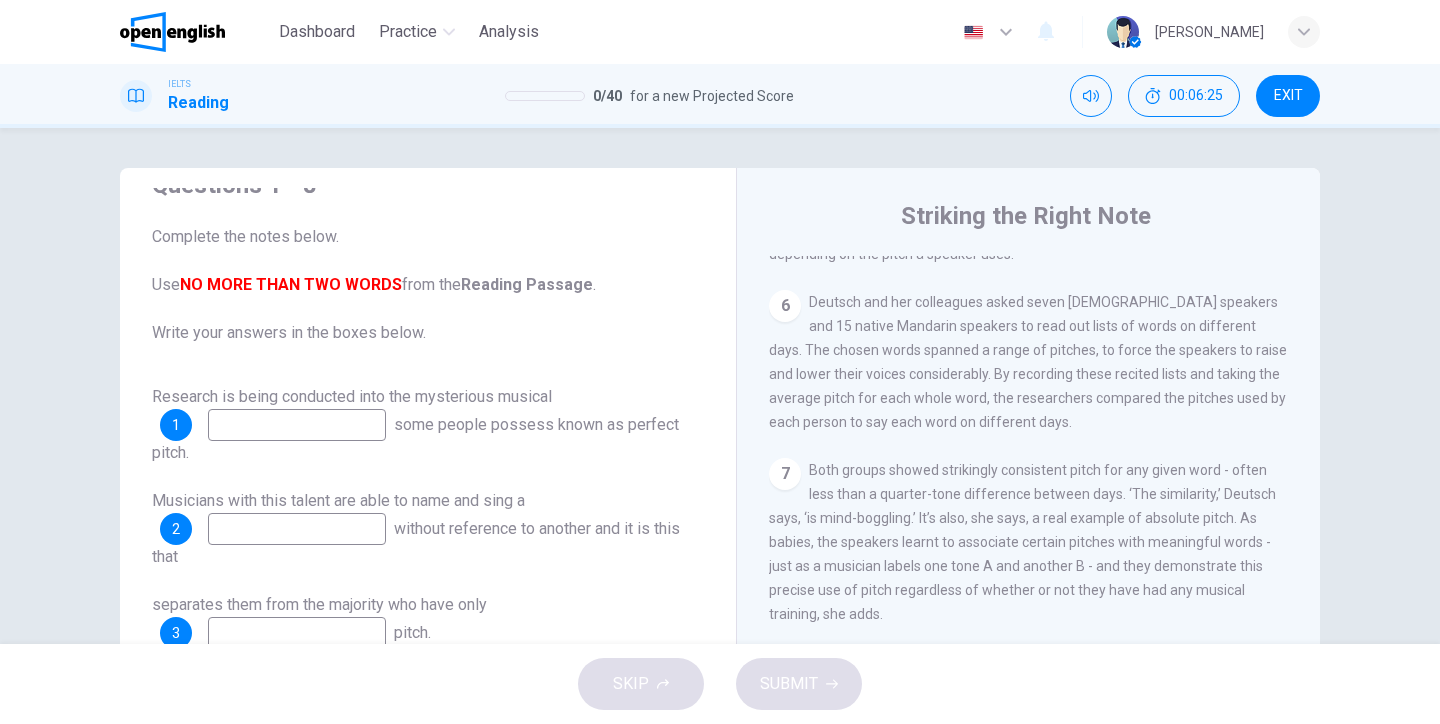 scroll, scrollTop: 1339, scrollLeft: 0, axis: vertical 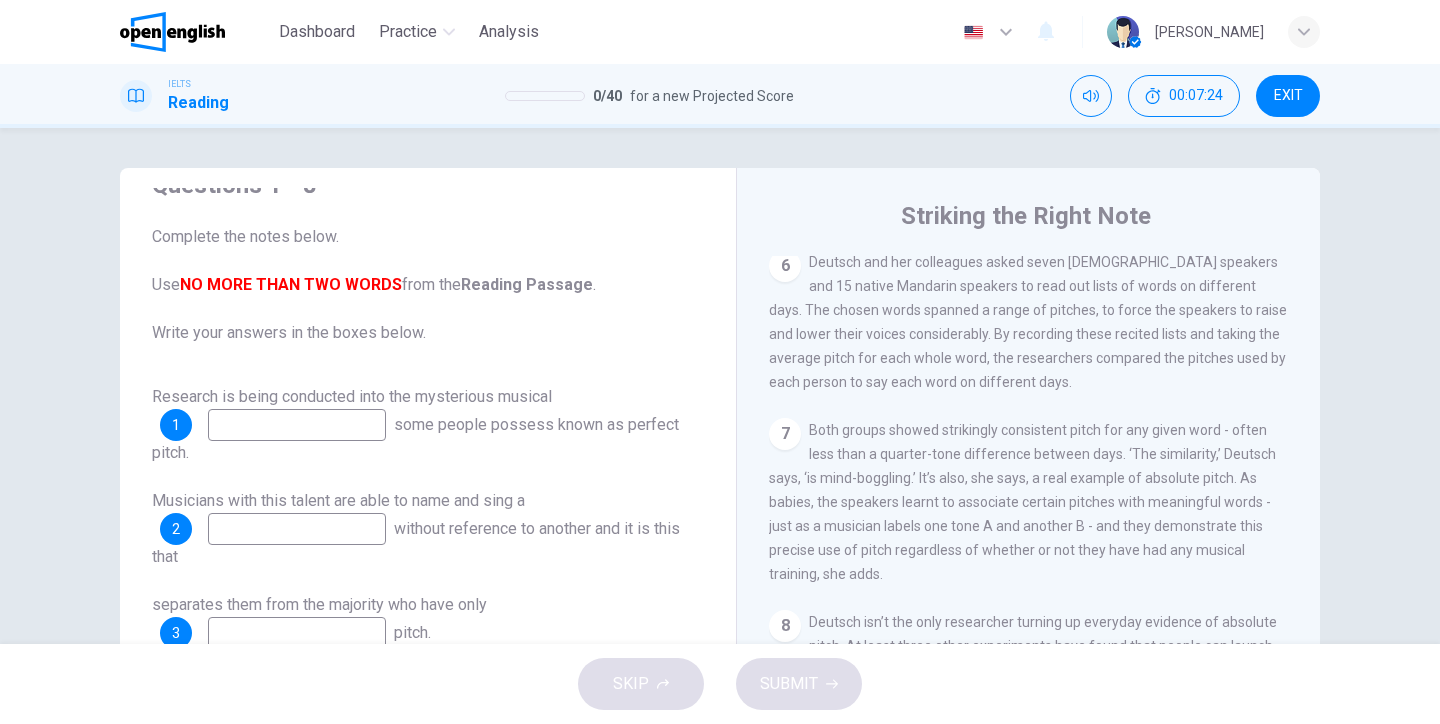 drag, startPoint x: 911, startPoint y: 434, endPoint x: 826, endPoint y: 438, distance: 85.09406 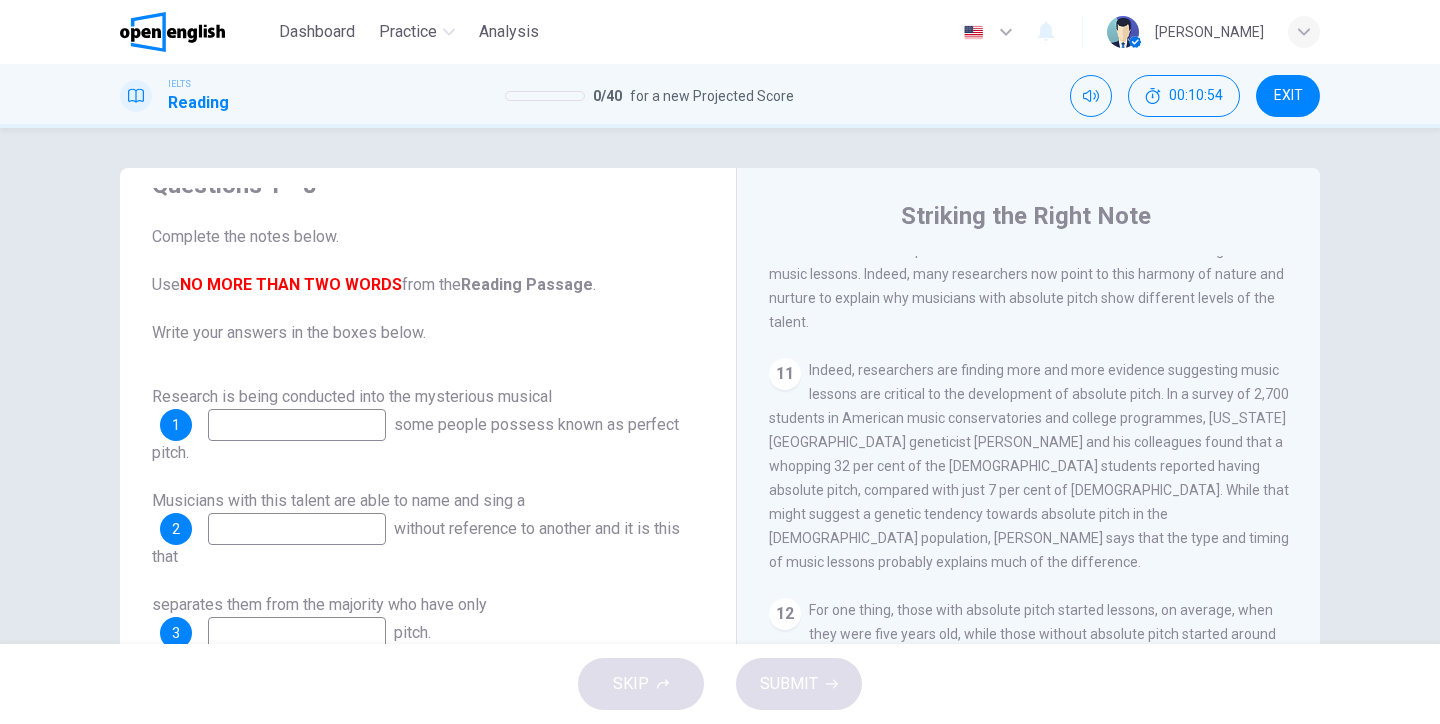 scroll, scrollTop: 2166, scrollLeft: 0, axis: vertical 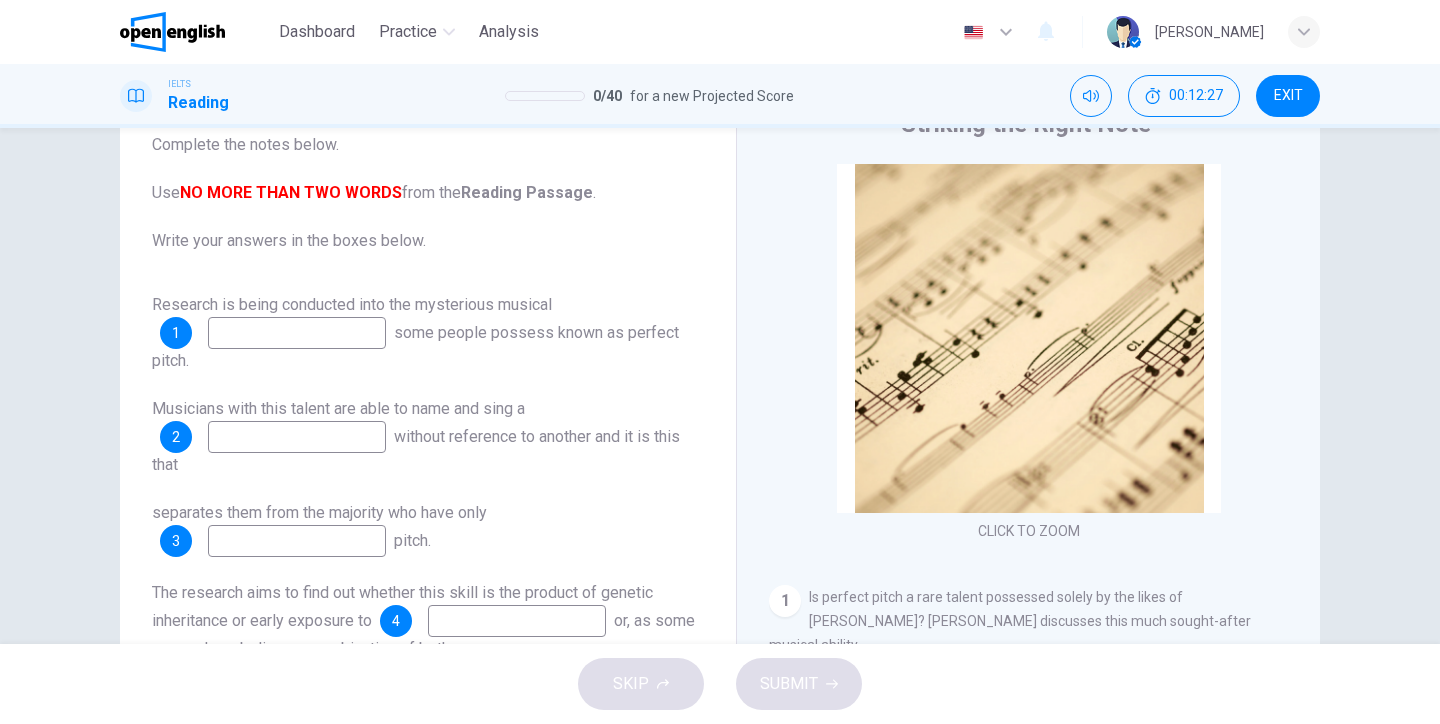 click at bounding box center (297, 333) 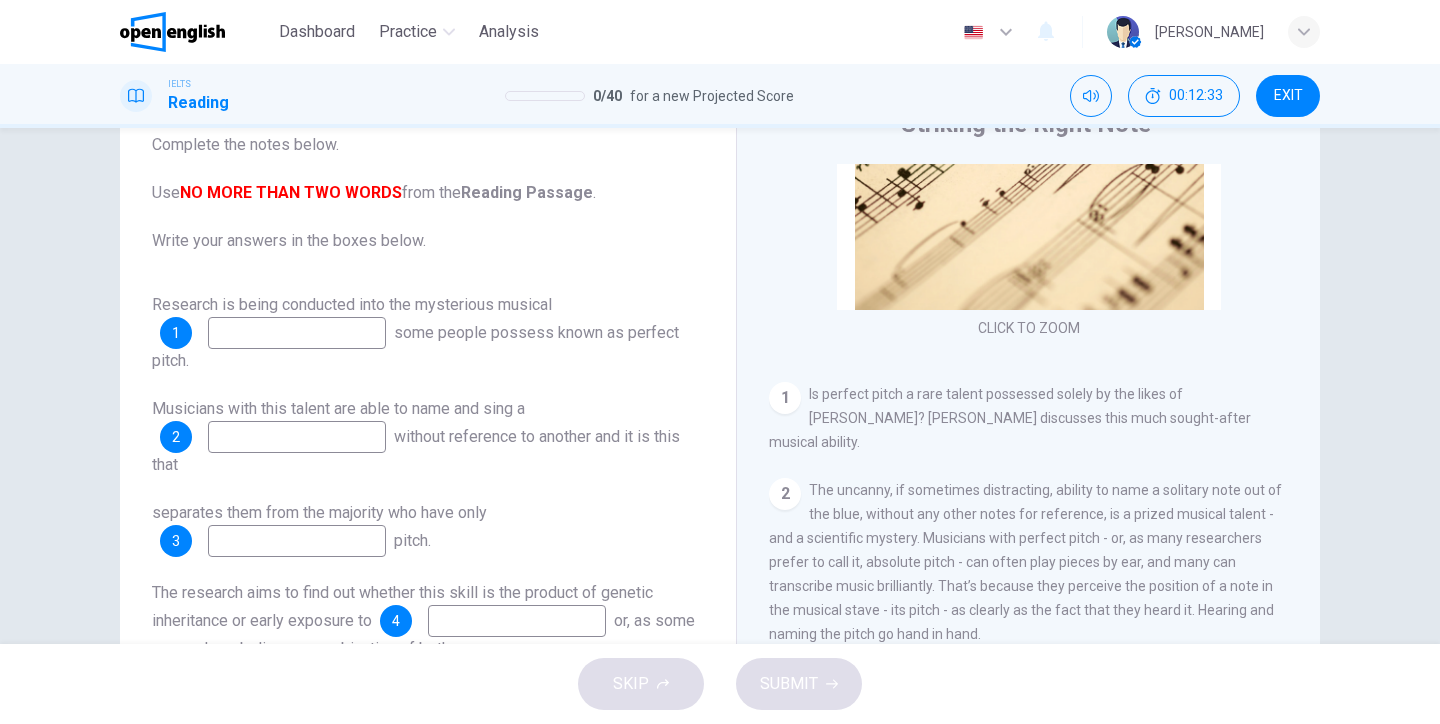 scroll, scrollTop: 205, scrollLeft: 0, axis: vertical 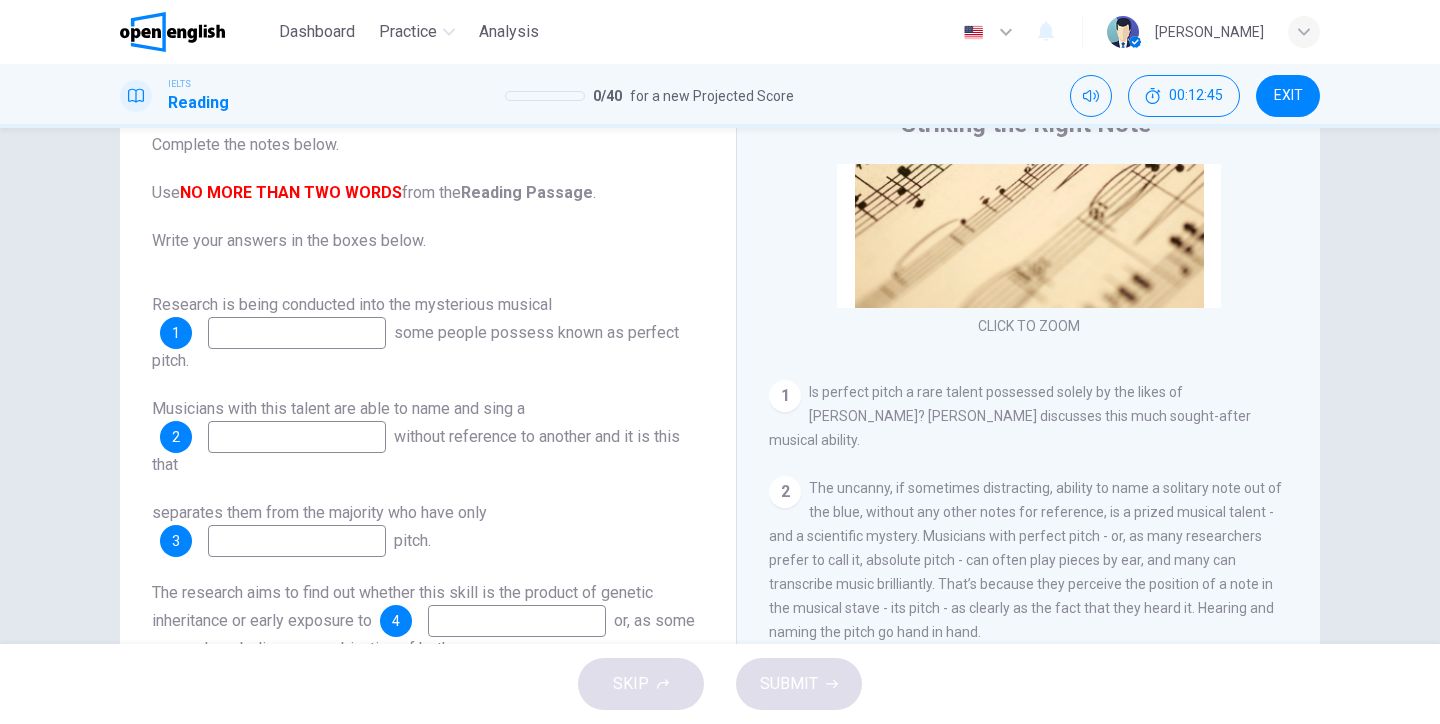 click at bounding box center [297, 437] 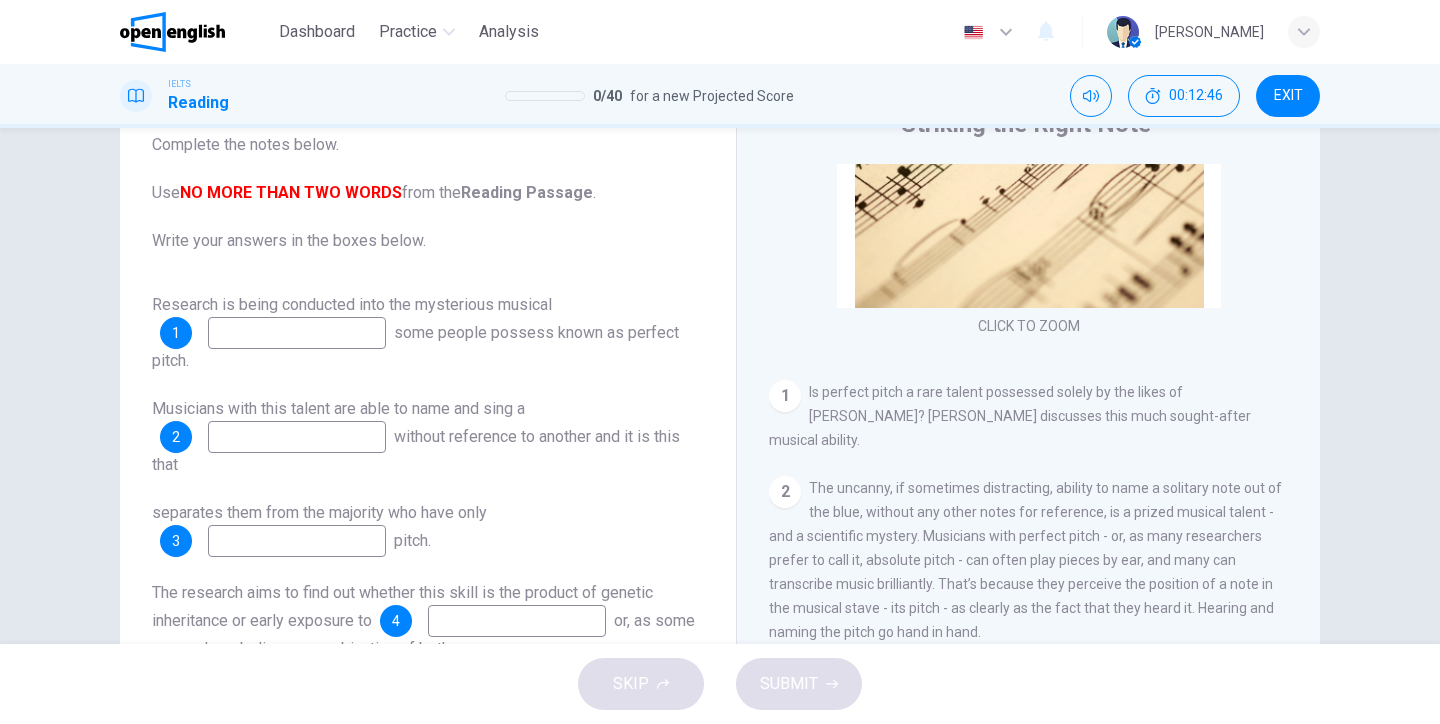 click at bounding box center [297, 333] 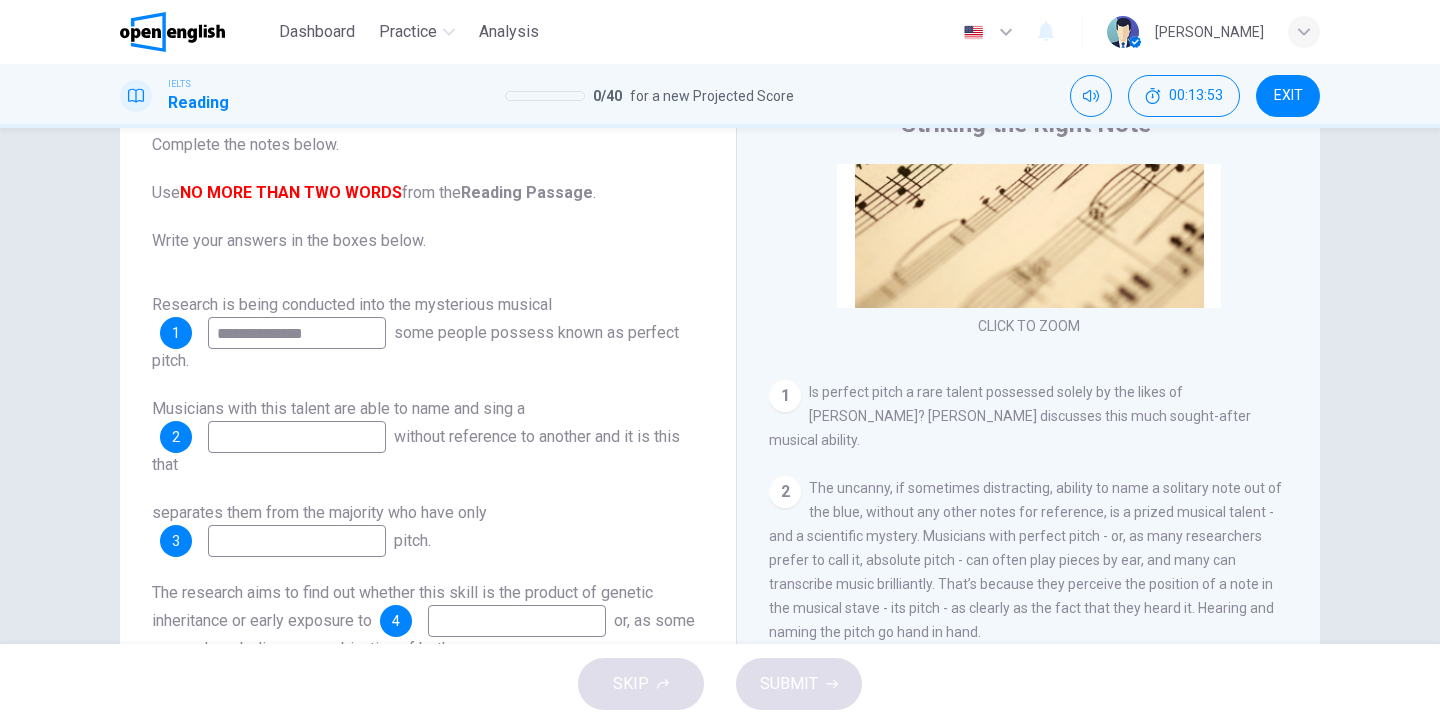 type on "**********" 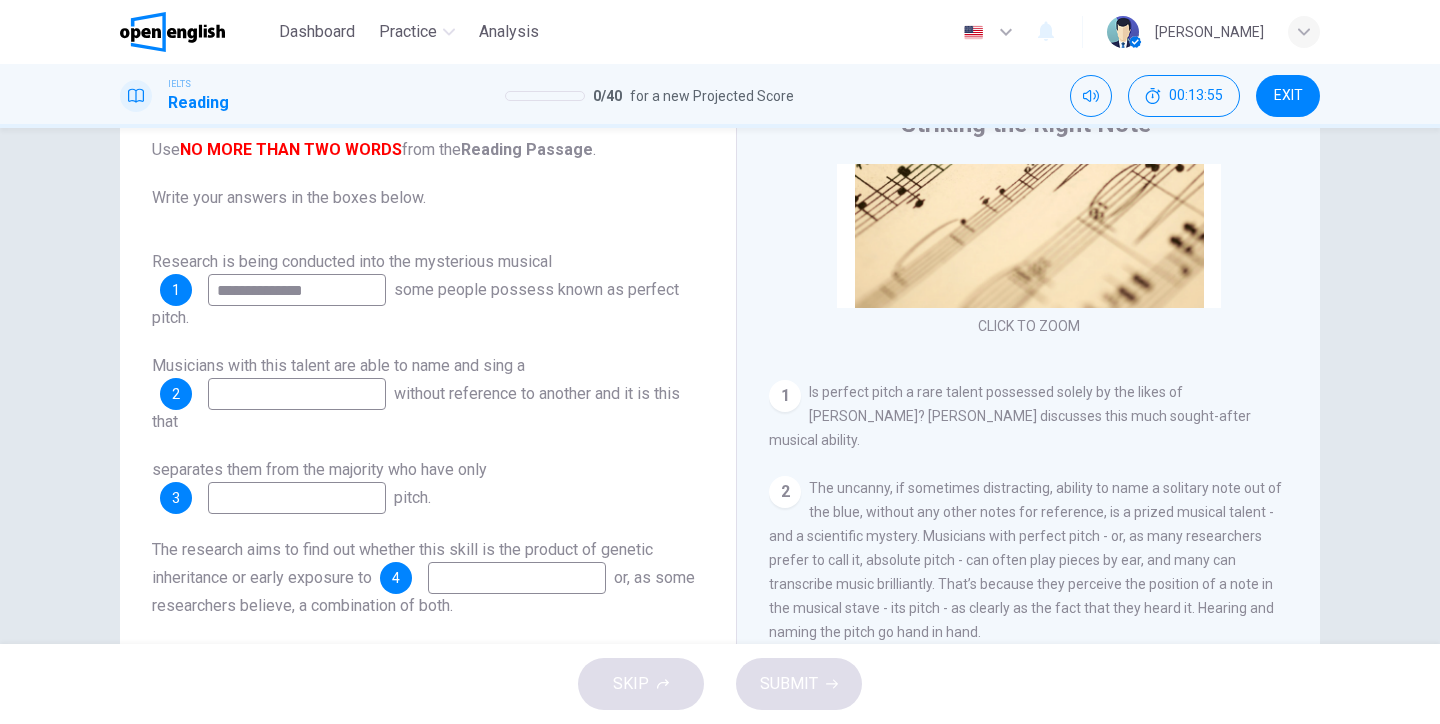 scroll, scrollTop: 95, scrollLeft: 0, axis: vertical 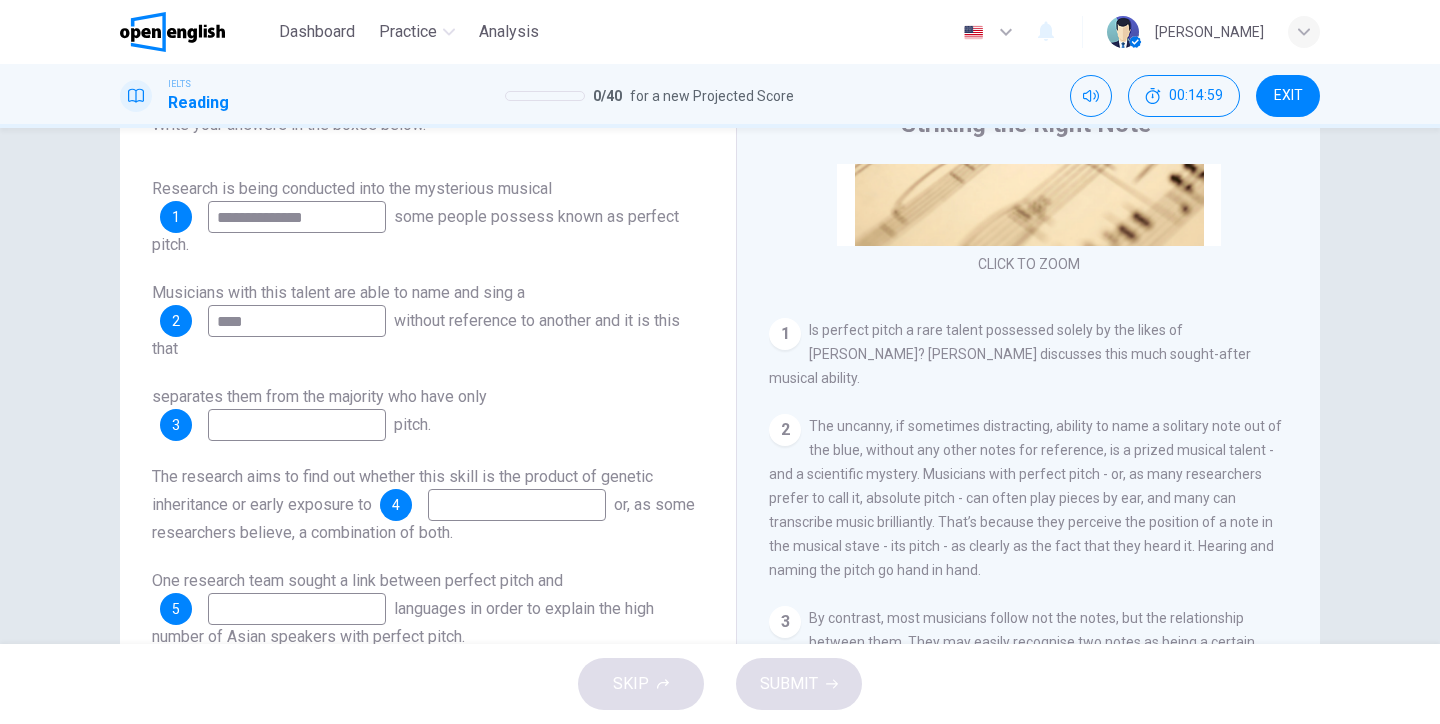 type on "****" 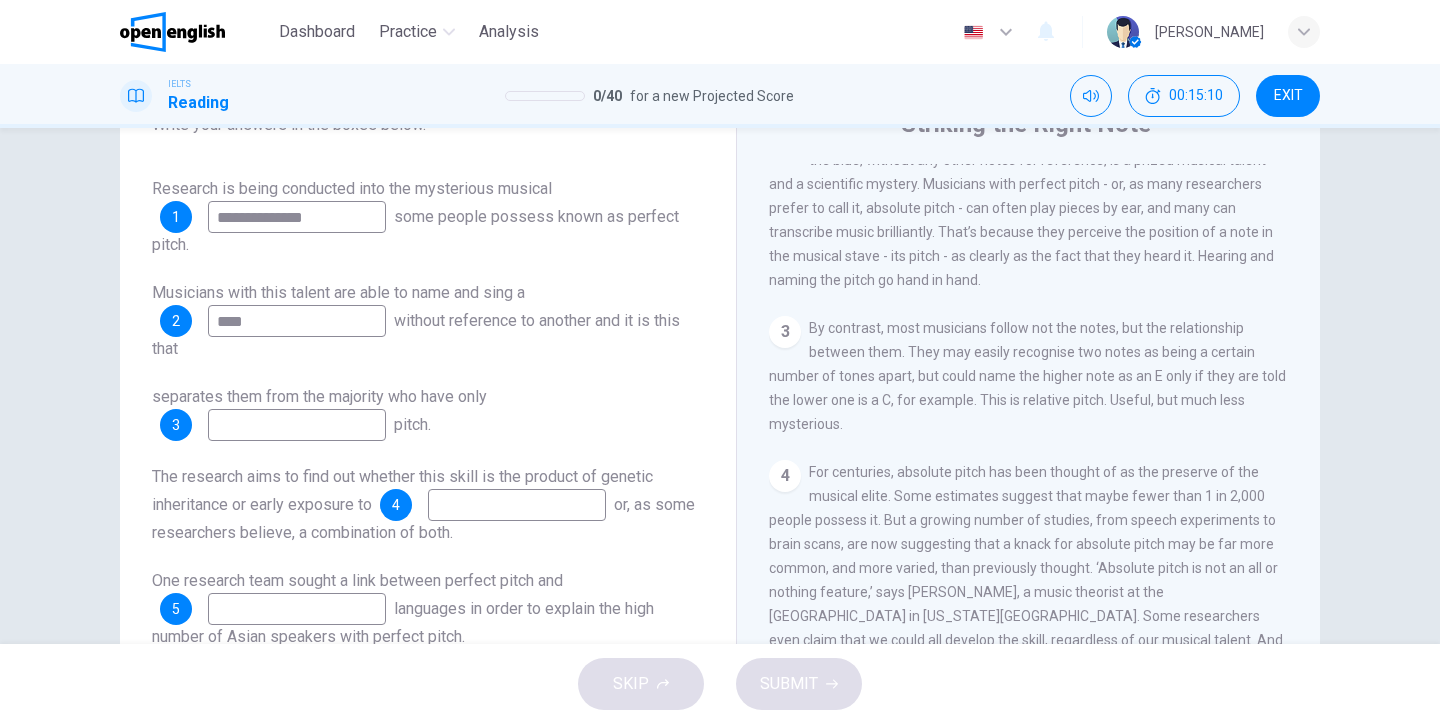 scroll, scrollTop: 562, scrollLeft: 0, axis: vertical 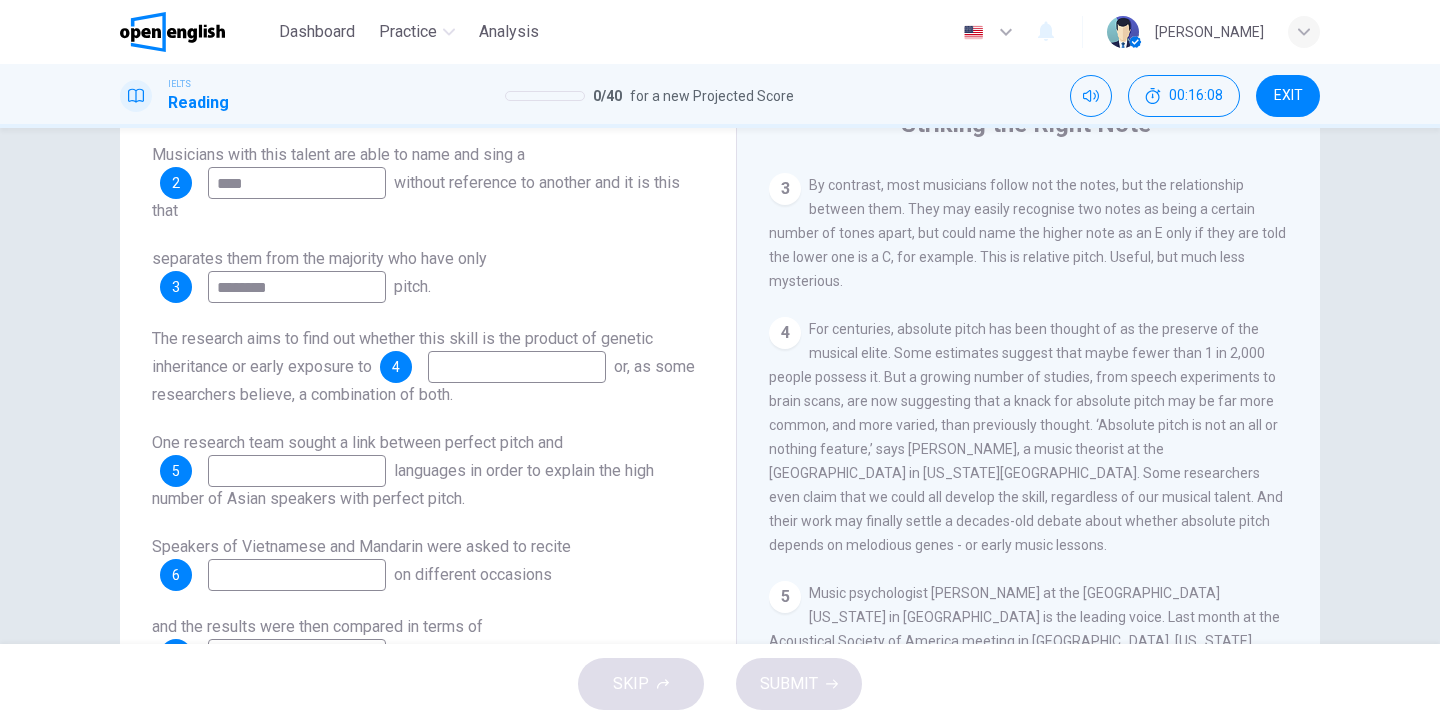 type on "********" 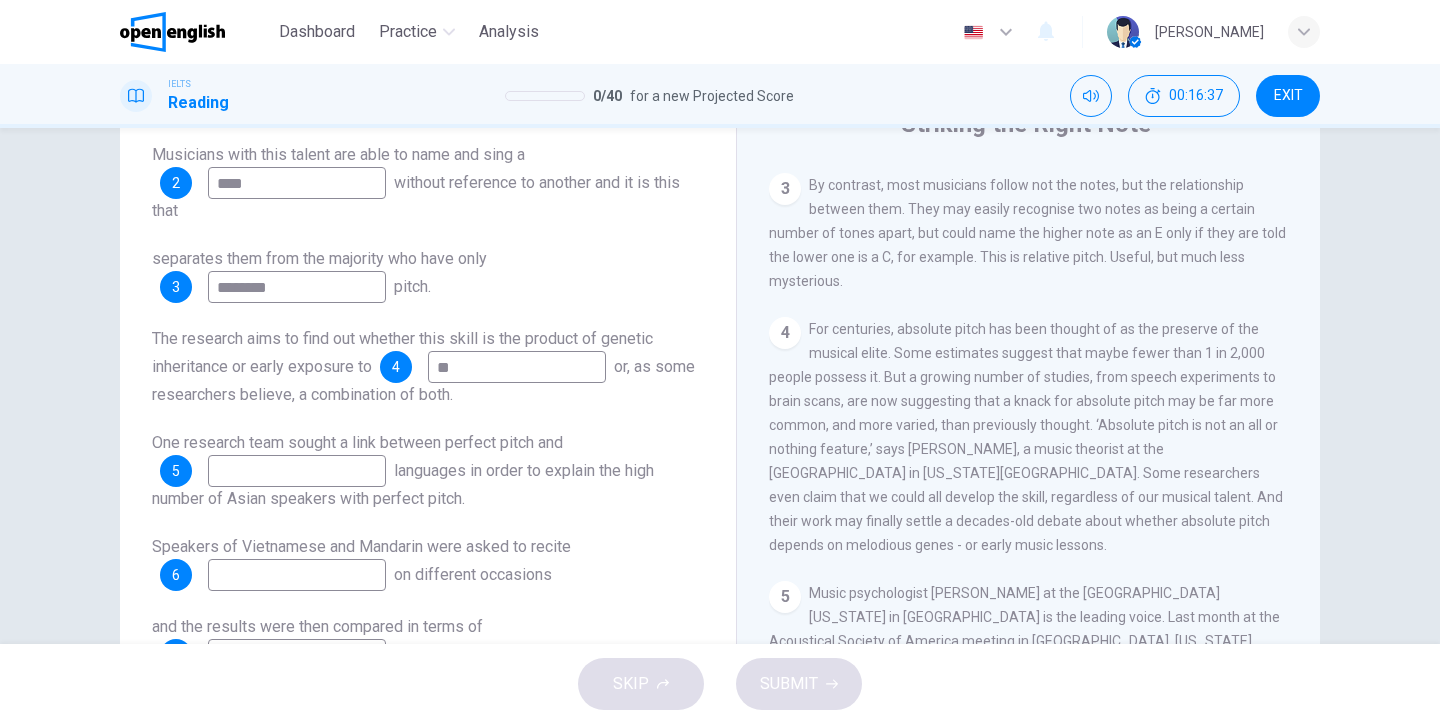 type on "*" 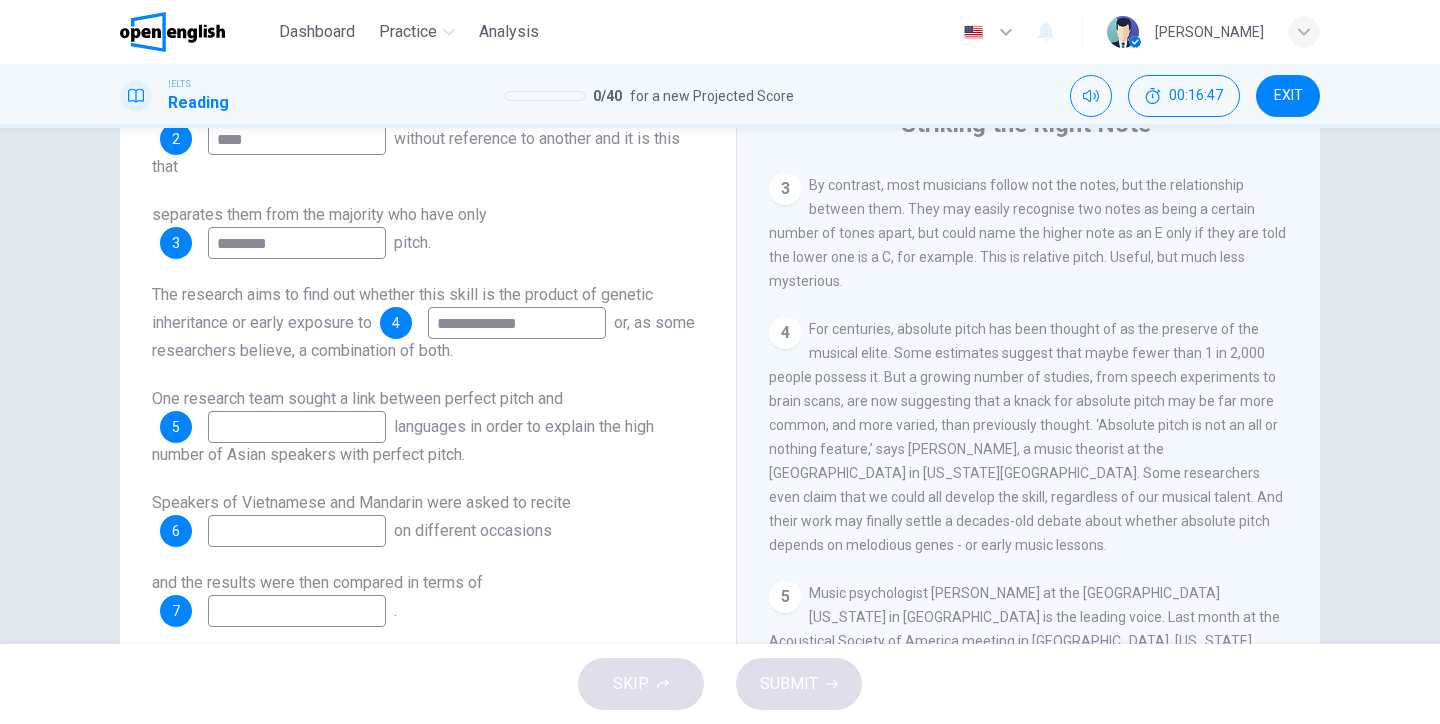 scroll, scrollTop: 337, scrollLeft: 0, axis: vertical 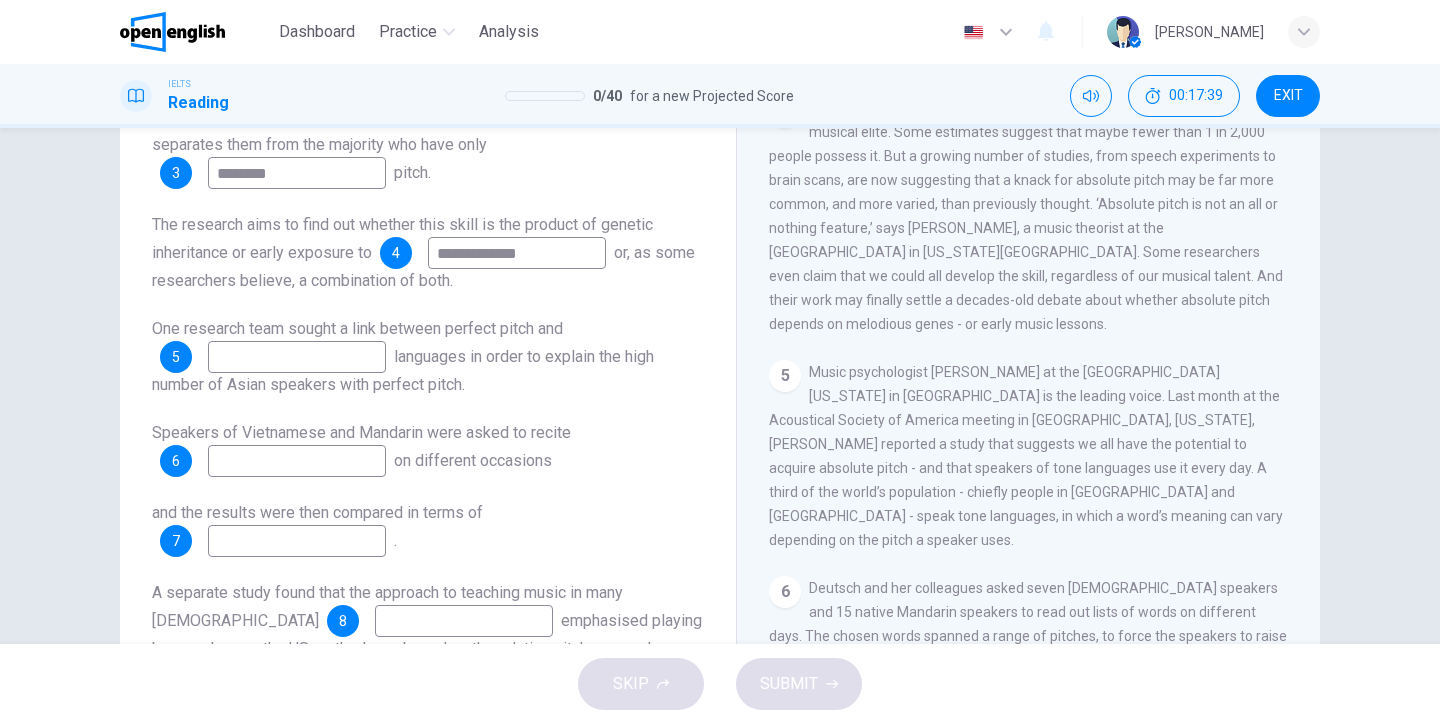 type on "**********" 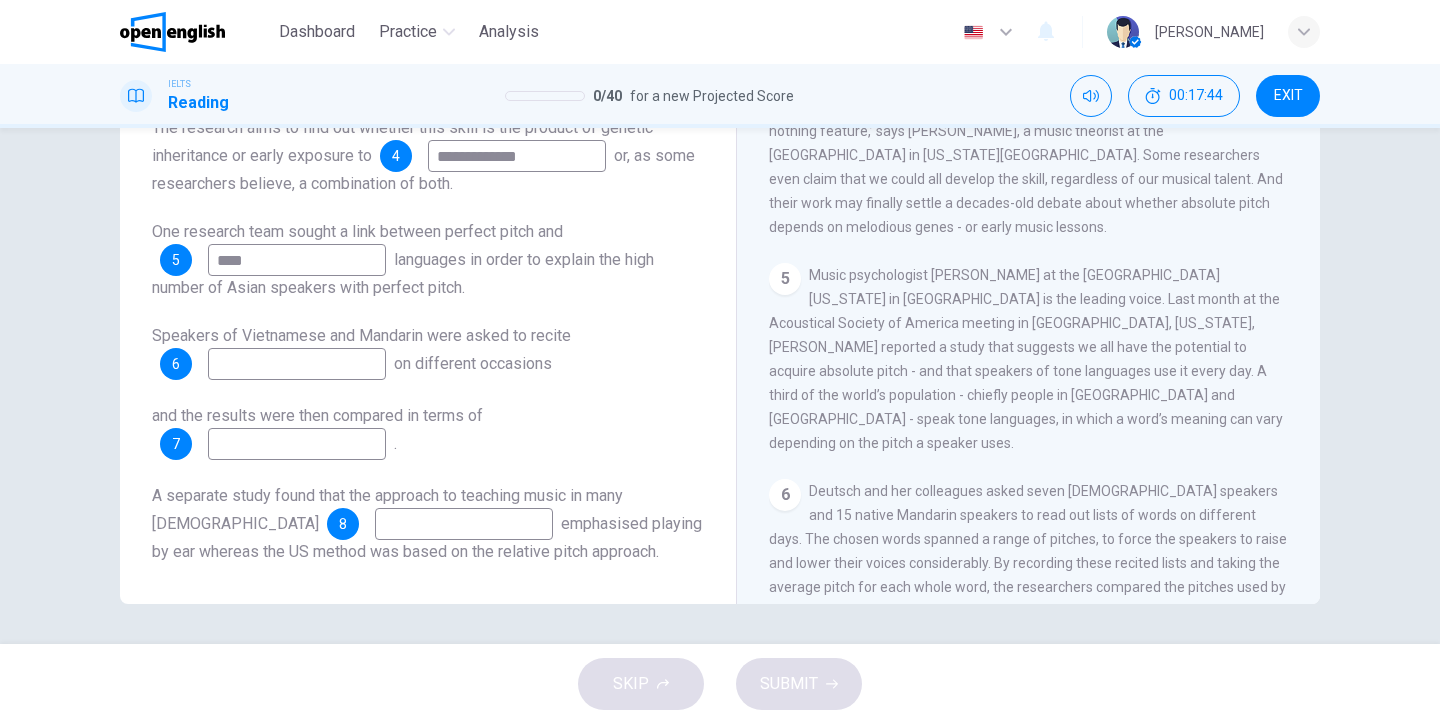 scroll, scrollTop: 259, scrollLeft: 0, axis: vertical 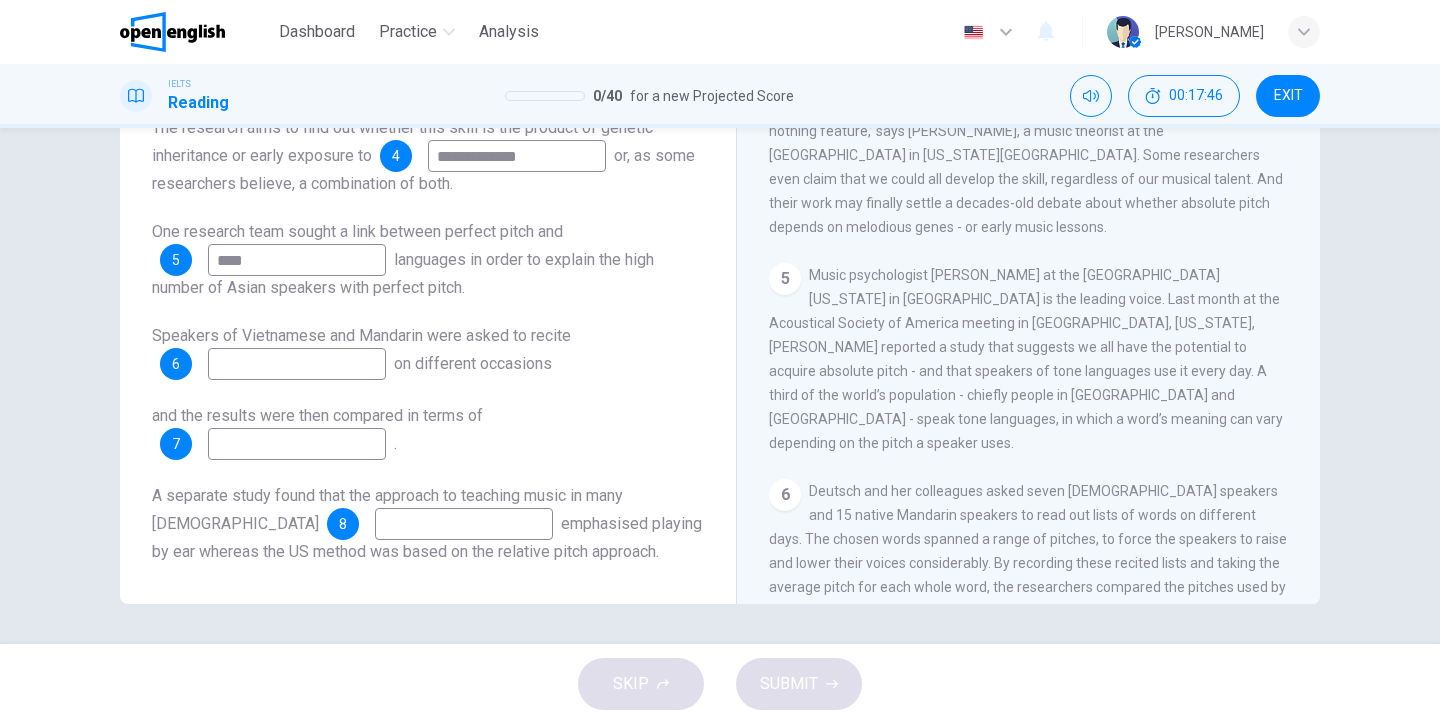 type on "****" 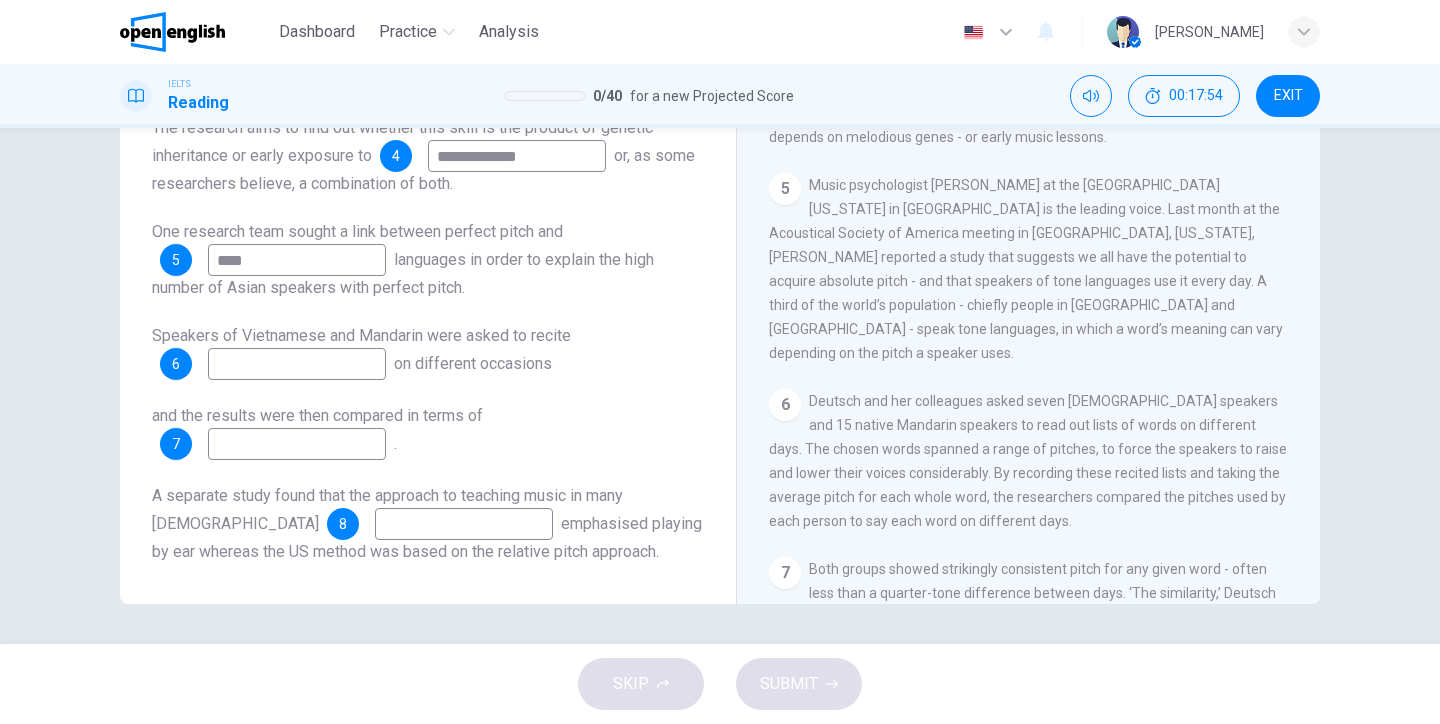 scroll, scrollTop: 939, scrollLeft: 0, axis: vertical 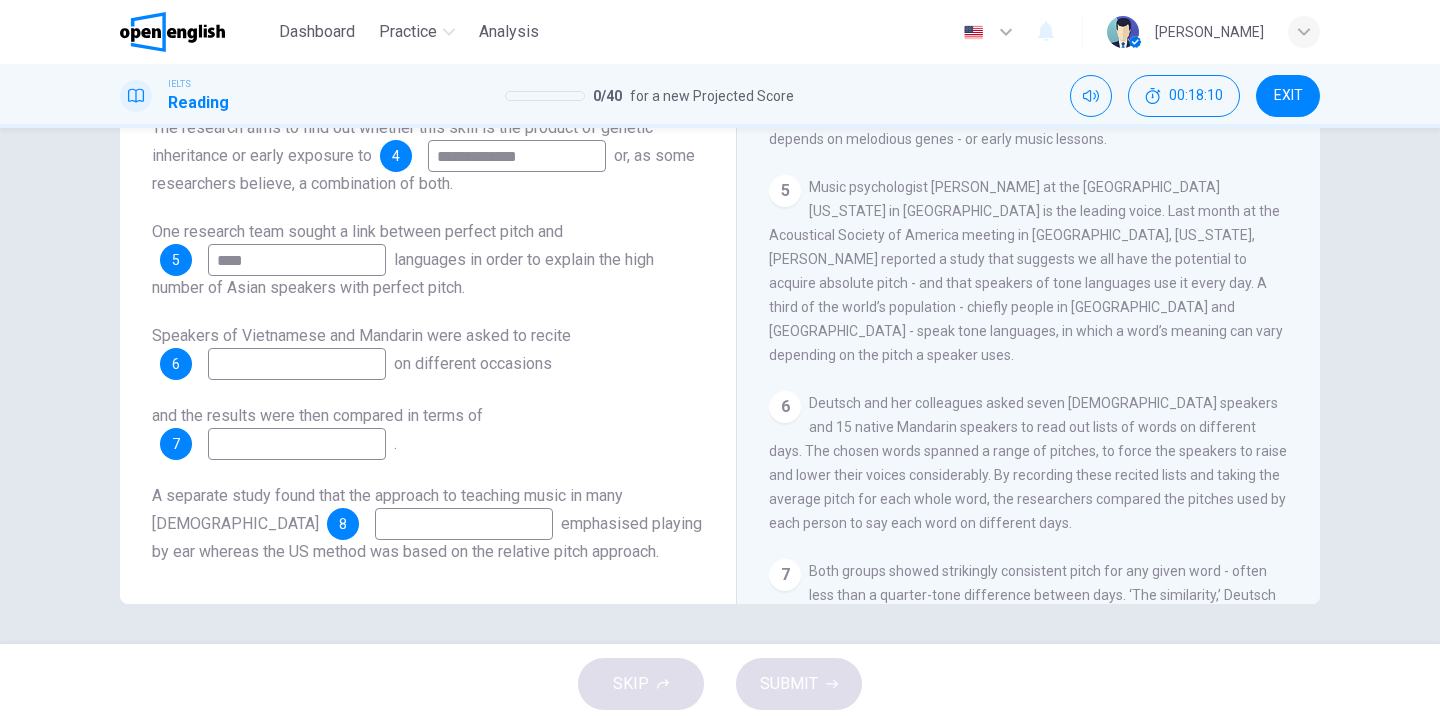 click at bounding box center (297, 364) 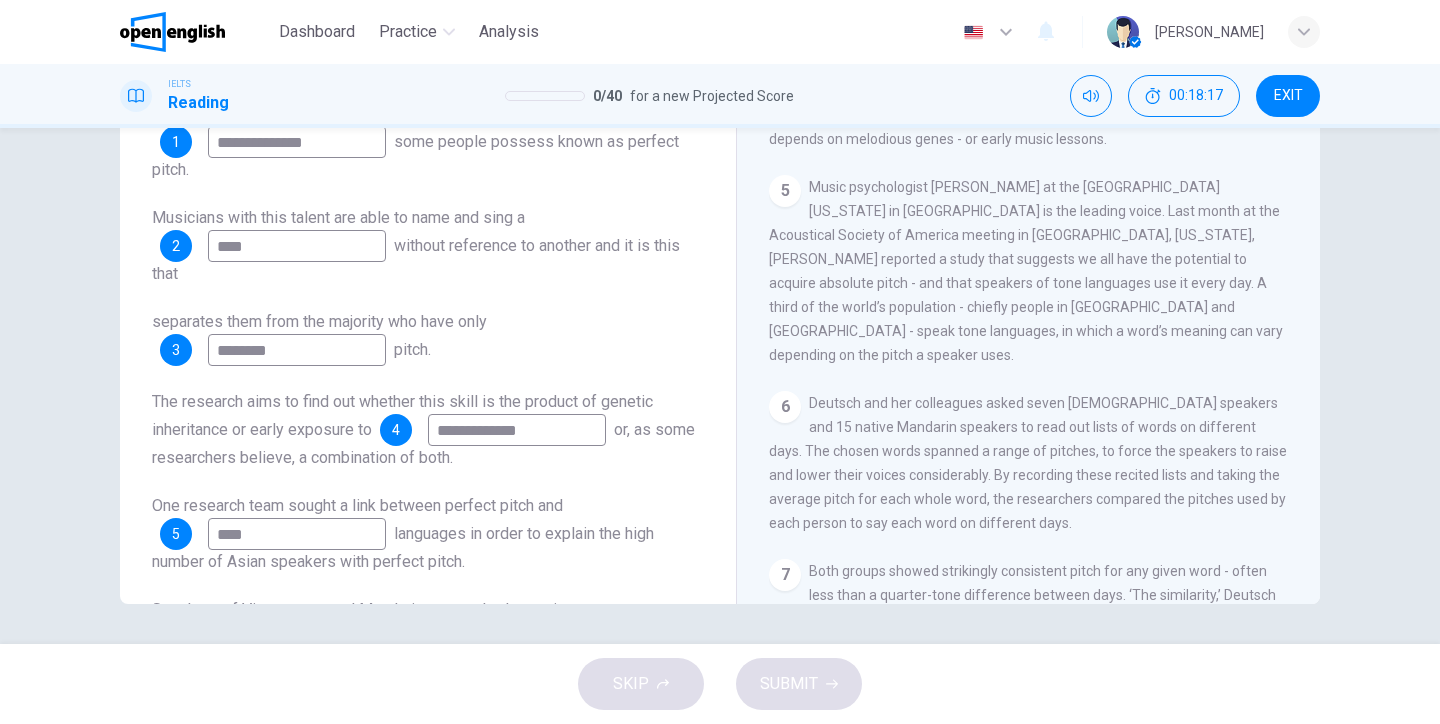 scroll, scrollTop: 0, scrollLeft: 0, axis: both 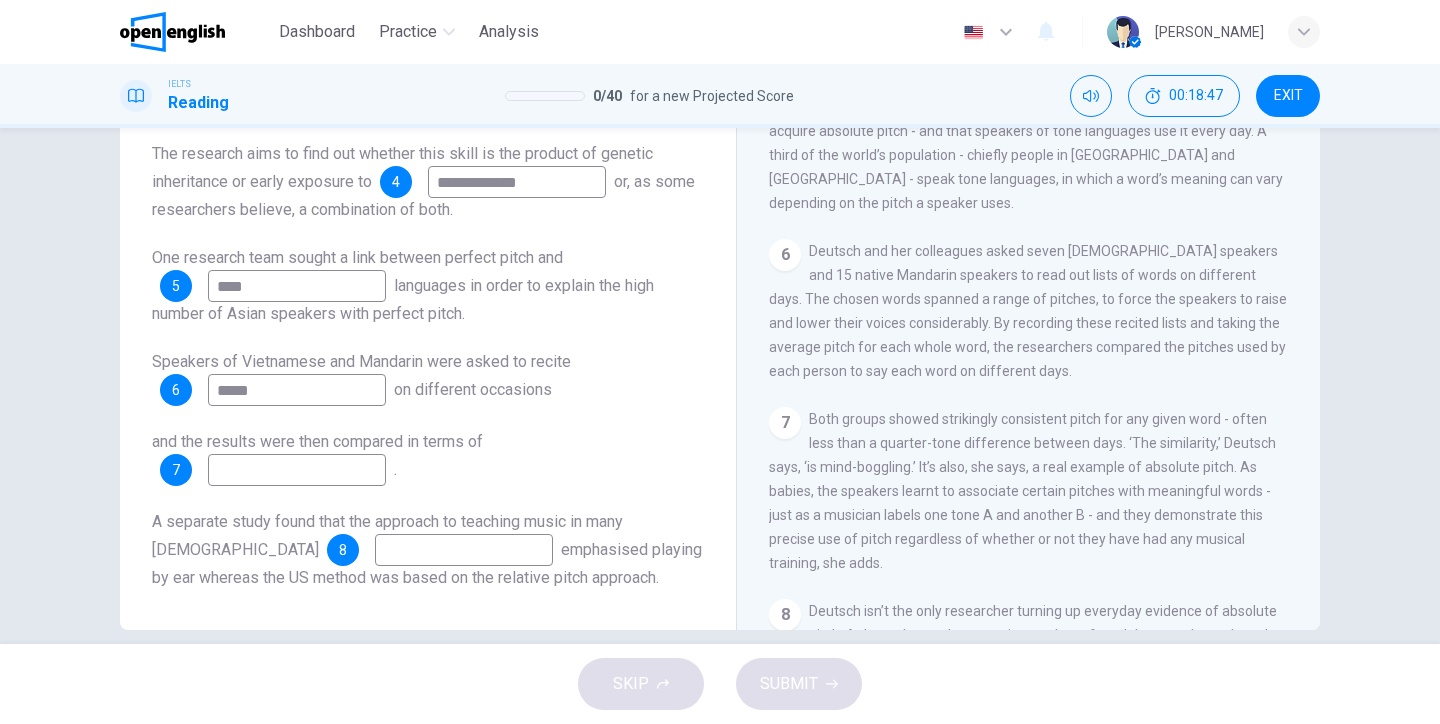 type on "*****" 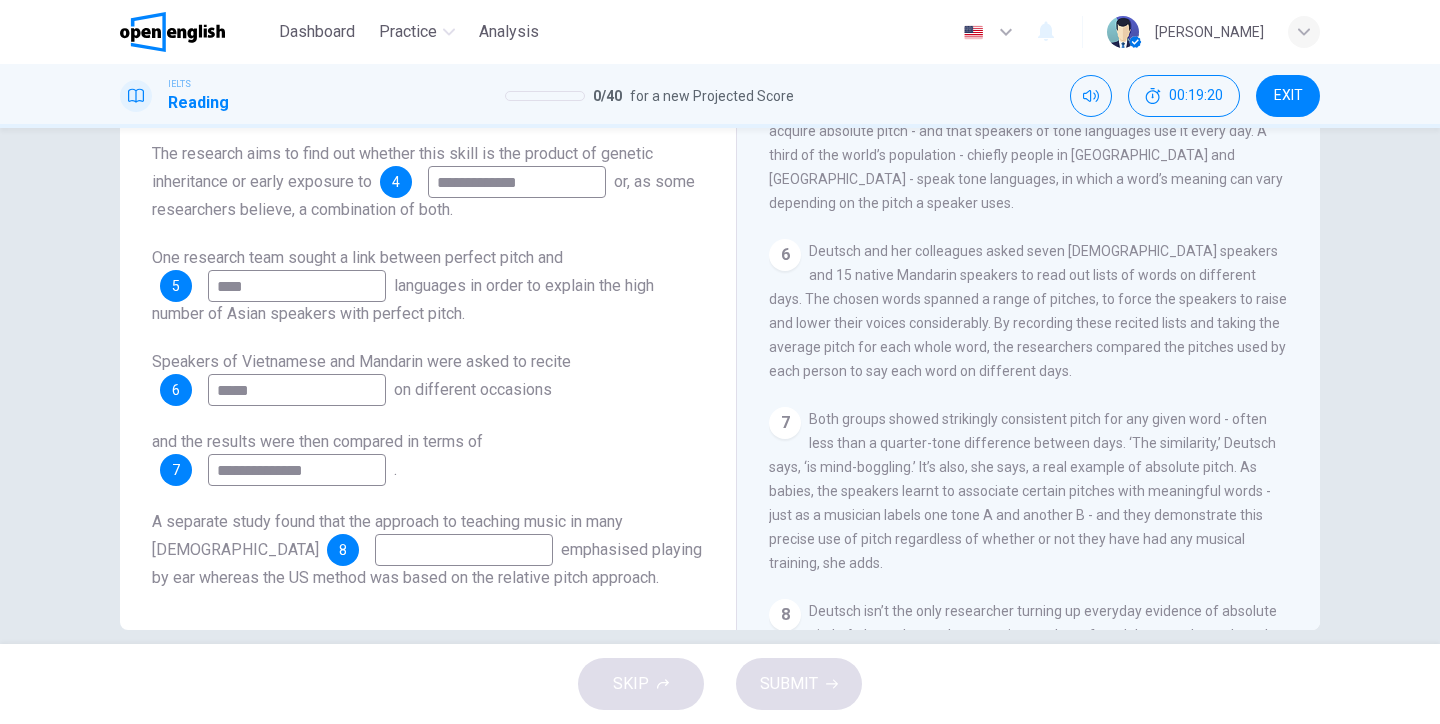 type on "**********" 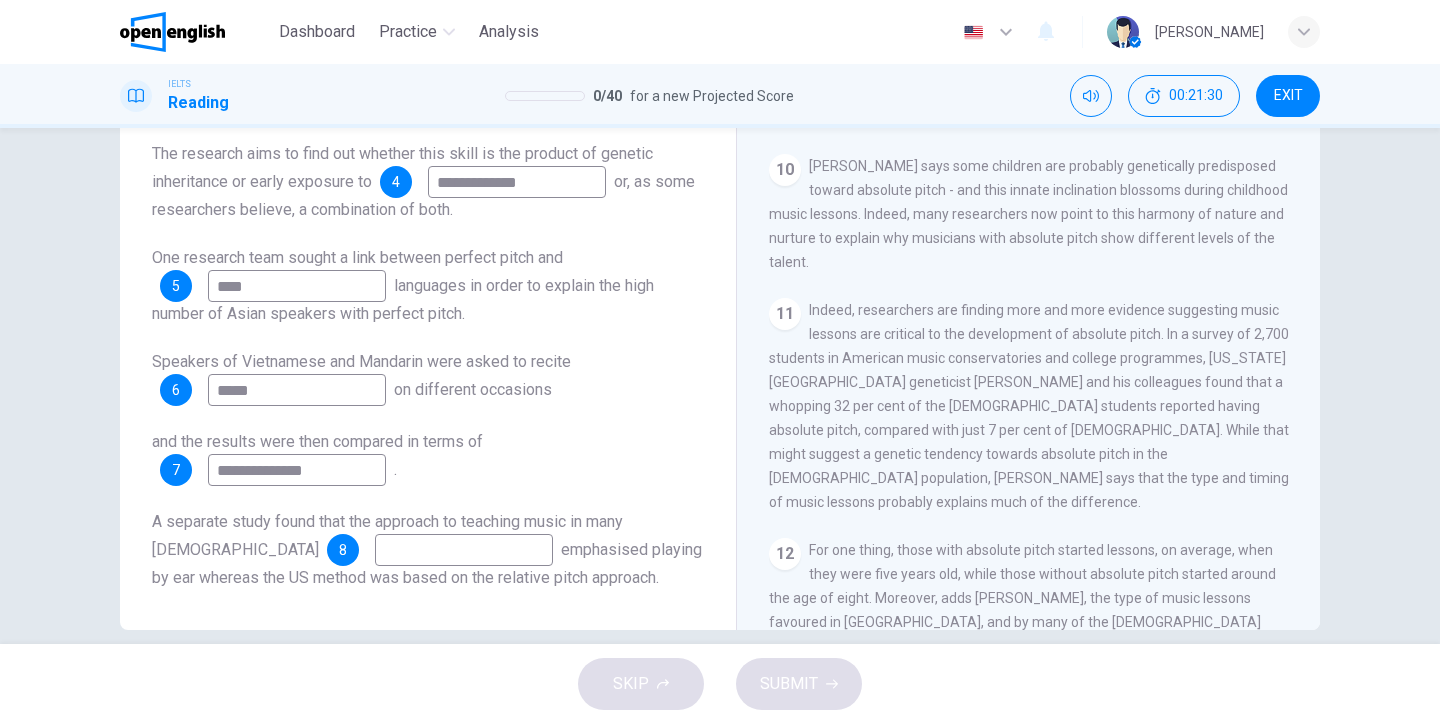 scroll, scrollTop: 2077, scrollLeft: 0, axis: vertical 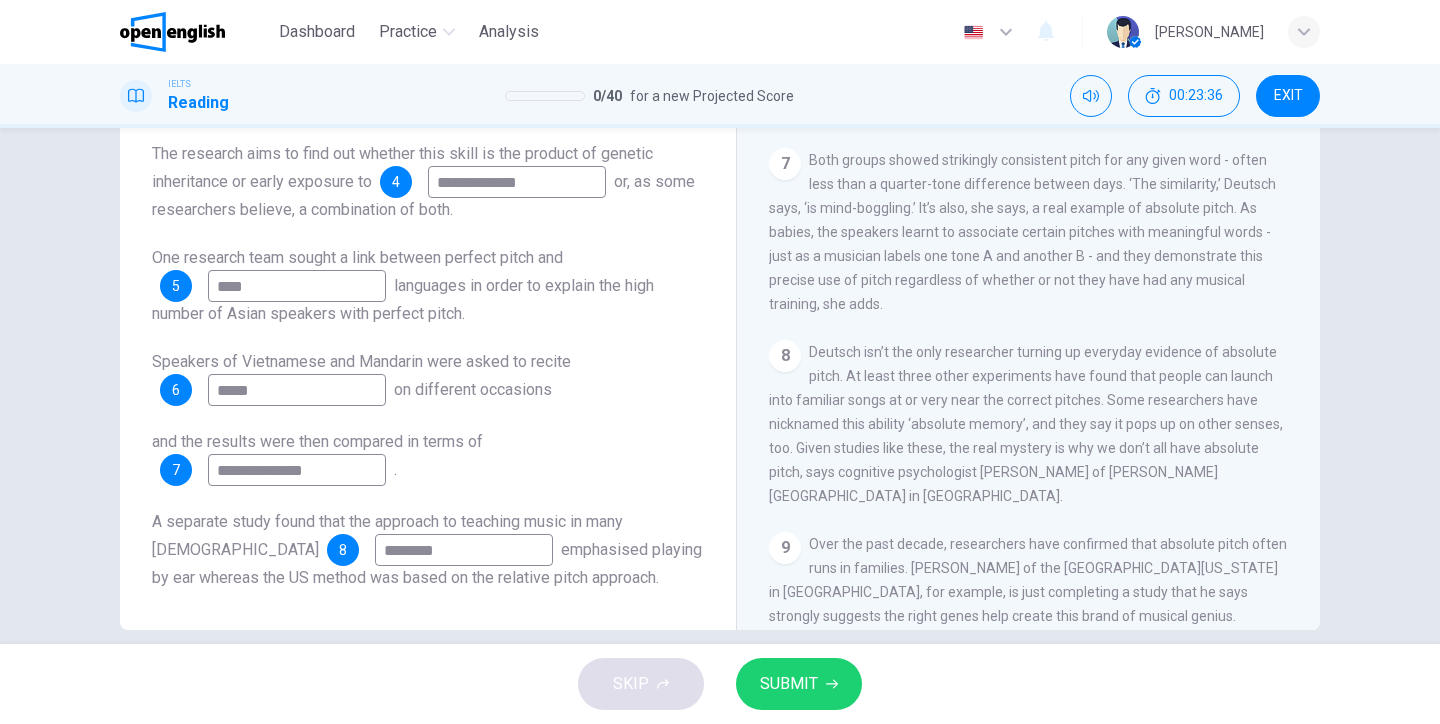 type on "********" 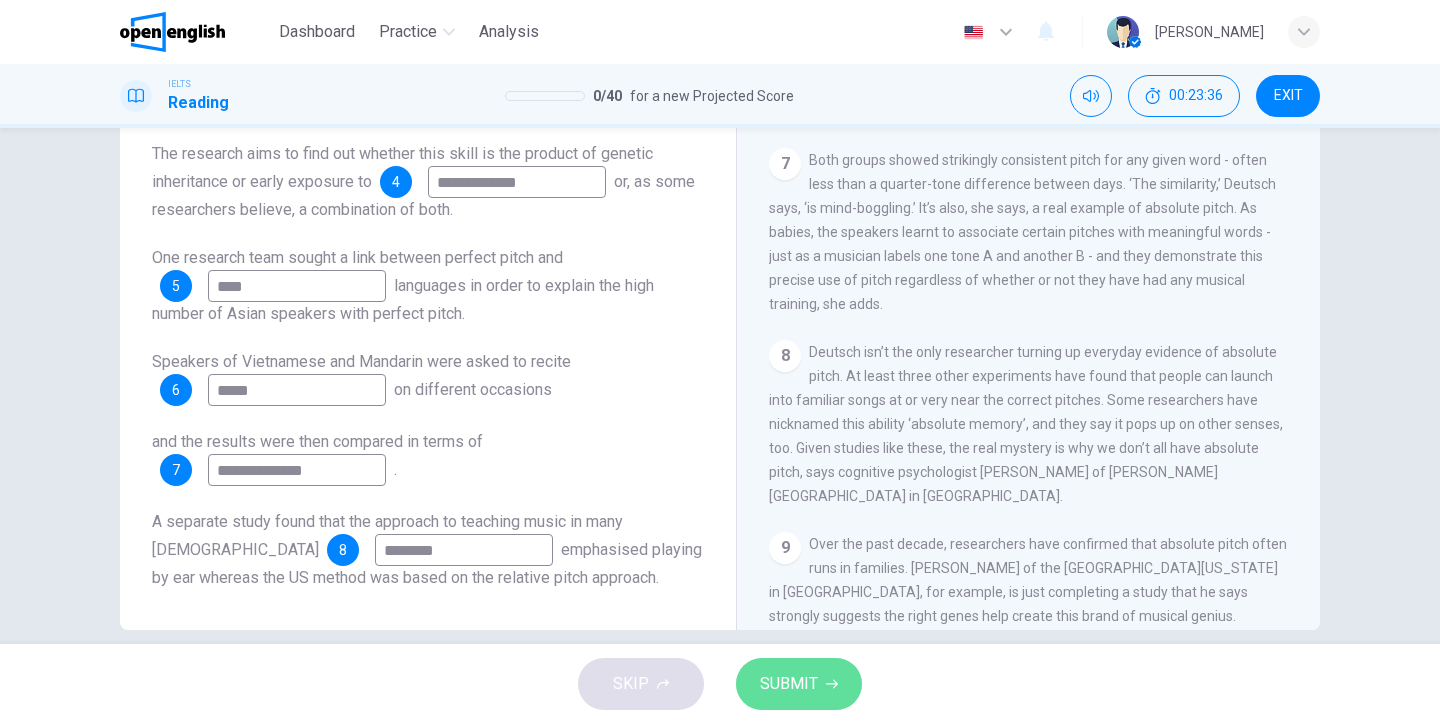 click on "SUBMIT" at bounding box center (789, 684) 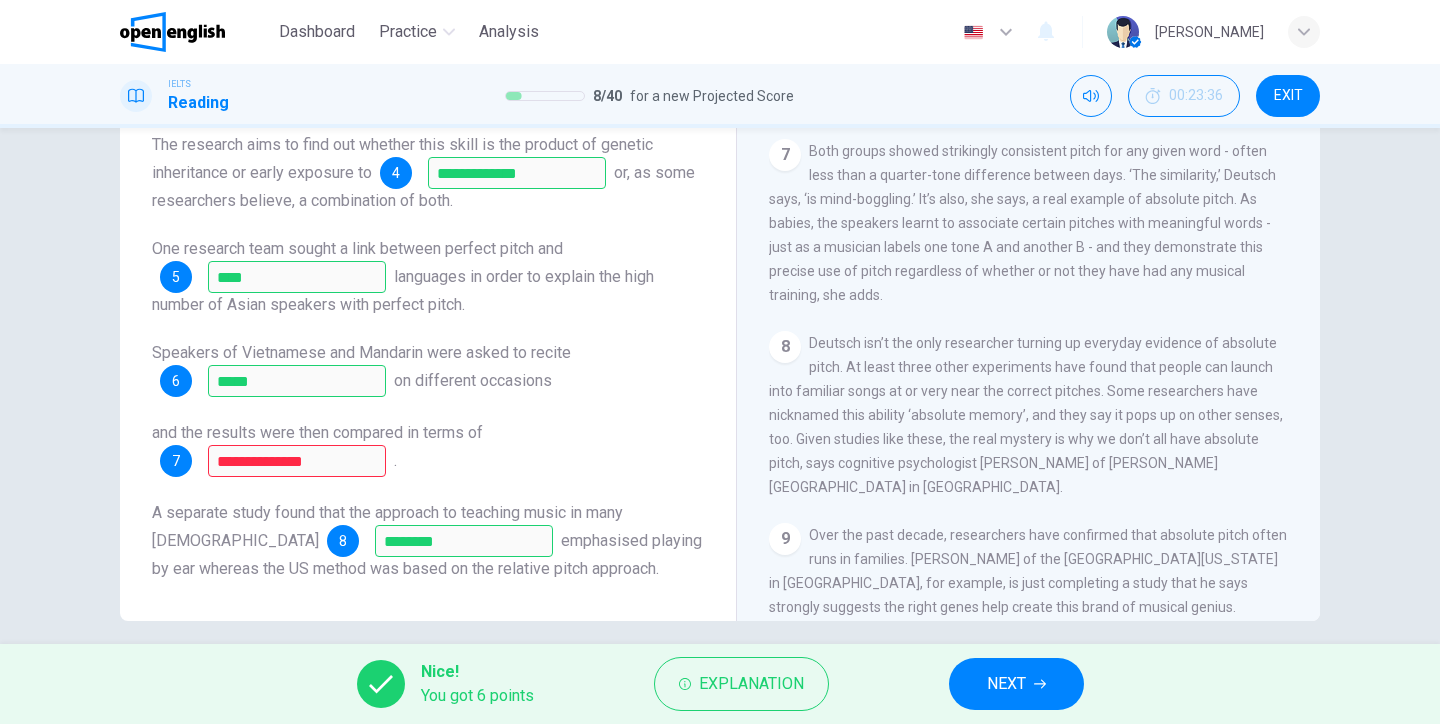 scroll, scrollTop: 243, scrollLeft: 0, axis: vertical 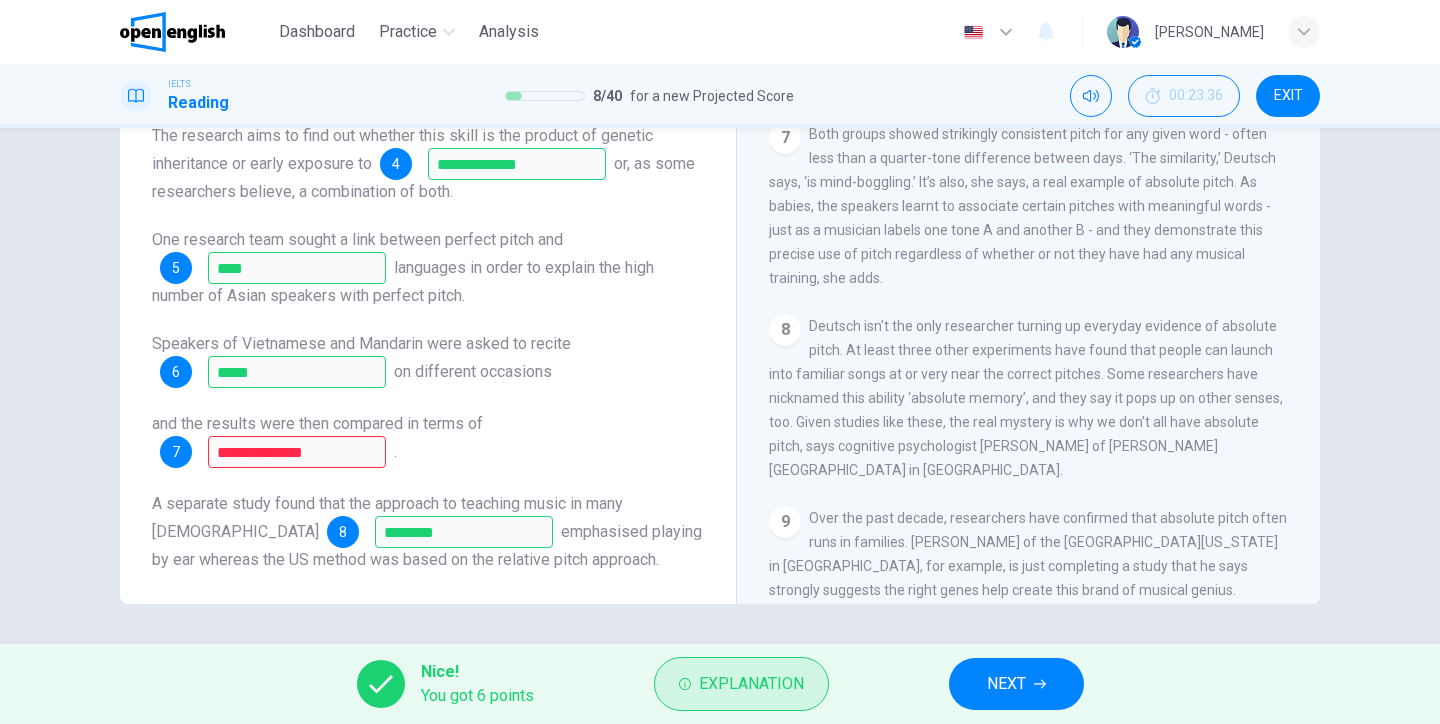 click on "Explanation" at bounding box center (741, 684) 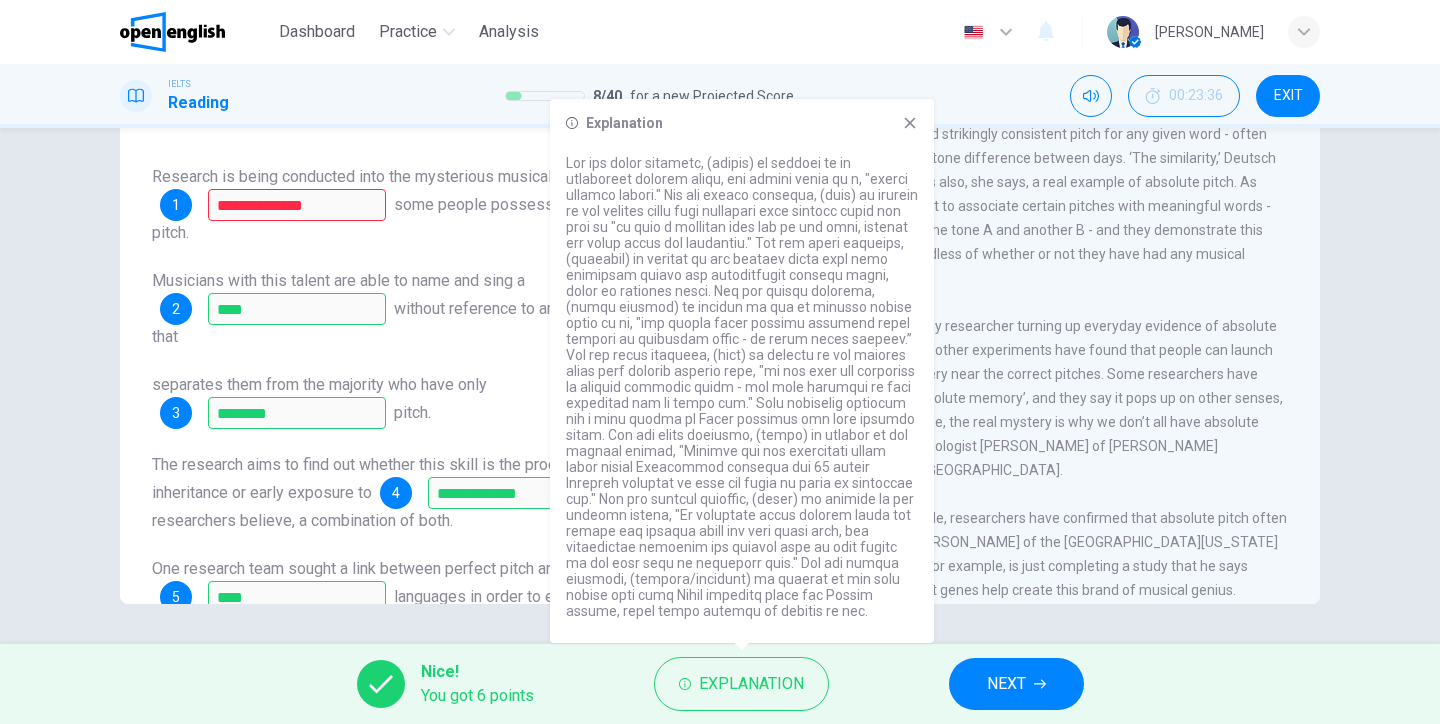 scroll, scrollTop: 0, scrollLeft: 0, axis: both 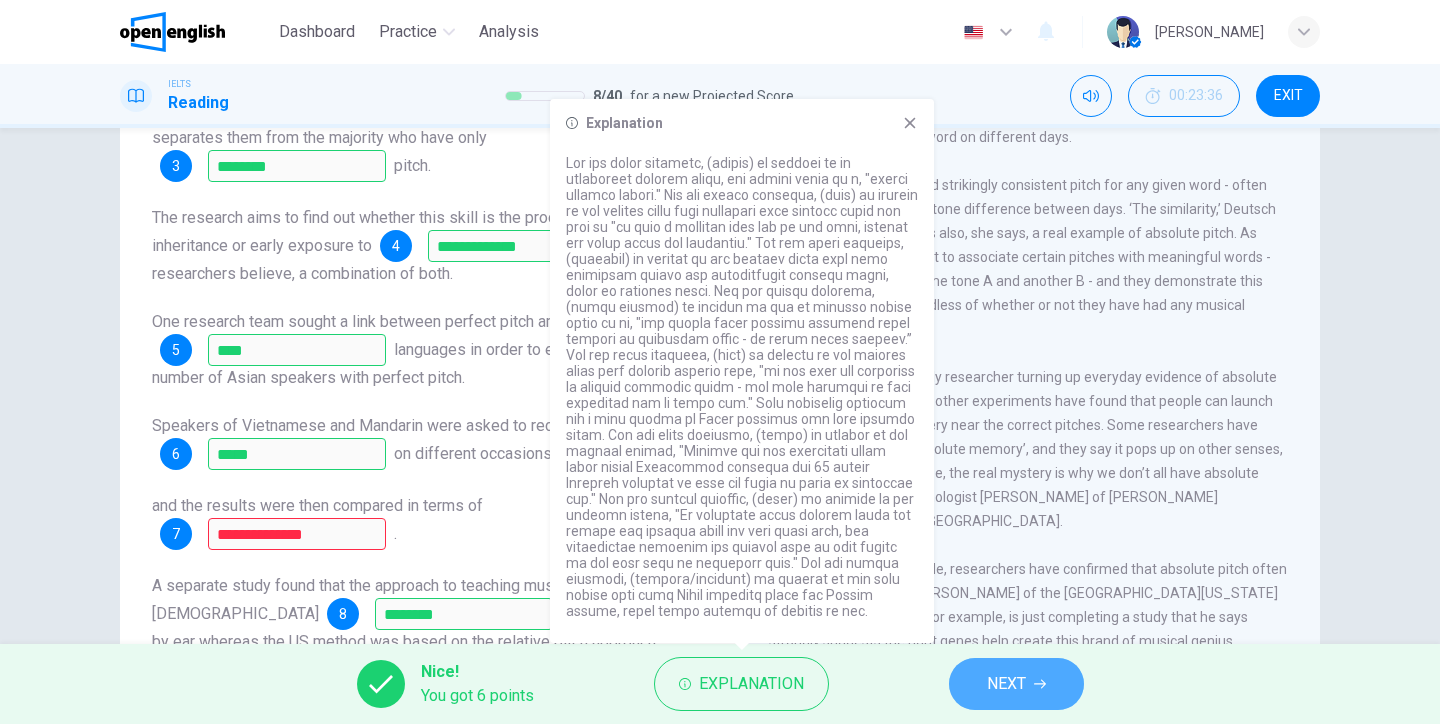 click on "NEXT" at bounding box center (1006, 684) 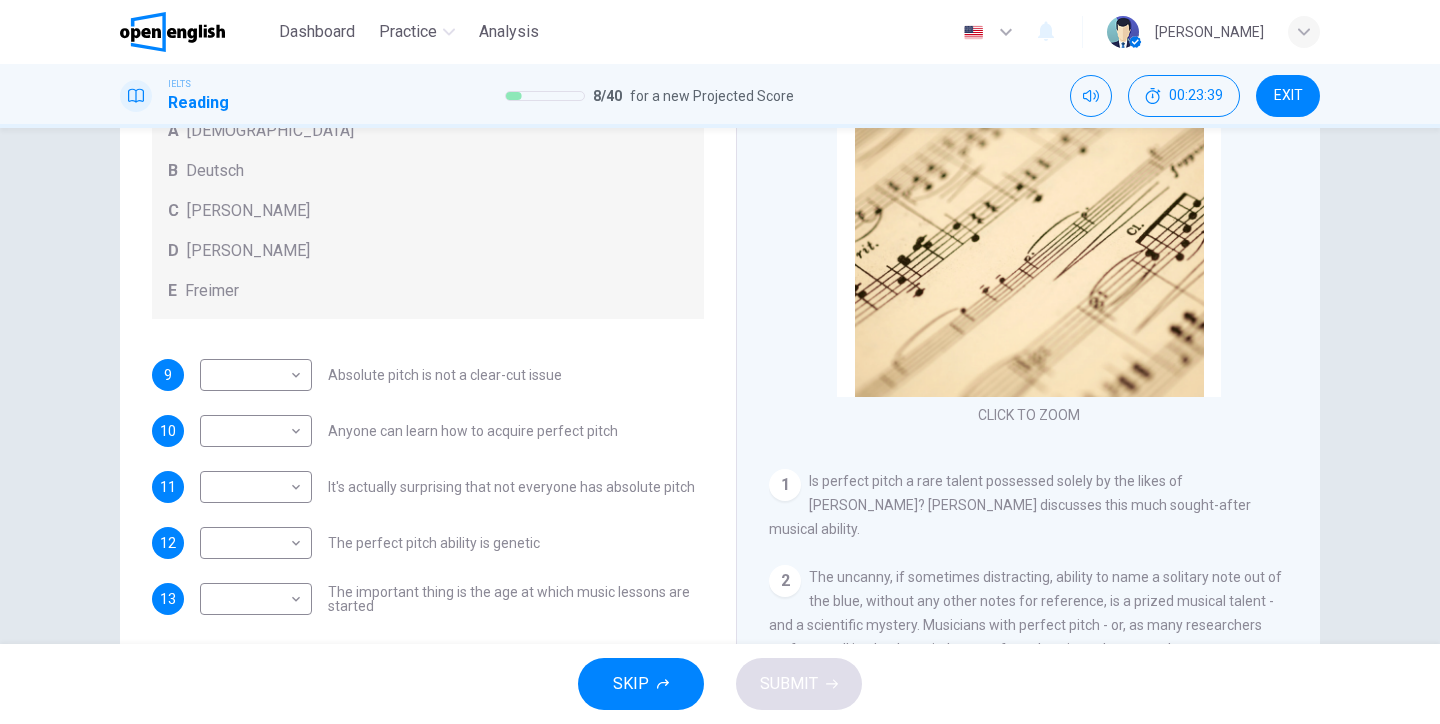 scroll, scrollTop: 177, scrollLeft: 0, axis: vertical 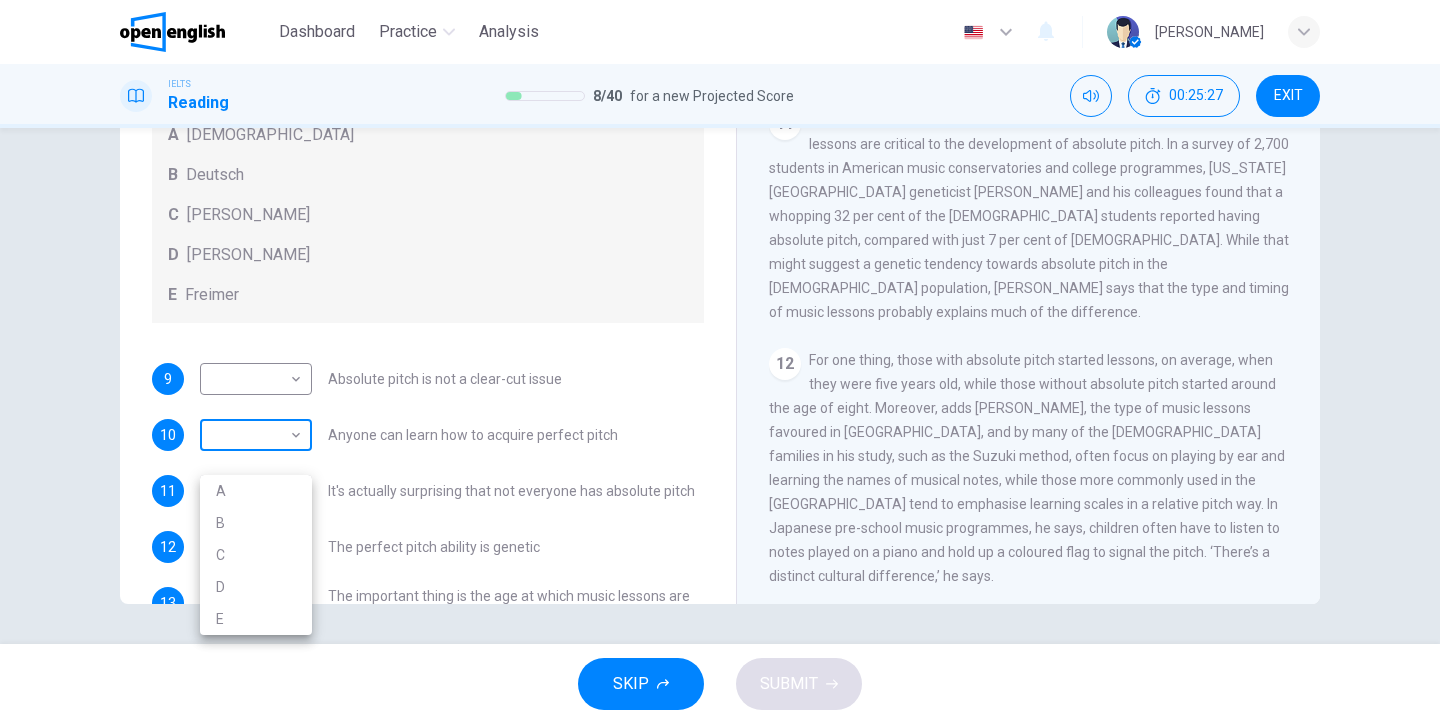 click on "This site uses cookies, as explained in our  Privacy Policy . If you agree to the use of cookies, please click the Accept button and continue to browse our site.   Privacy Policy Accept This site uses cookies, as explained in our  Privacy Policy . If you agree to the use of cookies, please click the Accept button and continue to browse our site.   Privacy Policy Accept Dashboard Practice Analysis English ** ​ Fabián O. IELTS Reading 8 / 40 for a new Projected Score 00:25:27 EXIT Questions 9 - 13 The Reading Passage contains a number of opinions provided by five different scientists. Match each opinion with one of the scientists ( A-E  below).
Write your answers in the boxes below.
NB  You may use any of the choices  A-E  more than once. A Levitin B Deutsch C Gregersen D Marvin E Freimer 9 ​ ​ Absolute pitch is not a clear-cut issue 10 ​ ​ Anyone can learn how to acquire perfect pitch 11 ​ ​ It's actually surprising that not everyone has absolute pitch 12 ​ ​ 13 ​ ​ CLICK TO ZOOM 1 2" at bounding box center [720, 362] 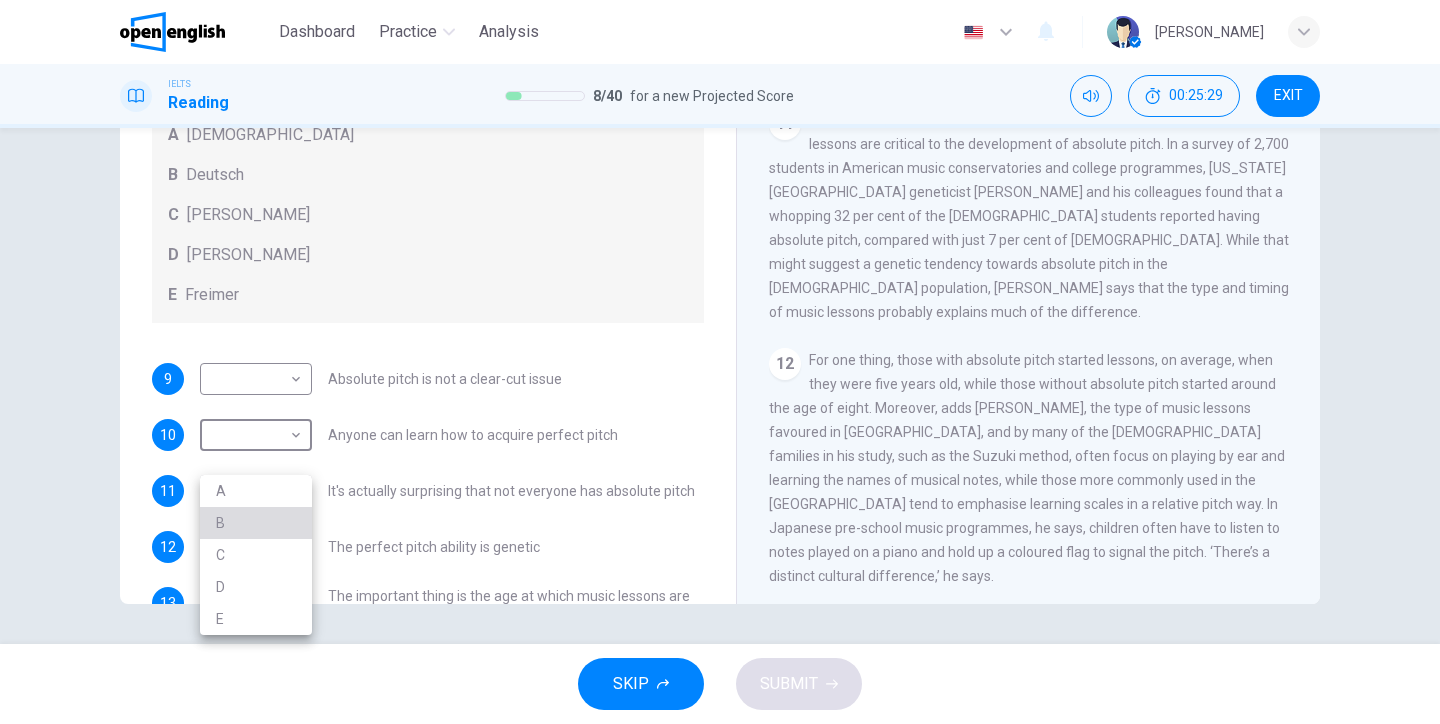 click on "B" at bounding box center (256, 523) 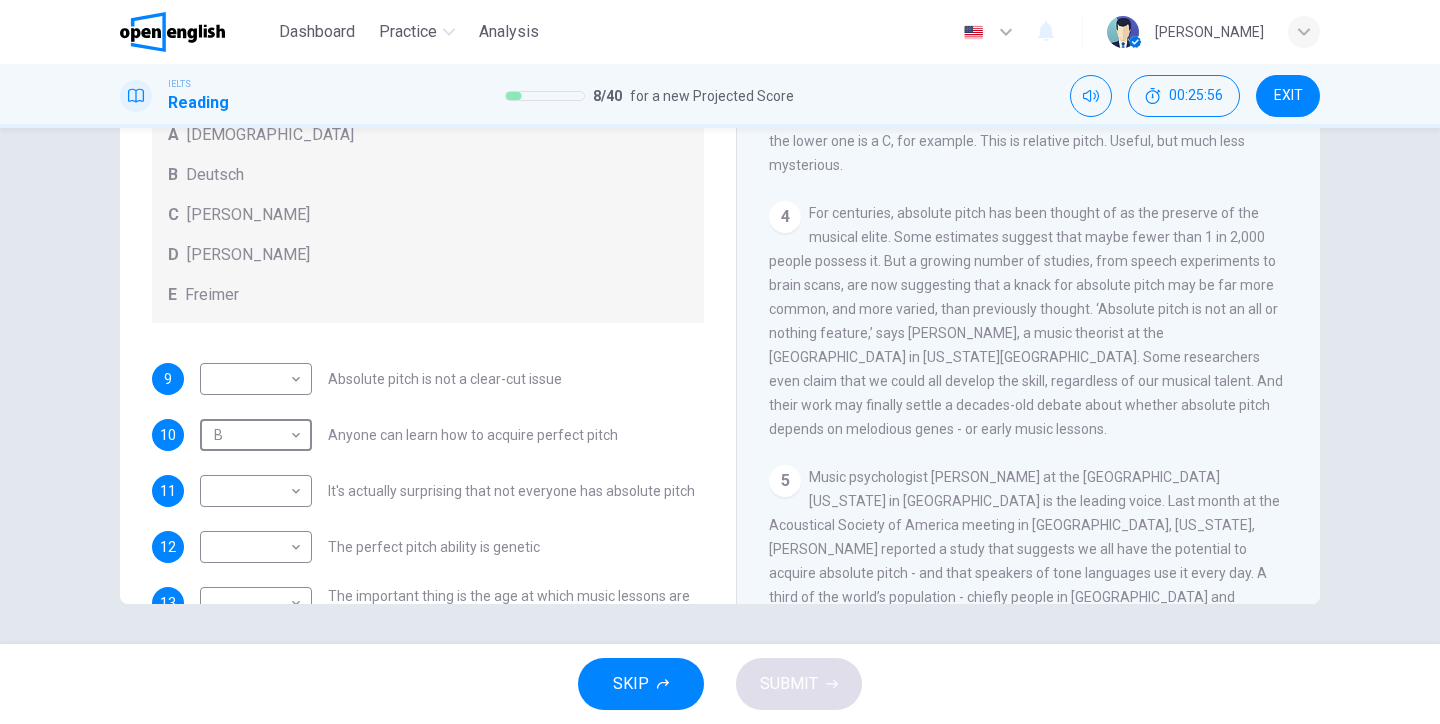 scroll, scrollTop: 651, scrollLeft: 0, axis: vertical 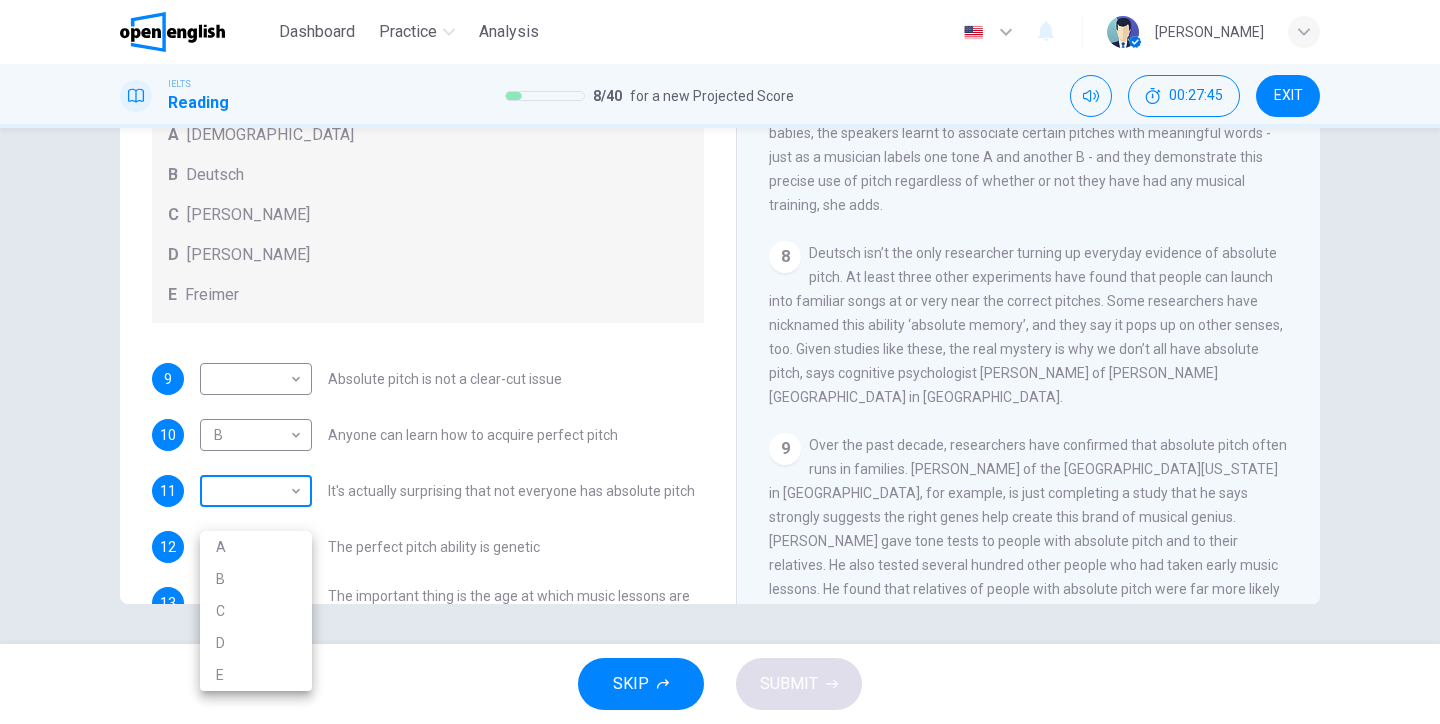 click on "This site uses cookies, as explained in our  Privacy Policy . If you agree to the use of cookies, please click the Accept button and continue to browse our site.   Privacy Policy Accept This site uses cookies, as explained in our  Privacy Policy . If you agree to the use of cookies, please click the Accept button and continue to browse our site.   Privacy Policy Accept Dashboard Practice Analysis English ** ​ Fabián O. IELTS Reading 8 / 40 for a new Projected Score 00:27:45 EXIT Questions 9 - 13 The Reading Passage contains a number of opinions provided by five different scientists. Match each opinion with one of the scientists ( A-E  below).
Write your answers in the boxes below.
NB  You may use any of the choices  A-E  more than once. A Levitin B Deutsch C Gregersen D Marvin E Freimer 9 ​ ​ Absolute pitch is not a clear-cut issue 10 B * ​ Anyone can learn how to acquire perfect pitch 11 ​ ​ It's actually surprising that not everyone has absolute pitch 12 ​ ​ 13 ​ ​ CLICK TO ZOOM 1 2" at bounding box center (720, 362) 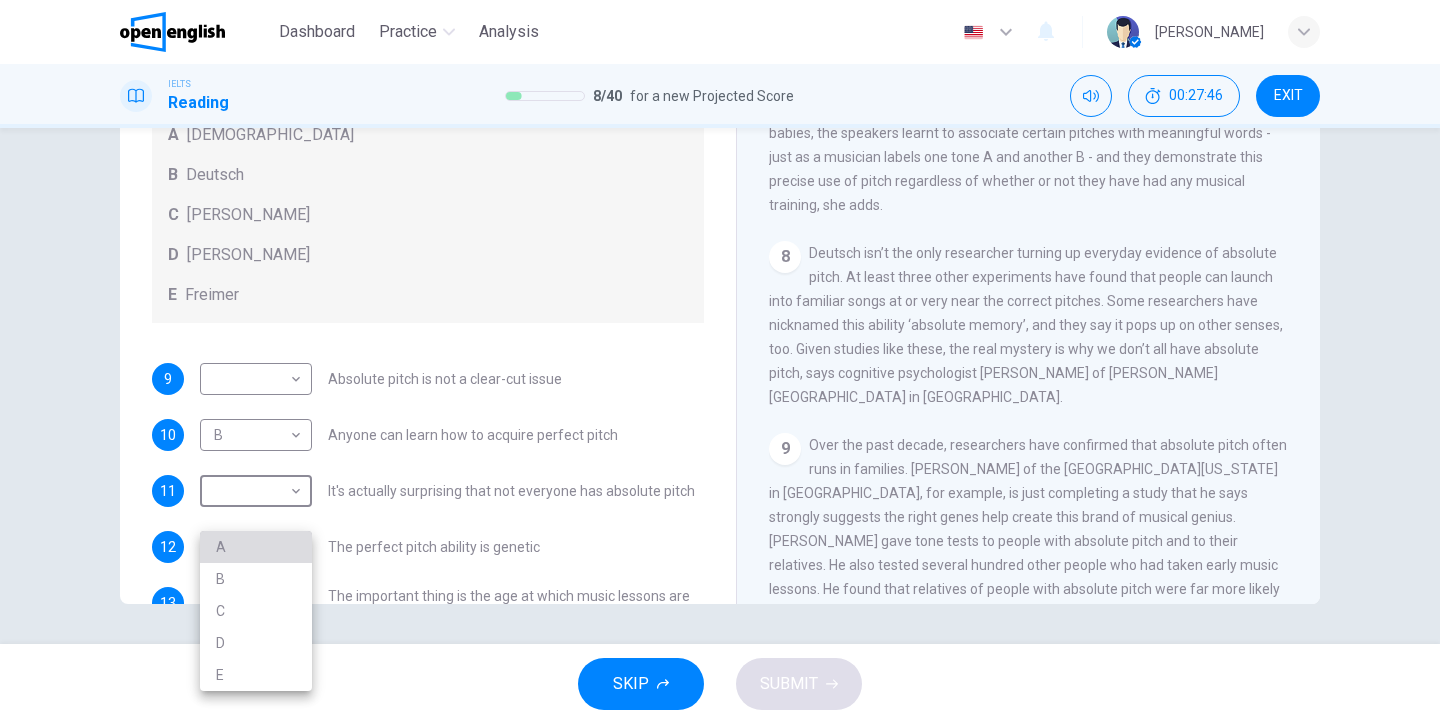 click on "A" at bounding box center (256, 547) 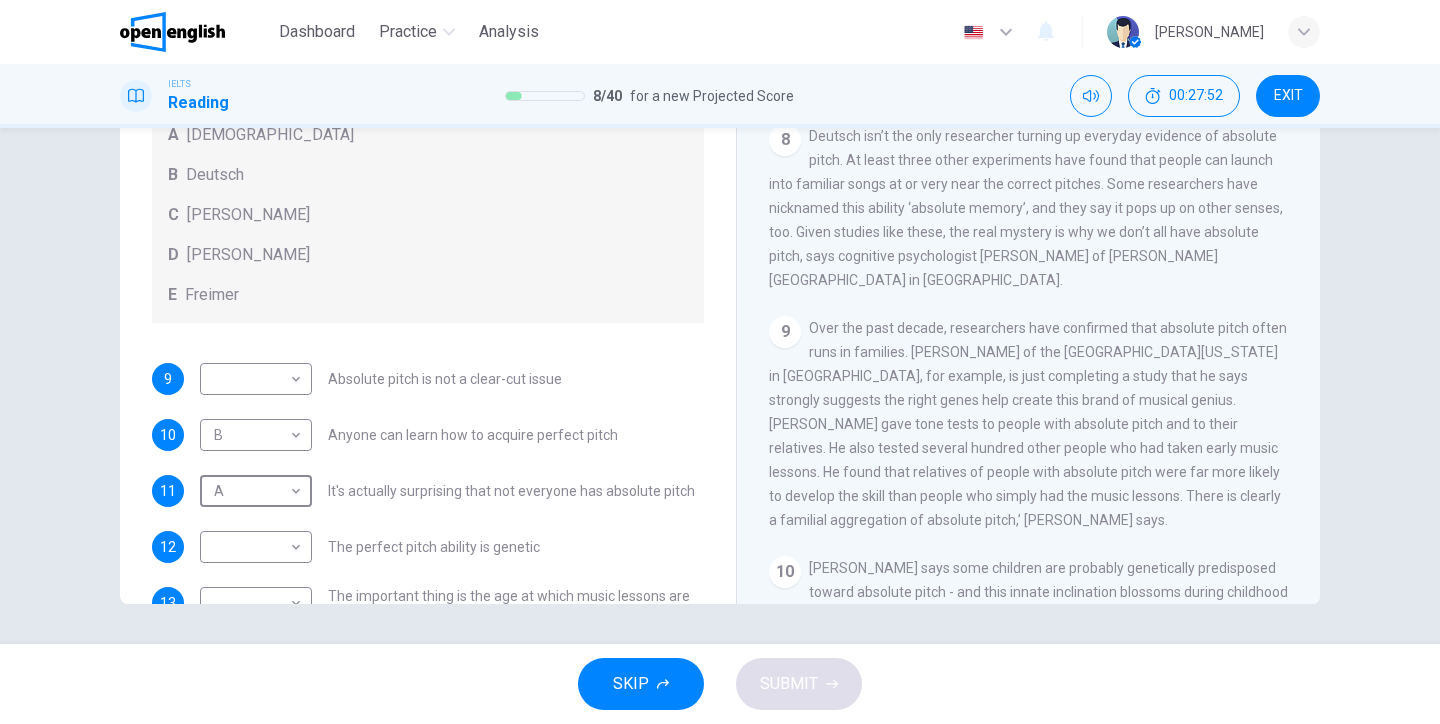 scroll, scrollTop: 1575, scrollLeft: 0, axis: vertical 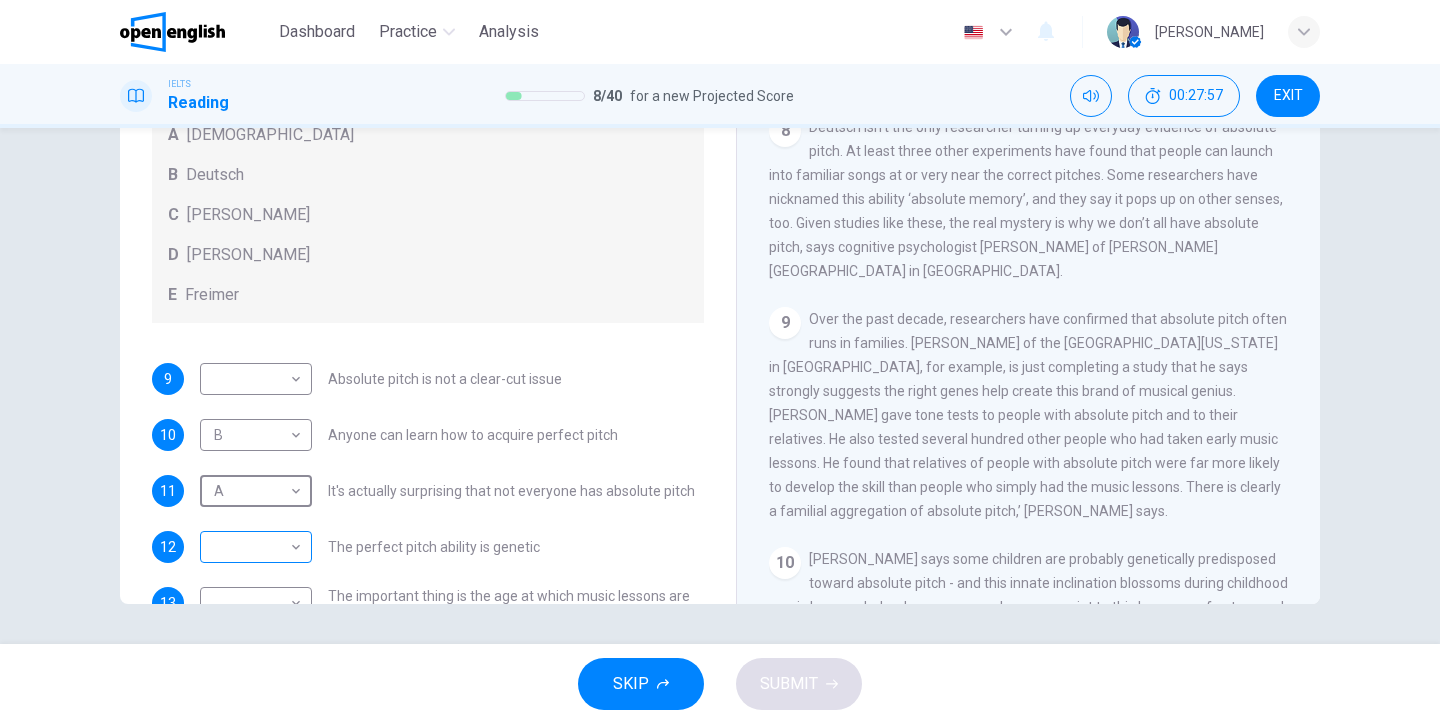 click on "This site uses cookies, as explained in our  Privacy Policy . If you agree to the use of cookies, please click the Accept button and continue to browse our site.   Privacy Policy Accept This site uses cookies, as explained in our  Privacy Policy . If you agree to the use of cookies, please click the Accept button and continue to browse our site.   Privacy Policy Accept Dashboard Practice Analysis English ** ​ Fabián O. IELTS Reading 8 / 40 for a new Projected Score 00:27:57 EXIT Questions 9 - 13 The Reading Passage contains a number of opinions provided by five different scientists. Match each opinion with one of the scientists ( A-E  below).
Write your answers in the boxes below.
NB  You may use any of the choices  A-E  more than once. A Levitin B Deutsch C Gregersen D Marvin E Freimer 9 ​ ​ Absolute pitch is not a clear-cut issue 10 B * ​ Anyone can learn how to acquire perfect pitch 11 A * ​ It's actually surprising that not everyone has absolute pitch 12 ​ ​ 13 ​ ​ CLICK TO ZOOM 1 2" at bounding box center [720, 362] 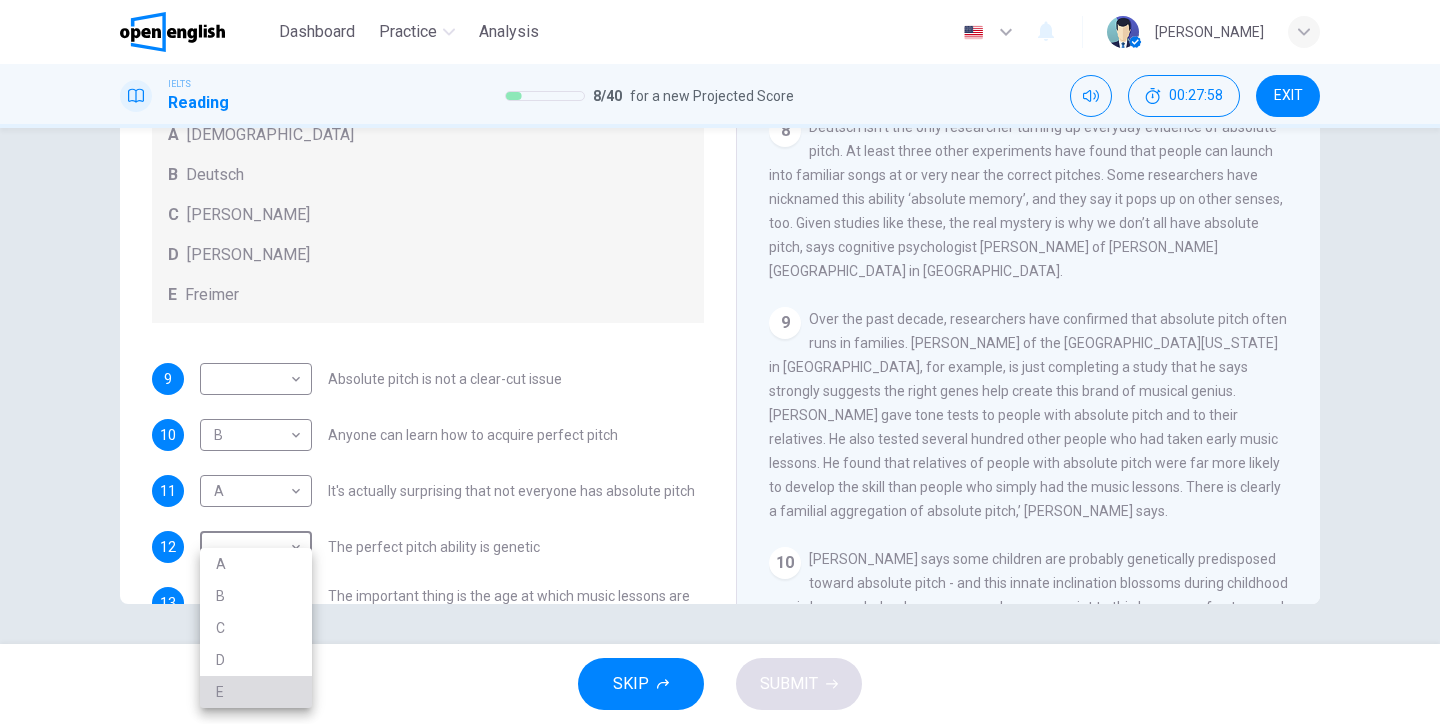 click on "E" at bounding box center (256, 692) 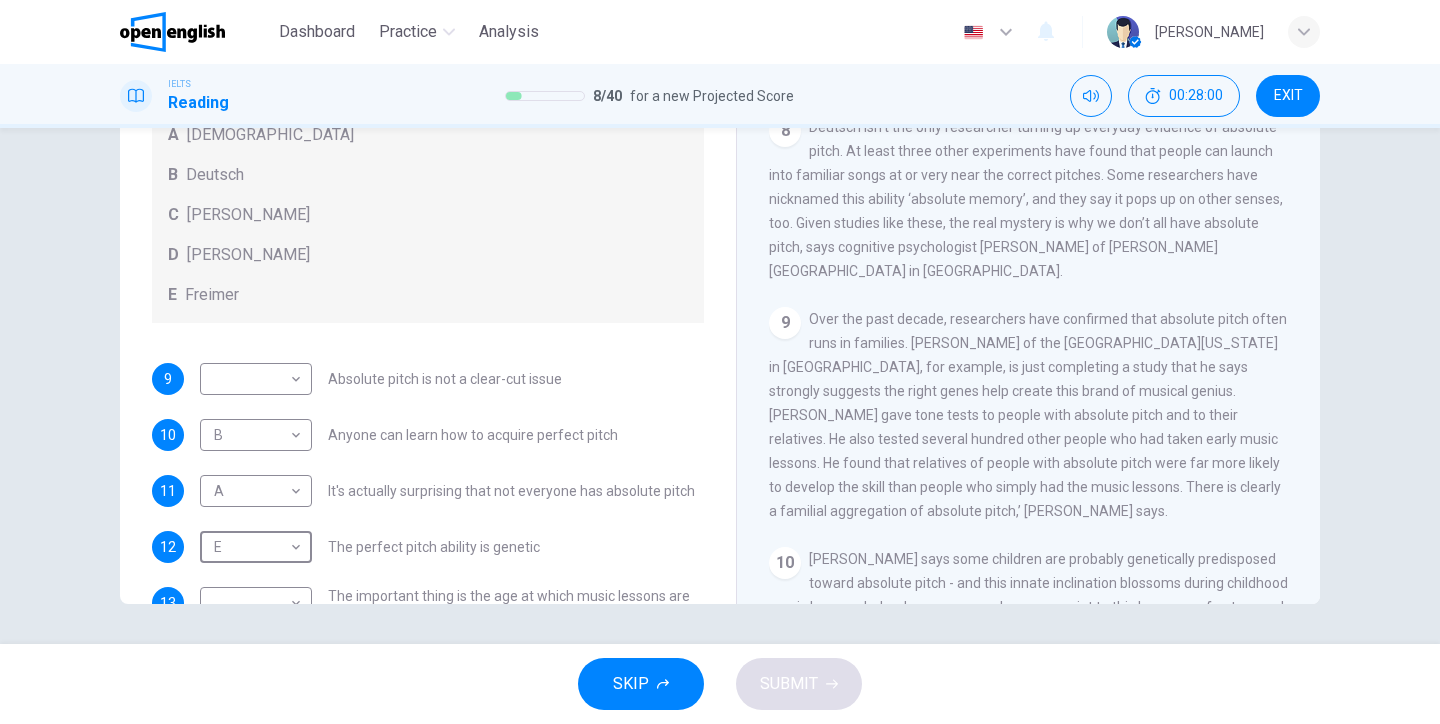 click on "9 ​ ​ Absolute pitch is not a clear-cut issue 10 B * ​ Anyone can learn how to acquire perfect pitch 11 A * ​ It's actually surprising that not everyone has absolute pitch 12 E * ​ The perfect pitch ability is genetic 13 ​ ​ The important thing is the age at which music lessons are started" at bounding box center [428, 491] 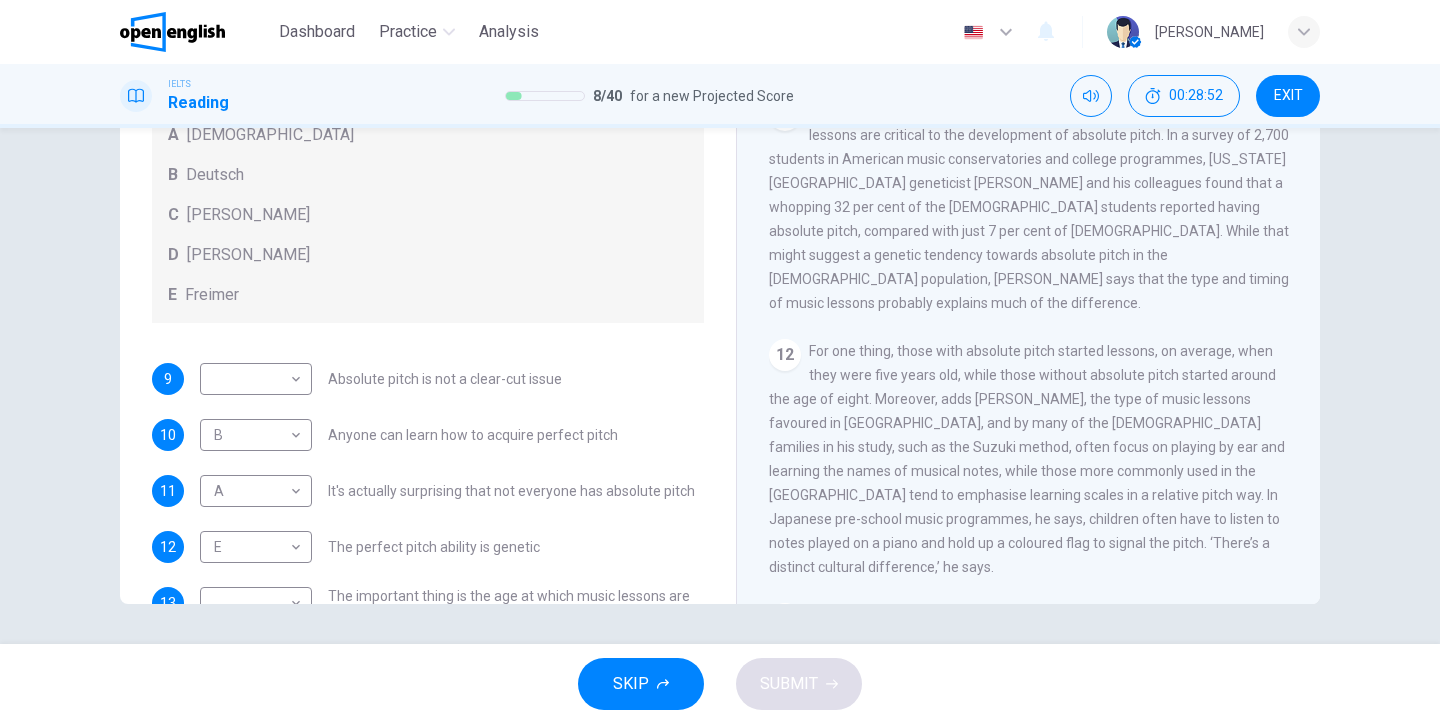 scroll, scrollTop: 2166, scrollLeft: 0, axis: vertical 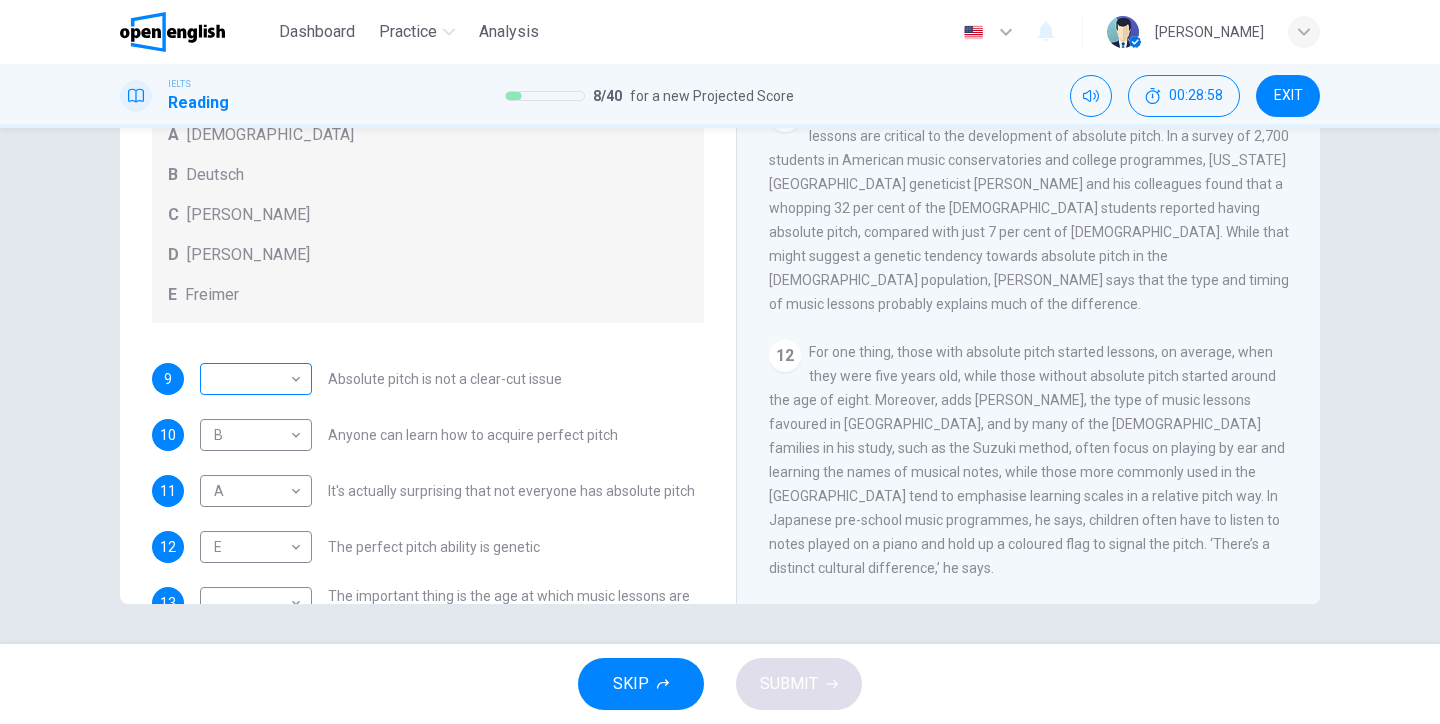 click on "This site uses cookies, as explained in our  Privacy Policy . If you agree to the use of cookies, please click the Accept button and continue to browse our site.   Privacy Policy Accept This site uses cookies, as explained in our  Privacy Policy . If you agree to the use of cookies, please click the Accept button and continue to browse our site.   Privacy Policy Accept Dashboard Practice Analysis English ** ​ Fabián O. IELTS Reading 8 / 40 for a new Projected Score 00:28:58 EXIT Questions 9 - 13 The Reading Passage contains a number of opinions provided by five different scientists. Match each opinion with one of the scientists ( A-E  below).
Write your answers in the boxes below.
NB  You may use any of the choices  A-E  more than once. A Levitin B Deutsch C Gregersen D Marvin E Freimer 9 ​ ​ Absolute pitch is not a clear-cut issue 10 B * ​ Anyone can learn how to acquire perfect pitch 11 A * ​ It's actually surprising that not everyone has absolute pitch 12 E * ​ 13 ​ ​ CLICK TO ZOOM 1 2" at bounding box center [720, 362] 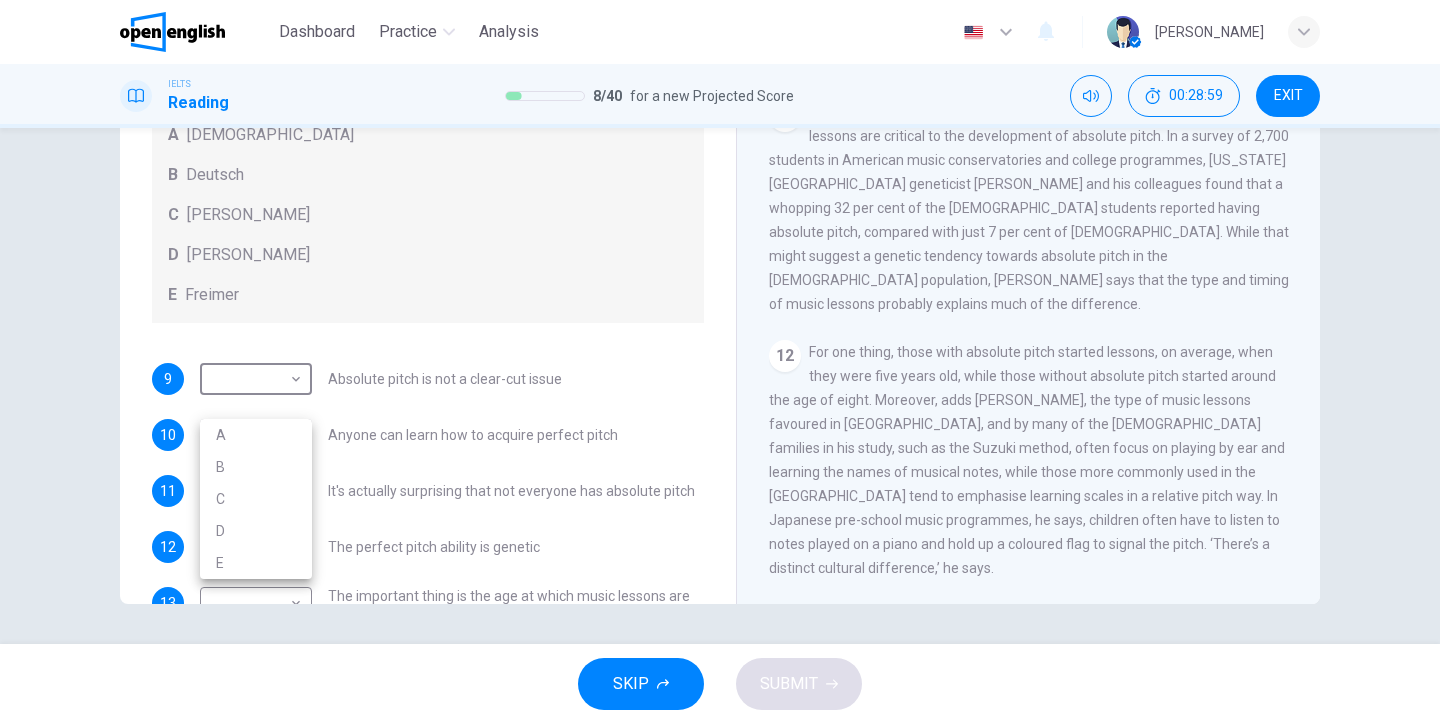 click on "B" at bounding box center (256, 467) 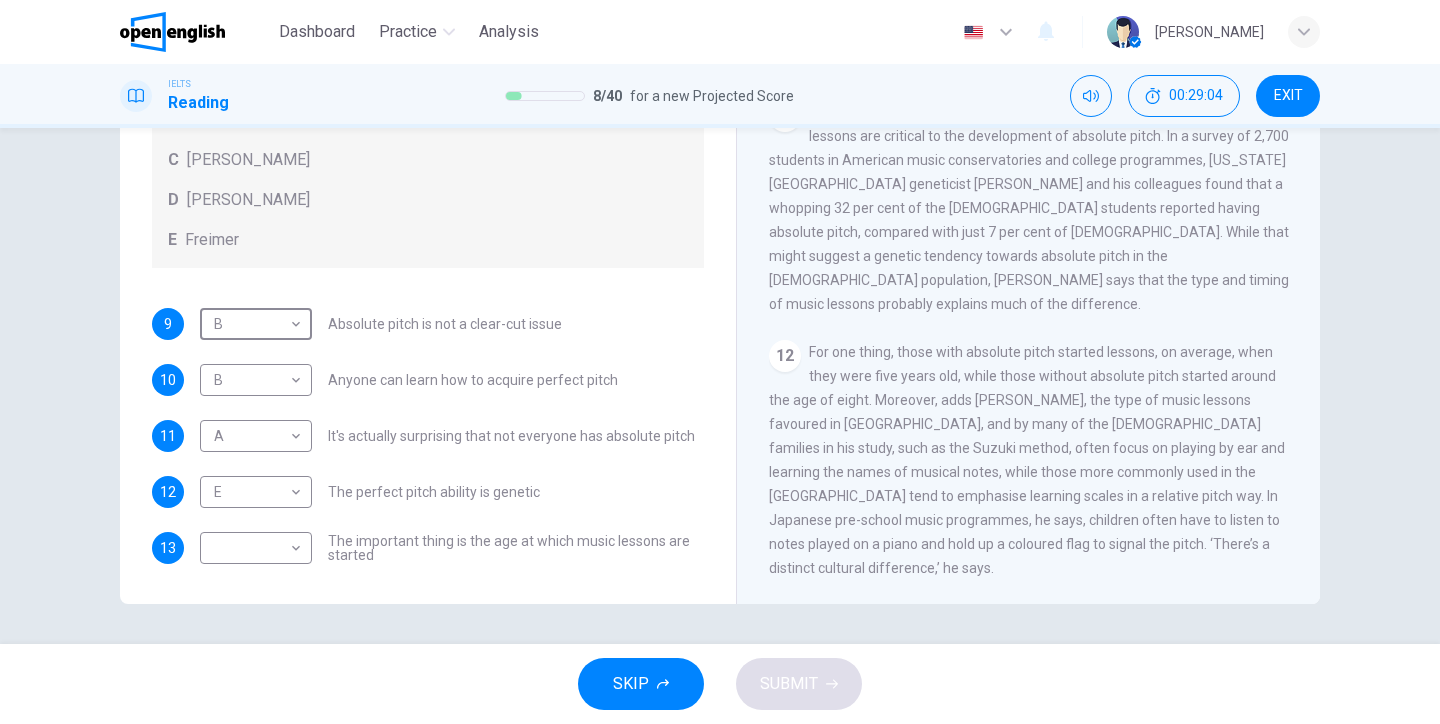 scroll, scrollTop: 177, scrollLeft: 0, axis: vertical 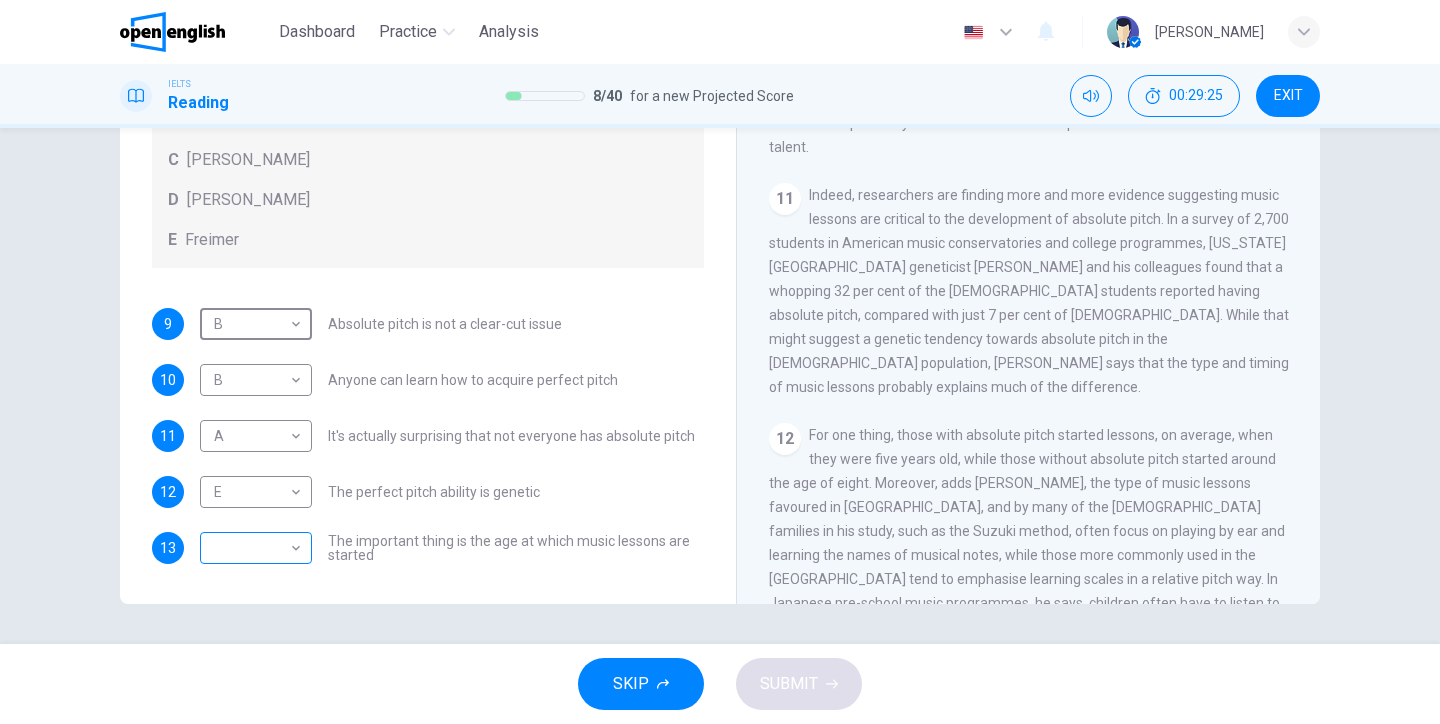 click on "This site uses cookies, as explained in our  Privacy Policy . If you agree to the use of cookies, please click the Accept button and continue to browse our site.   Privacy Policy Accept This site uses cookies, as explained in our  Privacy Policy . If you agree to the use of cookies, please click the Accept button and continue to browse our site.   Privacy Policy Accept Dashboard Practice Analysis English ** ​ Fabián O. IELTS Reading 8 / 40 for a new Projected Score 00:29:25 EXIT Questions 9 - 13 The Reading Passage contains a number of opinions provided by five different scientists. Match each opinion with one of the scientists ( A-E  below).
Write your answers in the boxes below.
NB  You may use any of the choices  A-E  more than once. A Levitin B Deutsch C Gregersen D Marvin E Freimer 9 B * ​ Absolute pitch is not a clear-cut issue 10 B * ​ Anyone can learn how to acquire perfect pitch 11 A * ​ It's actually surprising that not everyone has absolute pitch 12 E * ​ 13 ​ ​ CLICK TO ZOOM 1 2" at bounding box center (720, 362) 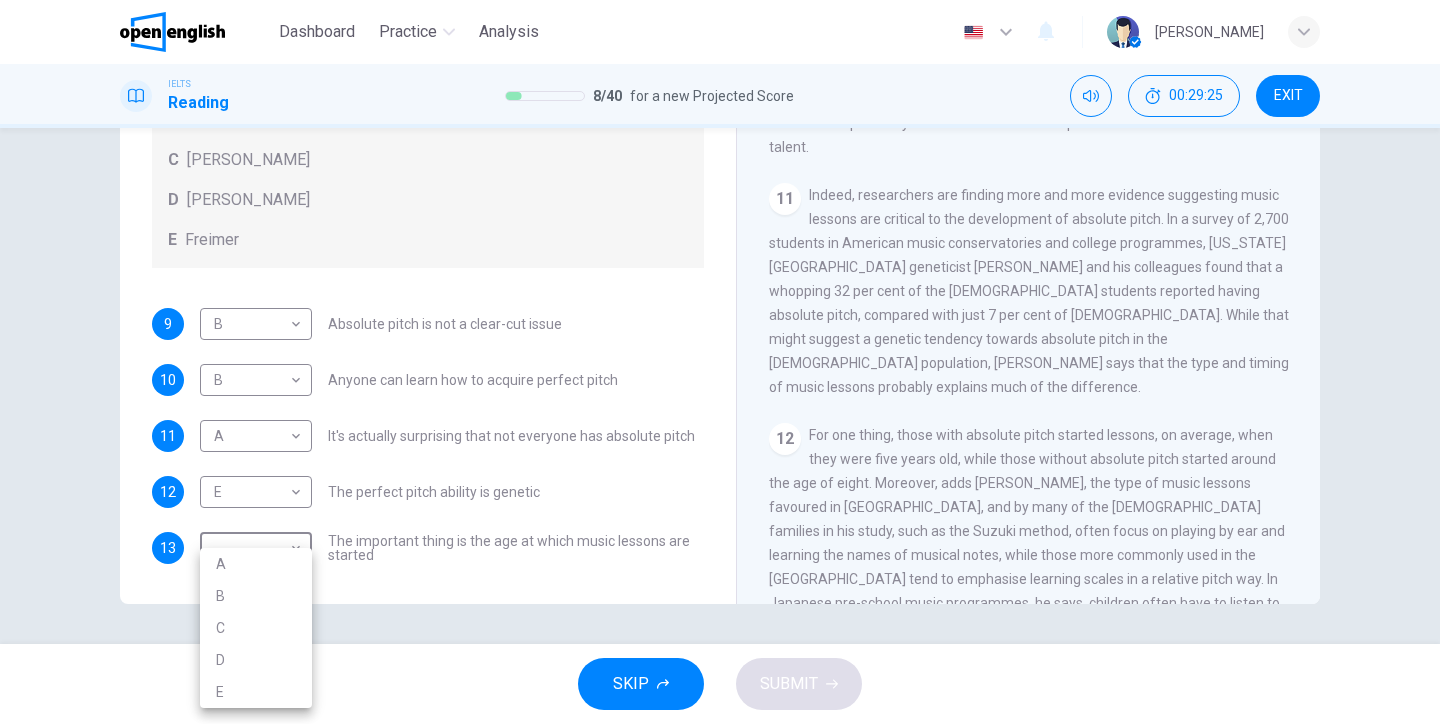 click on "C" at bounding box center [256, 628] 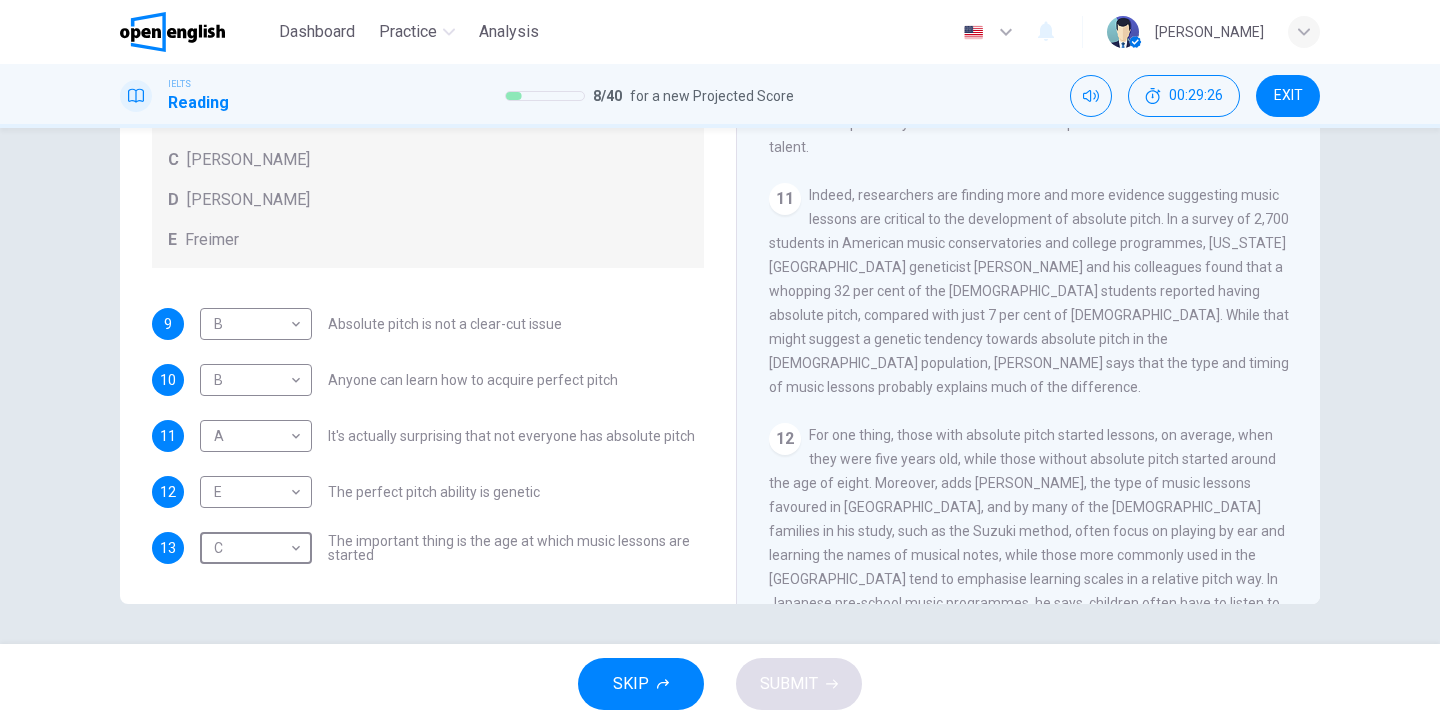 type on "*" 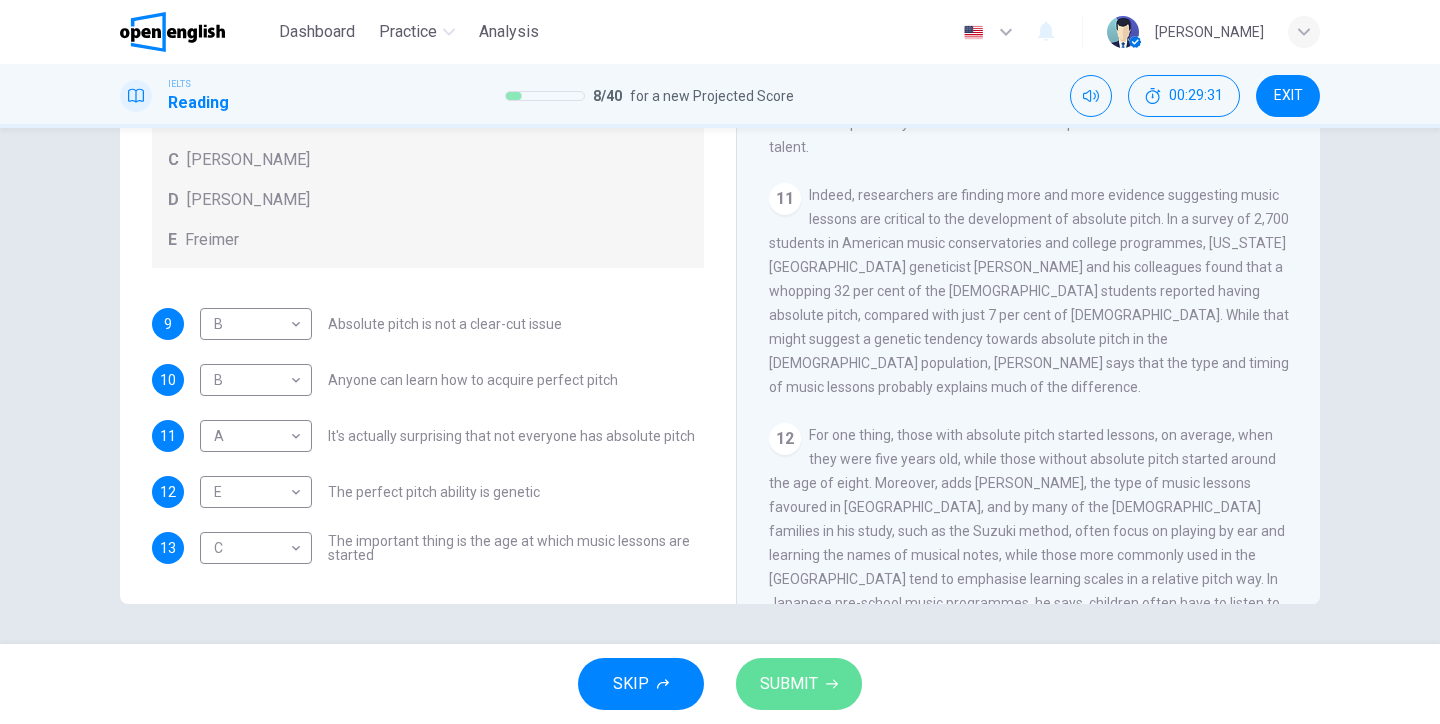 click on "SUBMIT" at bounding box center [799, 684] 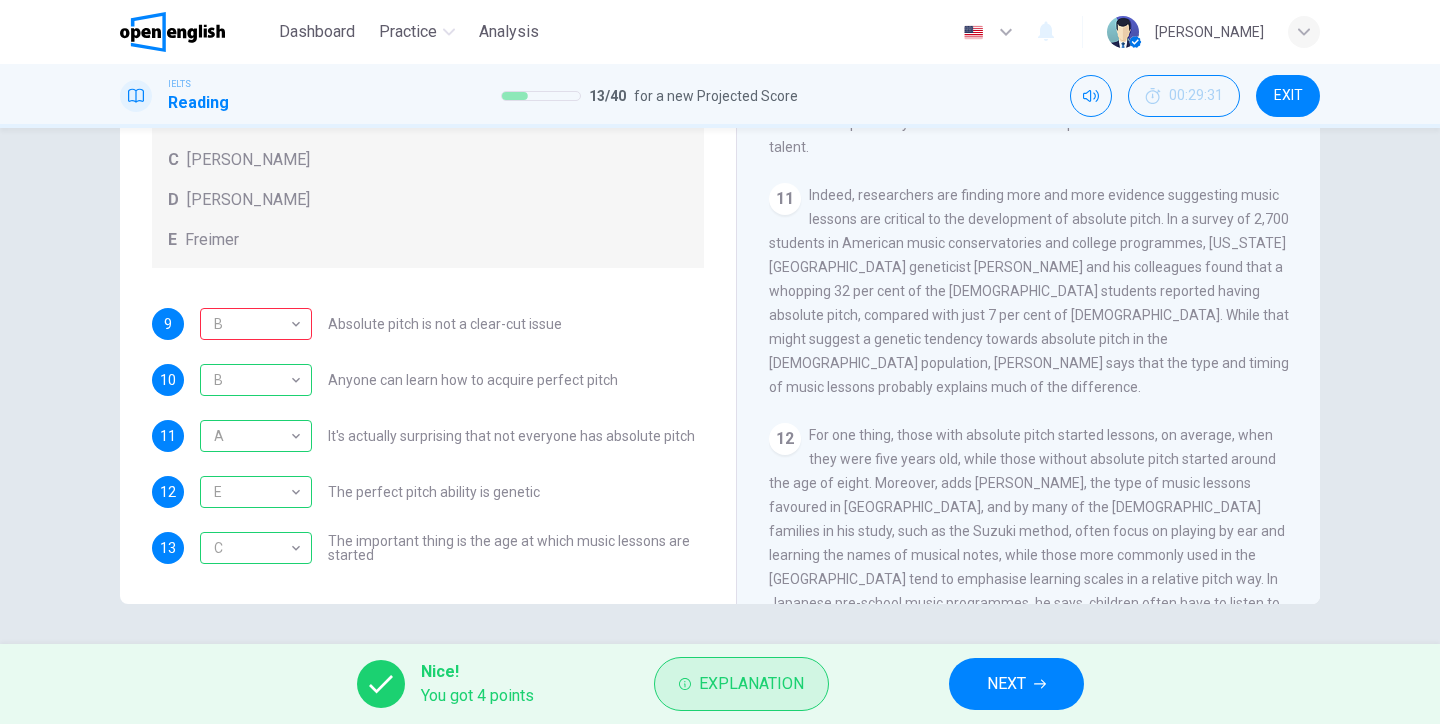 click on "Explanation" at bounding box center [741, 684] 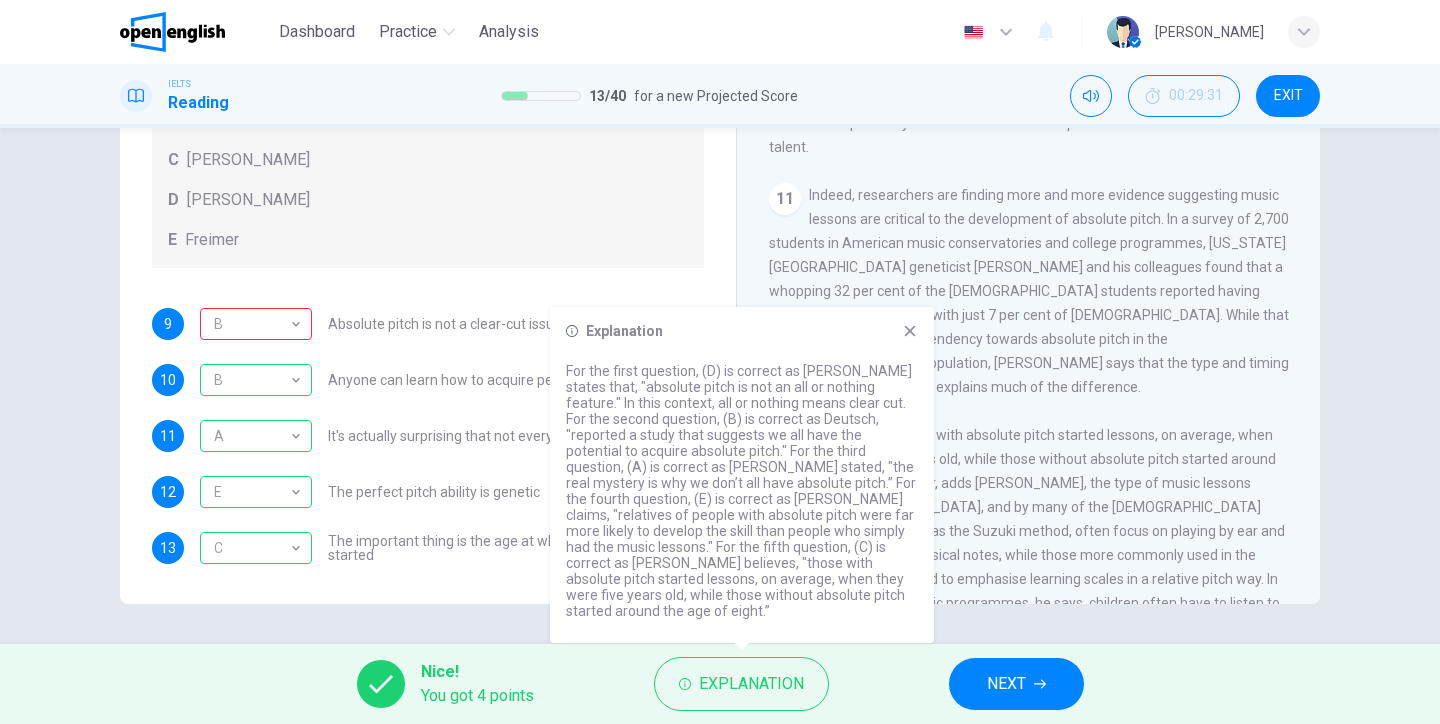 click 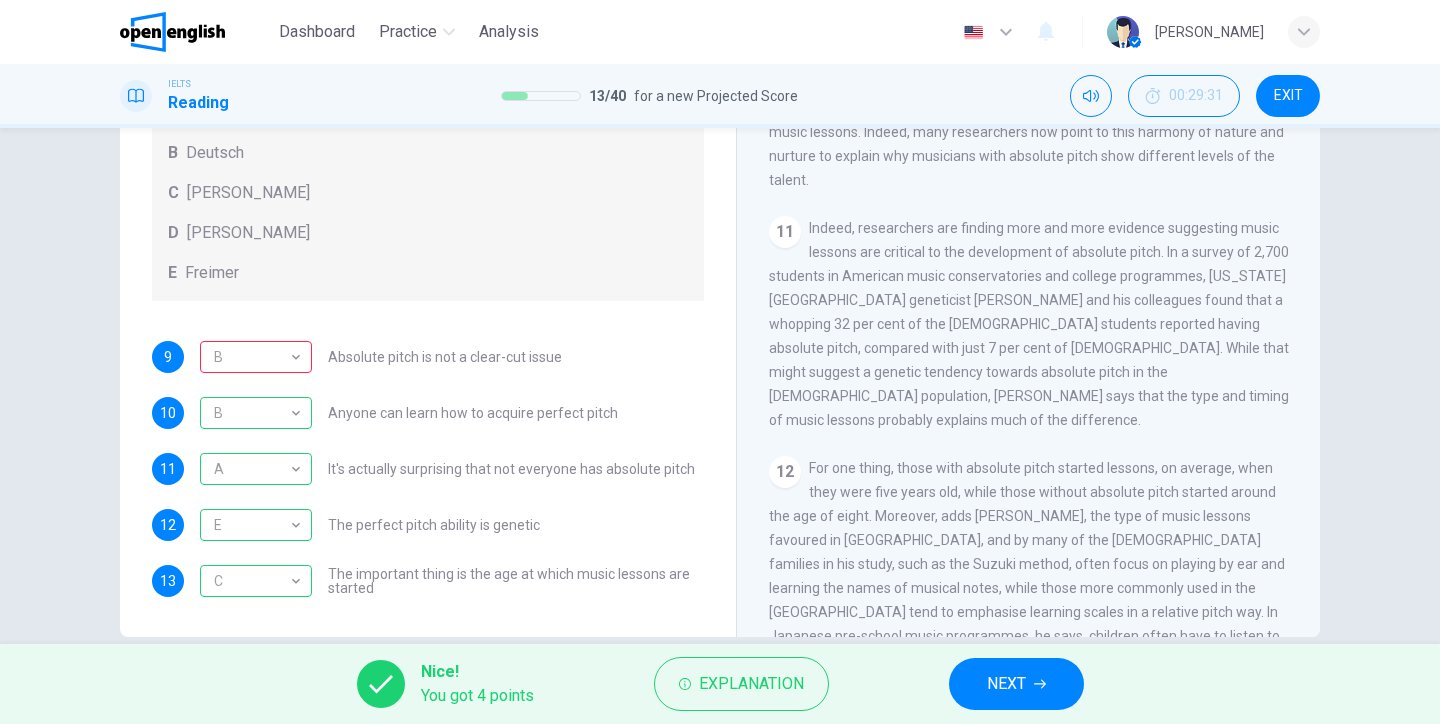 scroll, scrollTop: 259, scrollLeft: 0, axis: vertical 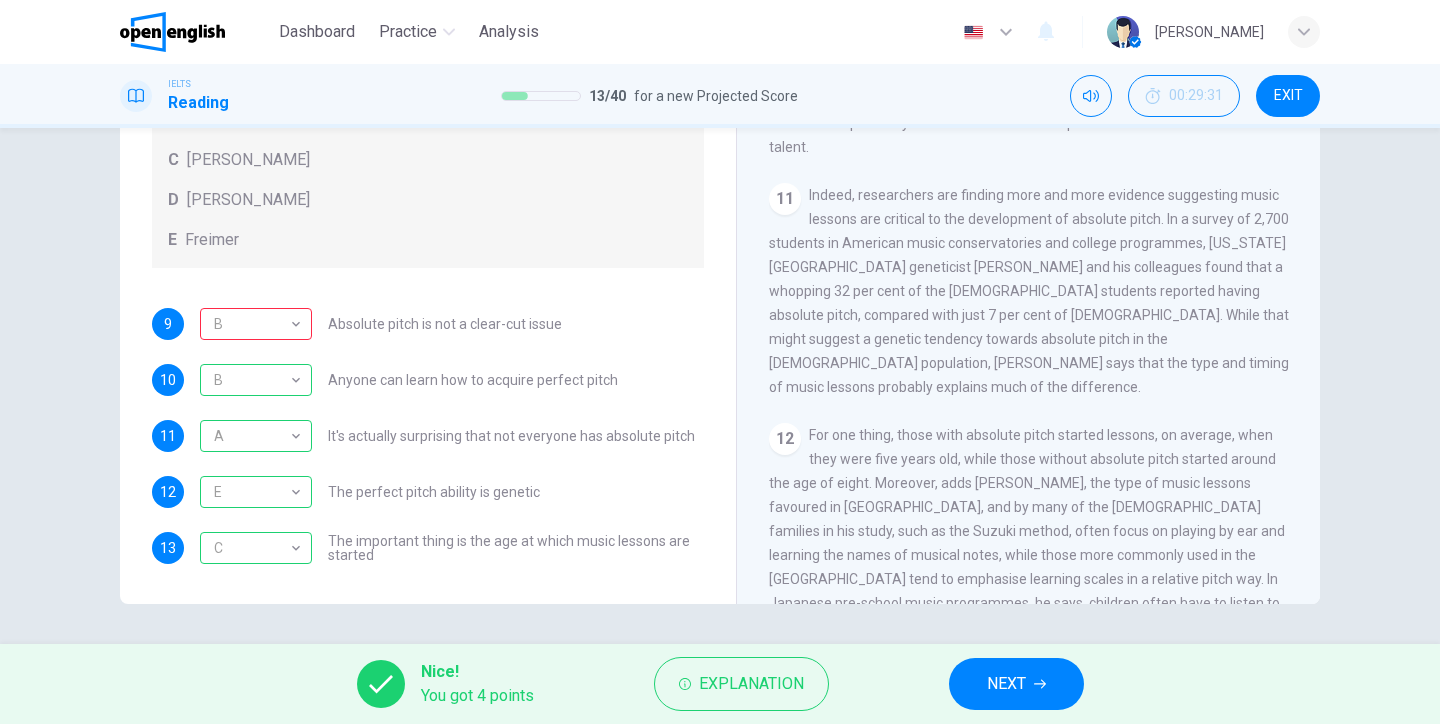 click 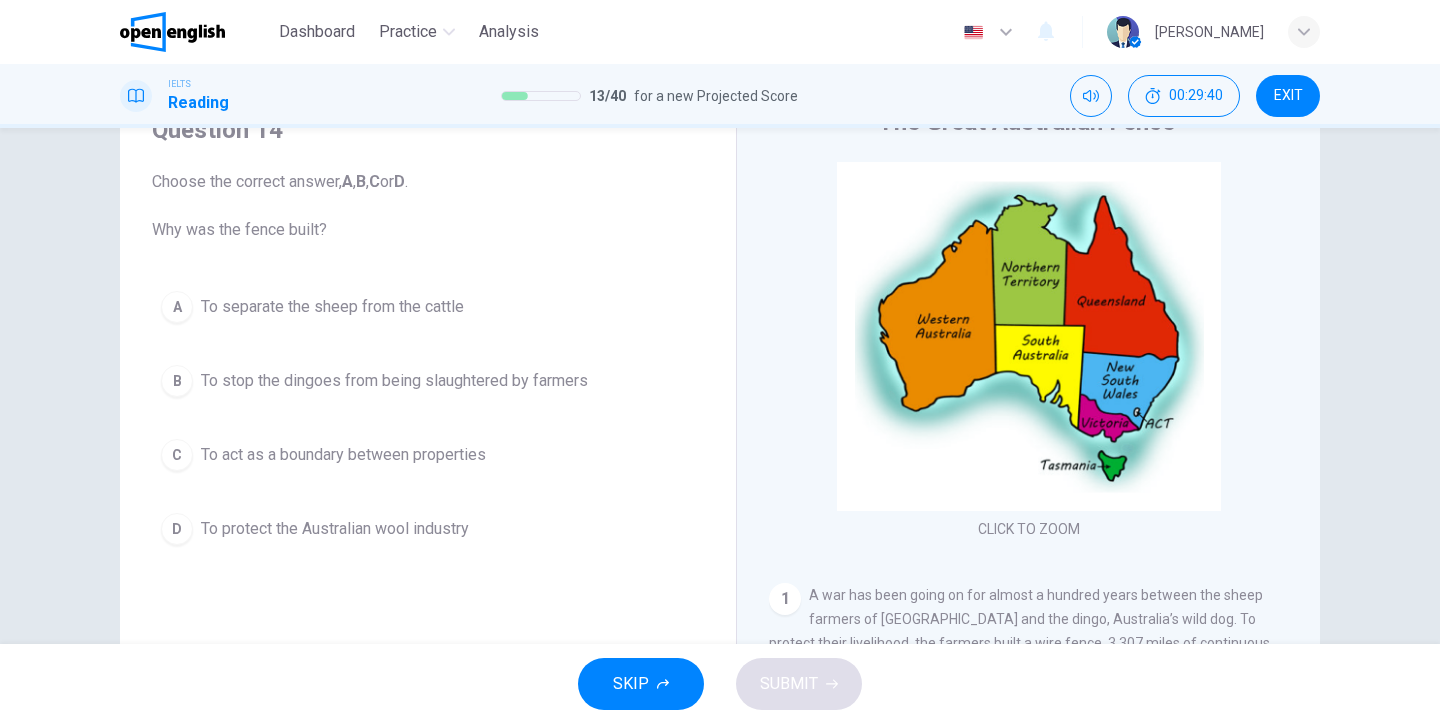 scroll, scrollTop: 95, scrollLeft: 0, axis: vertical 